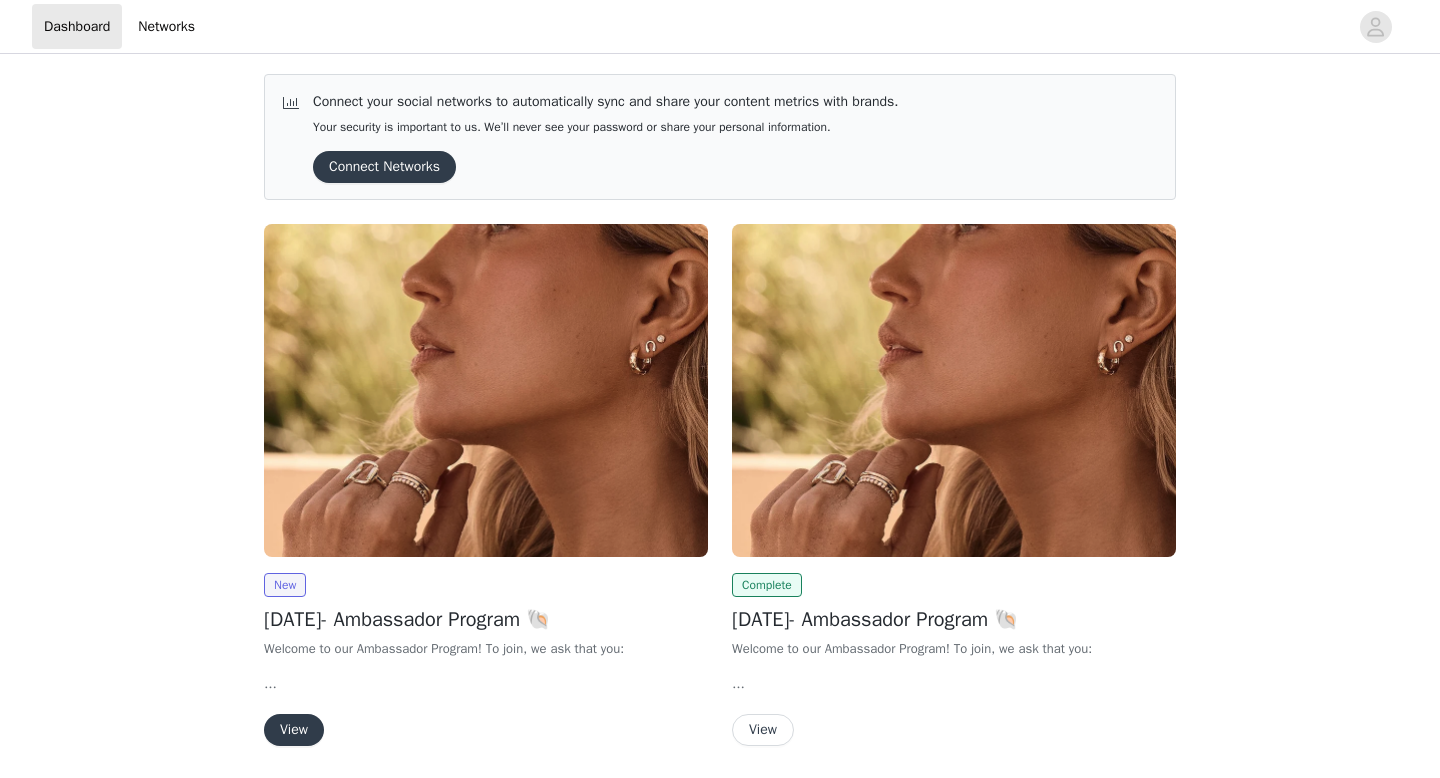 scroll, scrollTop: 0, scrollLeft: 0, axis: both 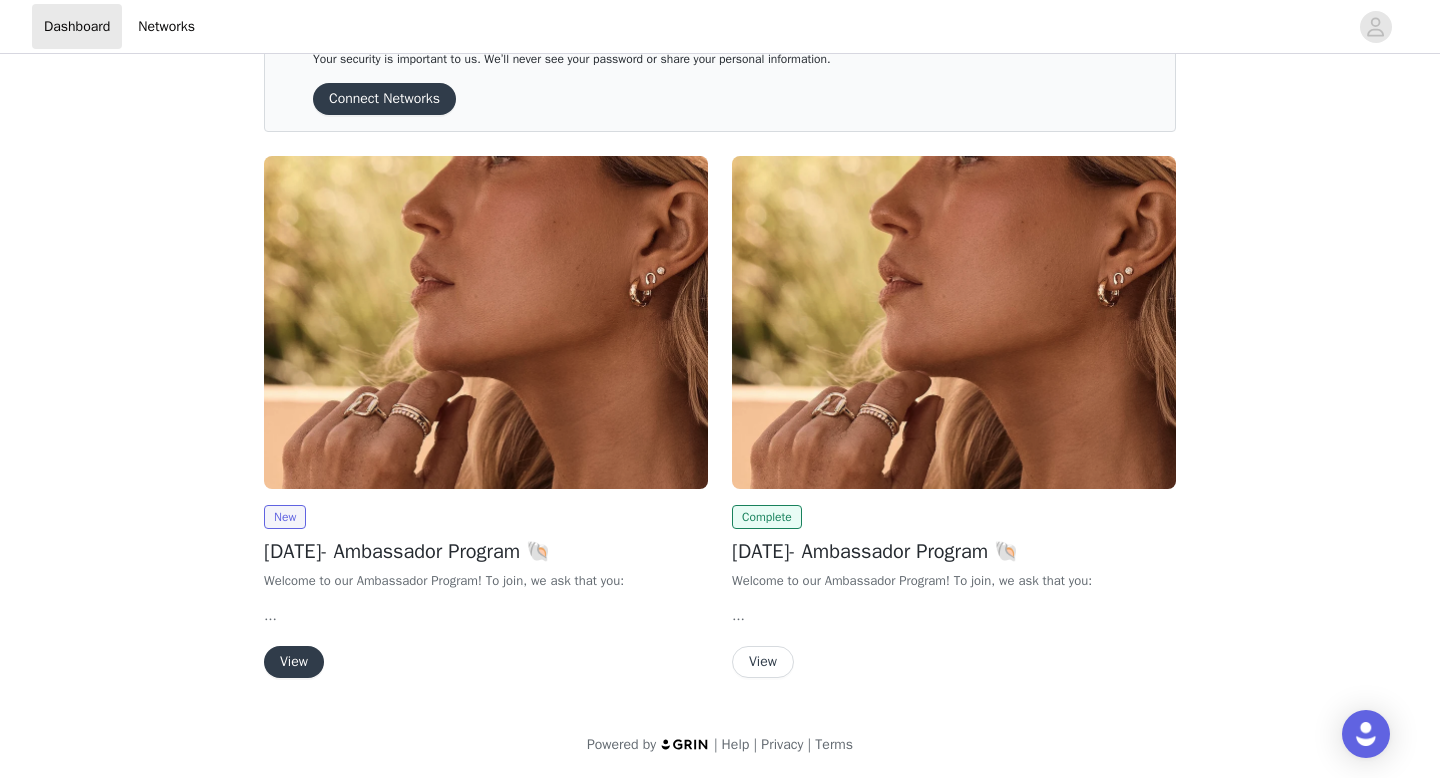 click on "View" at bounding box center (294, 662) 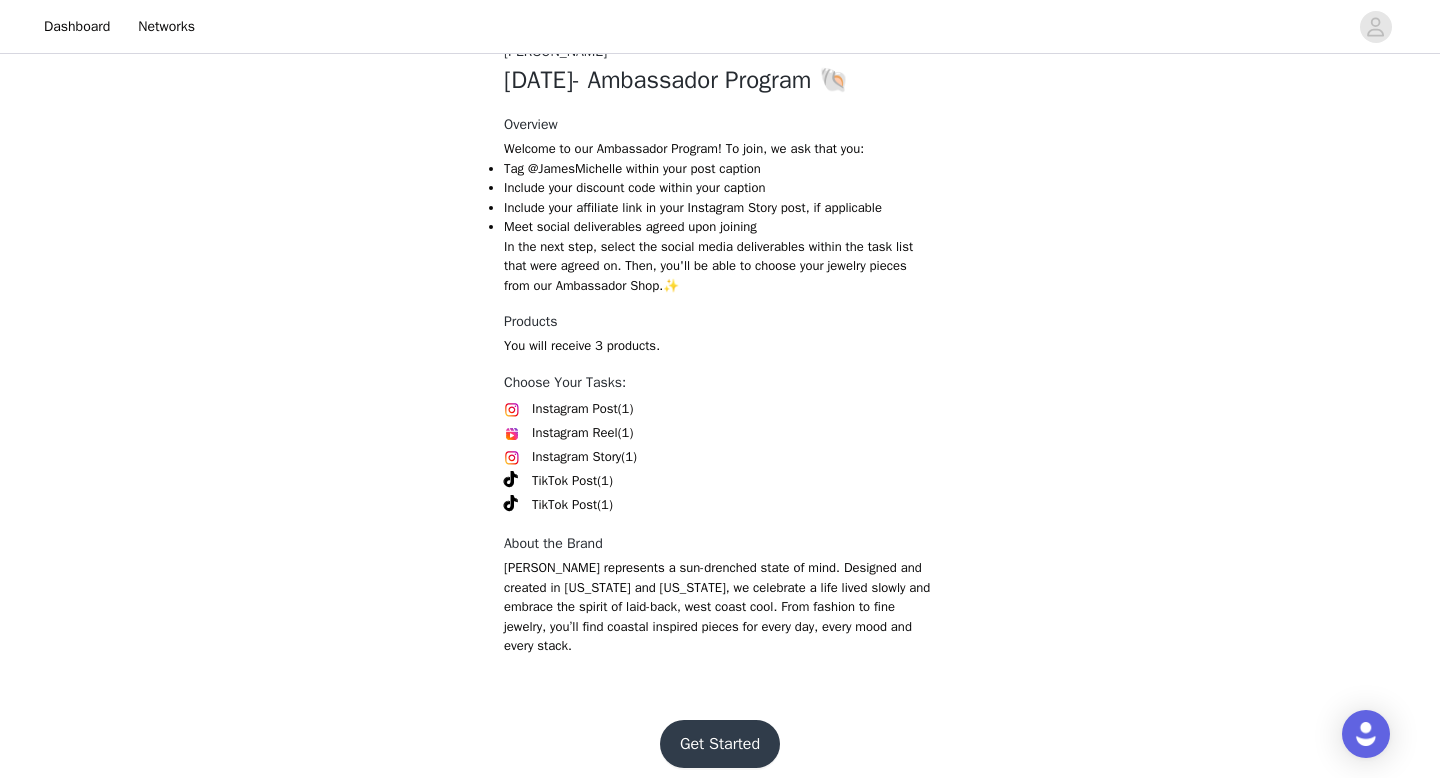 scroll, scrollTop: 687, scrollLeft: 0, axis: vertical 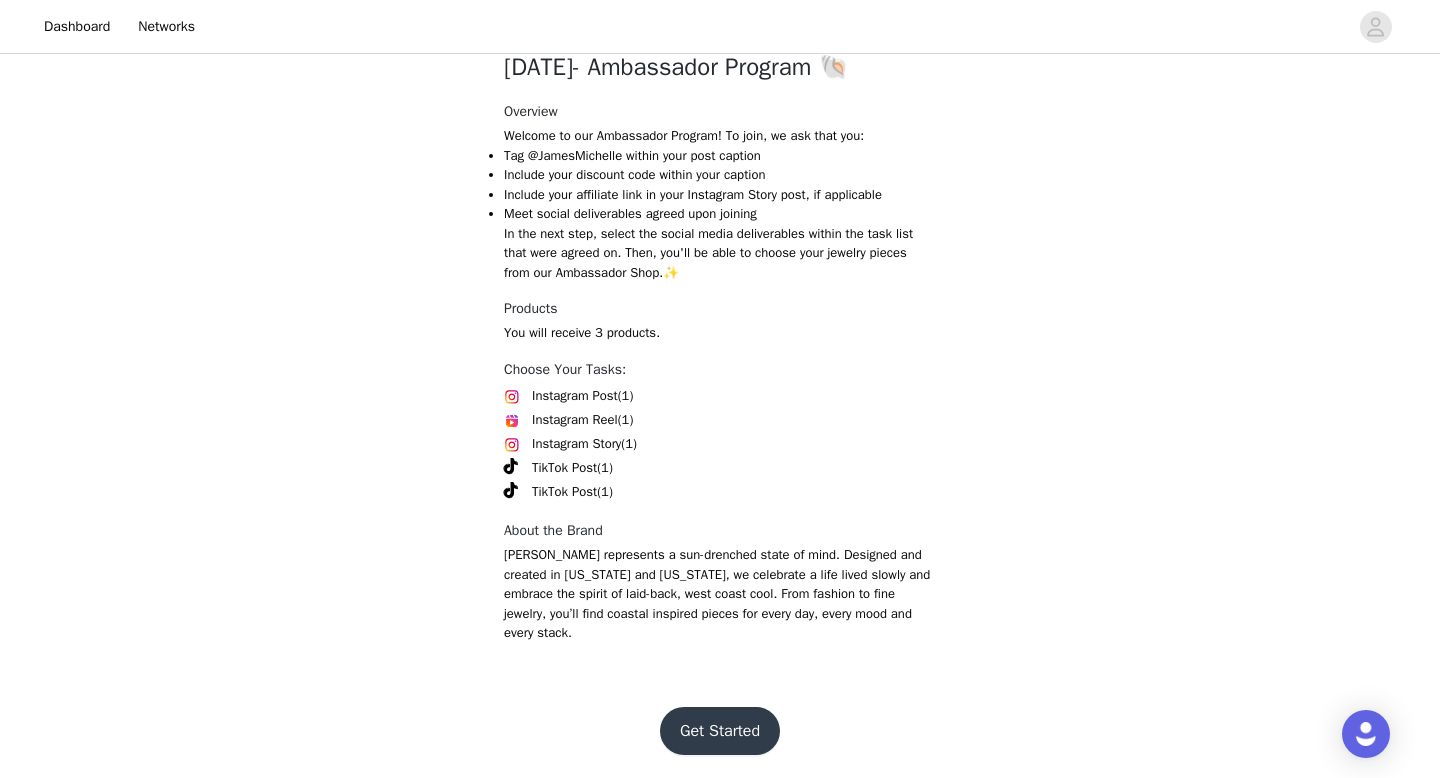 click on "Get Started" at bounding box center [720, 731] 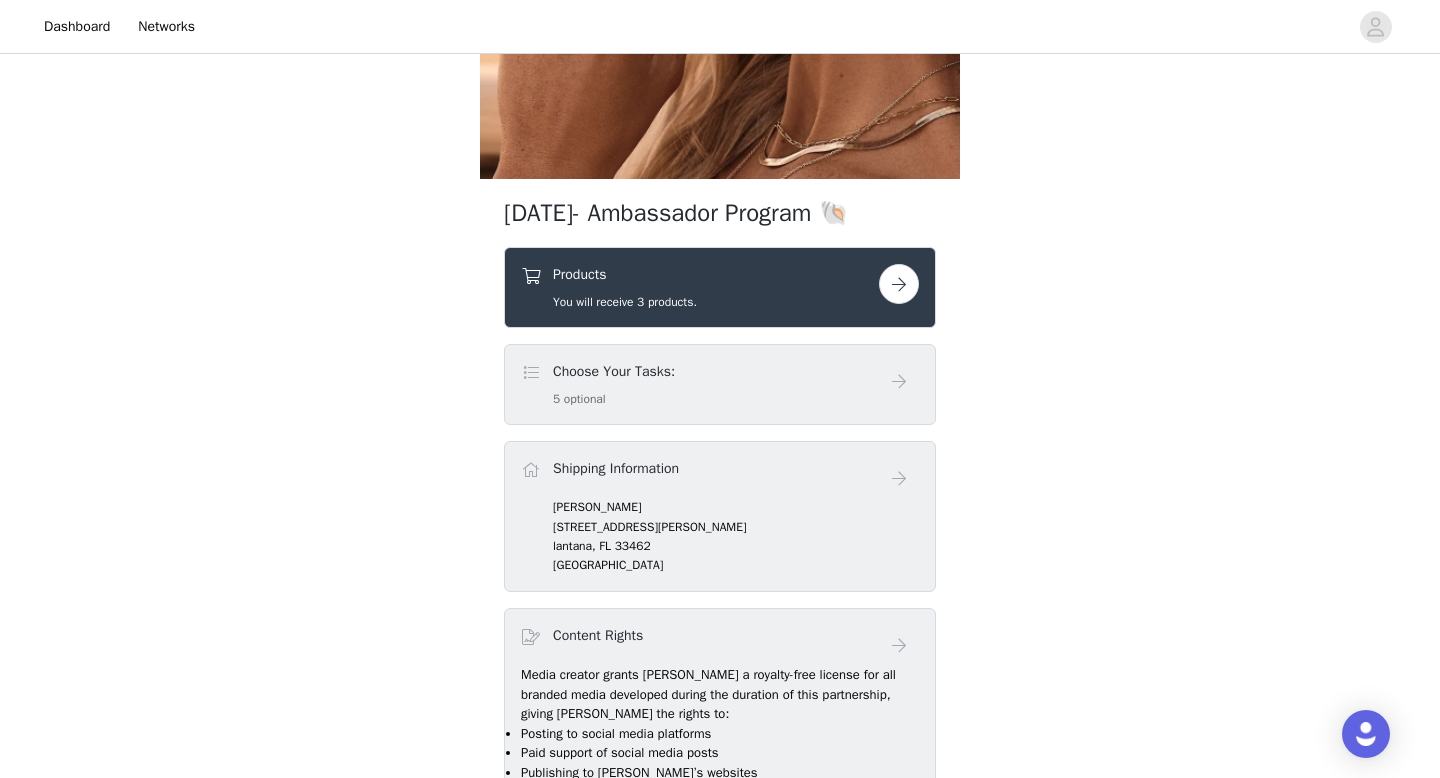 scroll, scrollTop: 507, scrollLeft: 0, axis: vertical 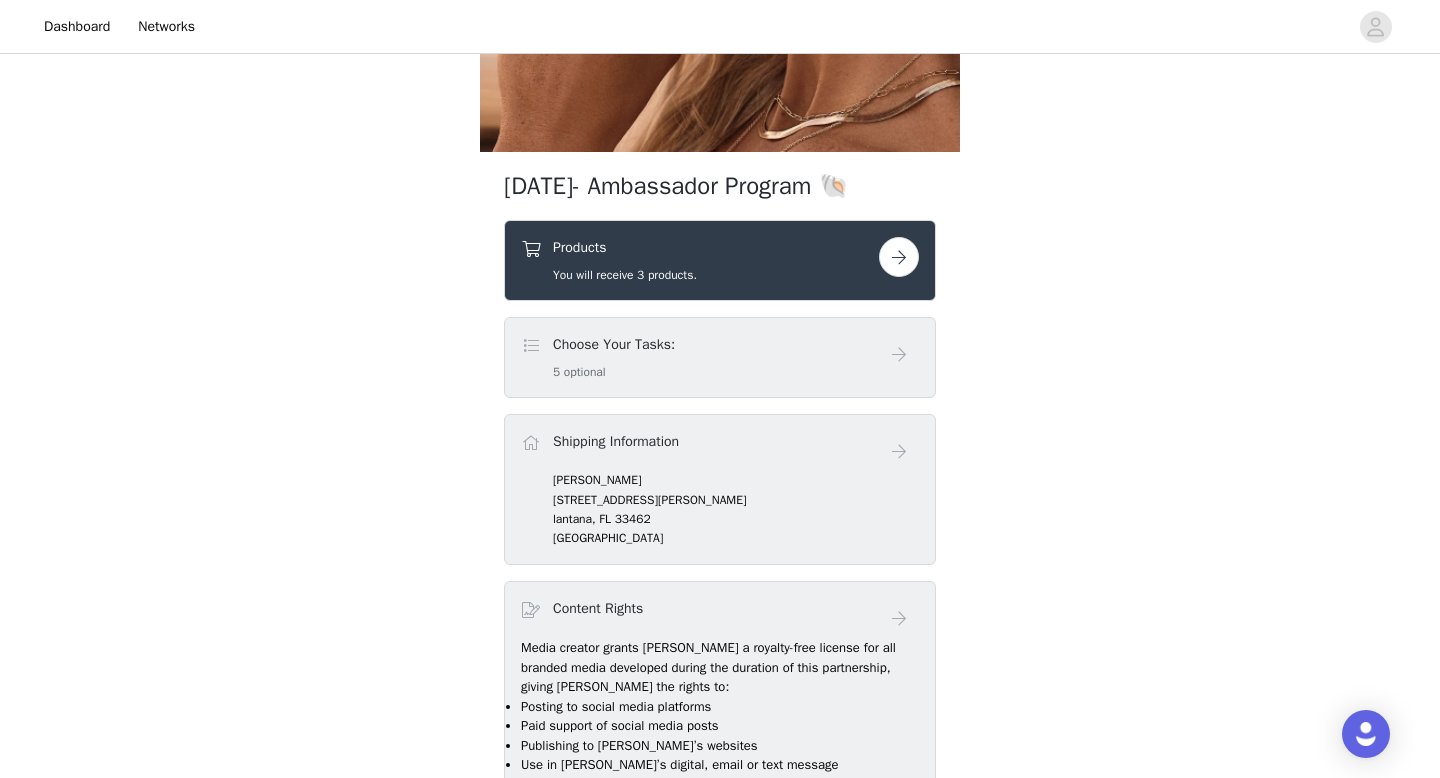 click at bounding box center [899, 257] 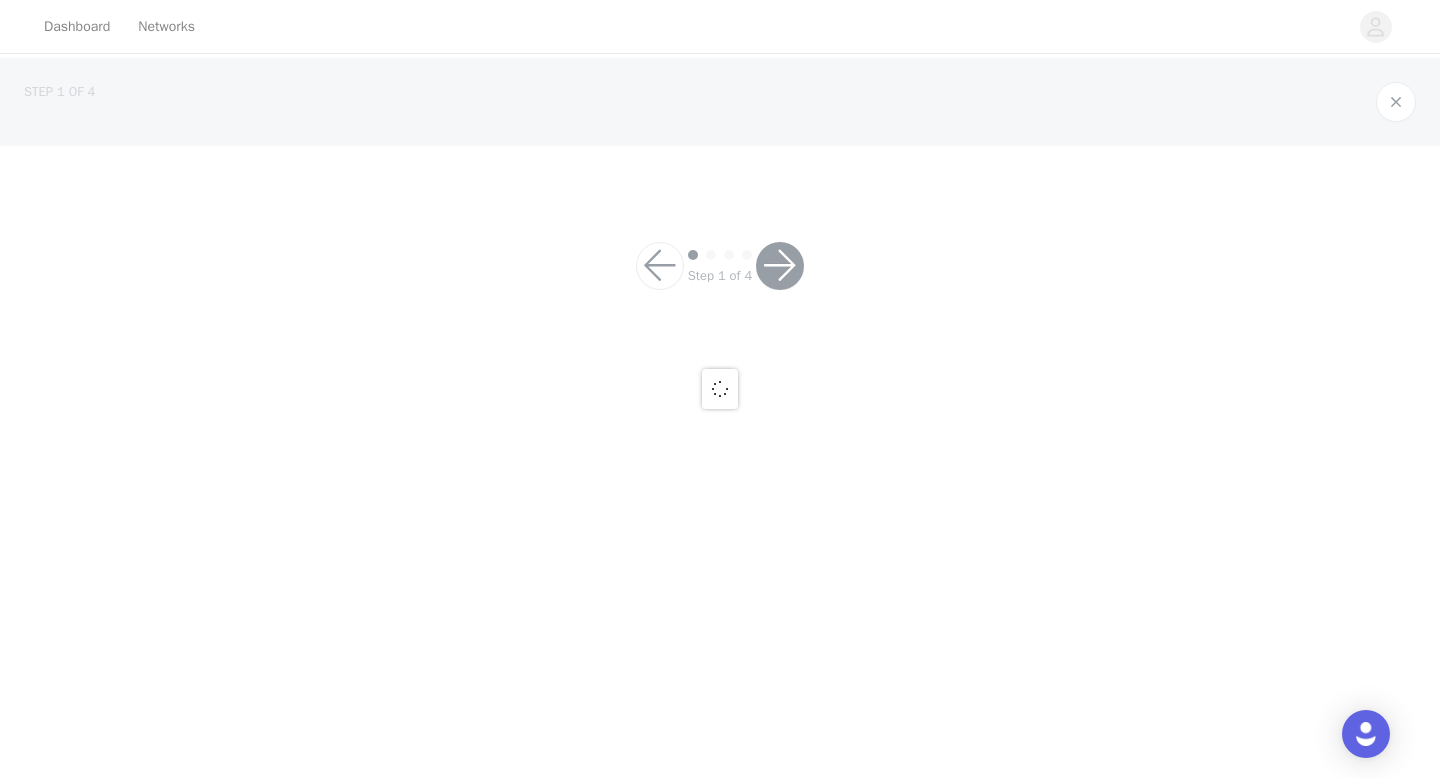 scroll, scrollTop: 0, scrollLeft: 0, axis: both 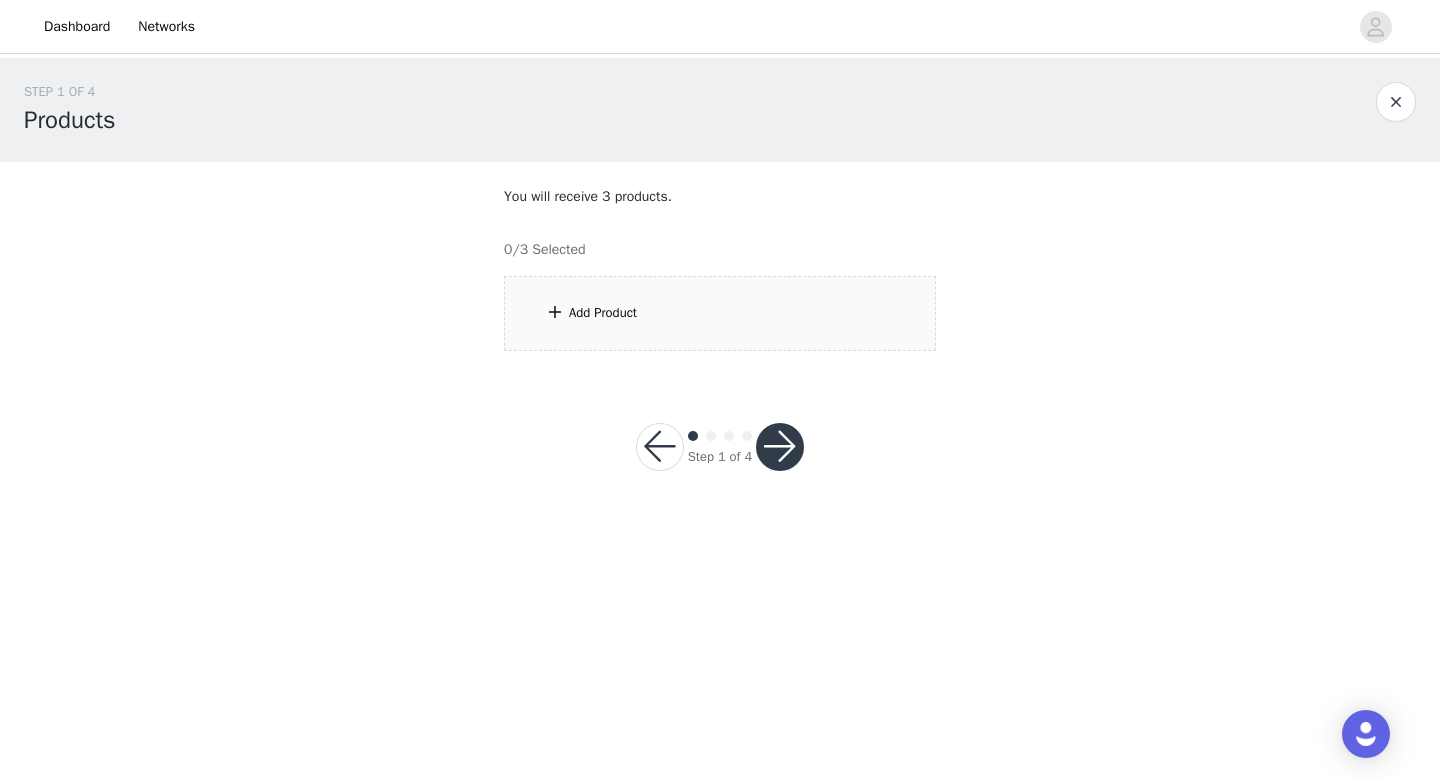 click on "Add Product" at bounding box center (720, 313) 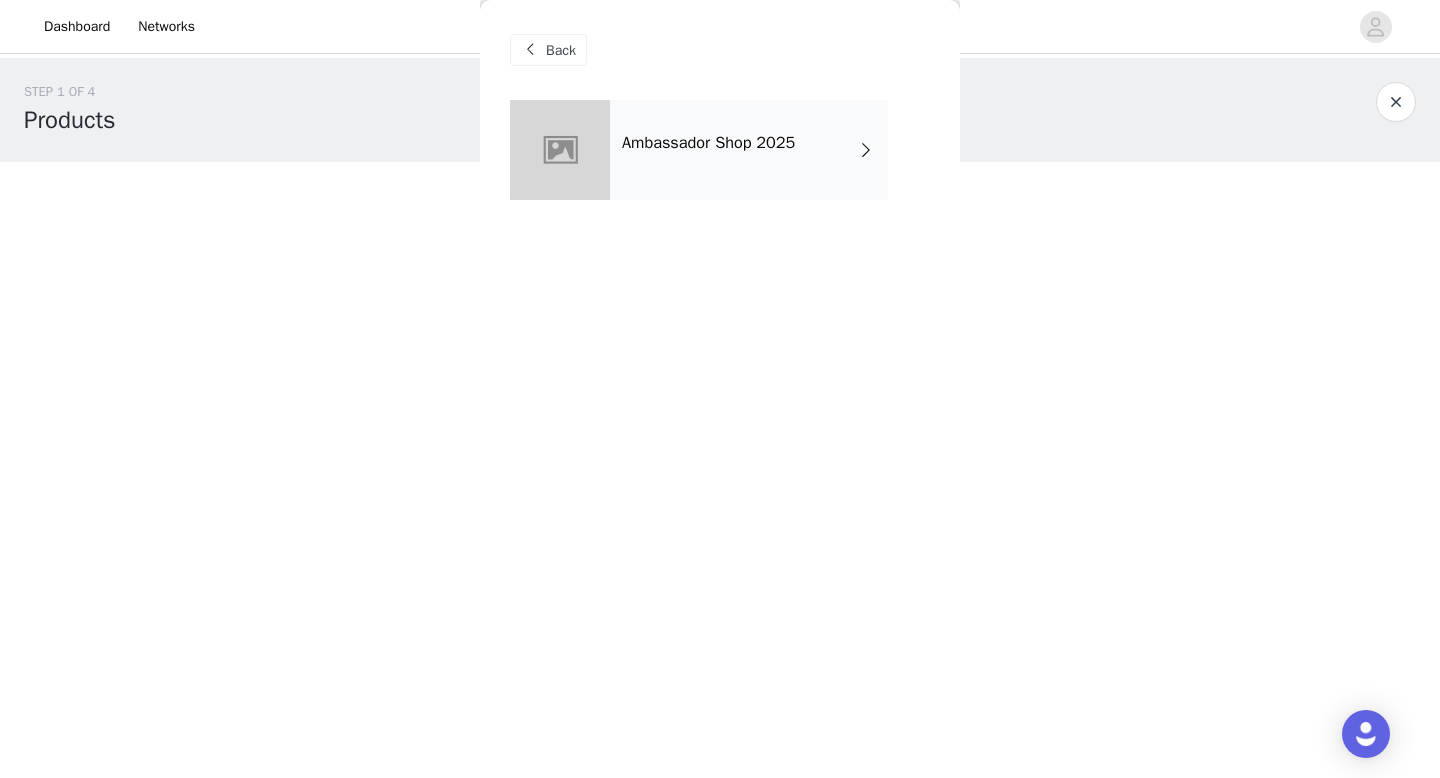 click on "Ambassador Shop 2025" at bounding box center (749, 150) 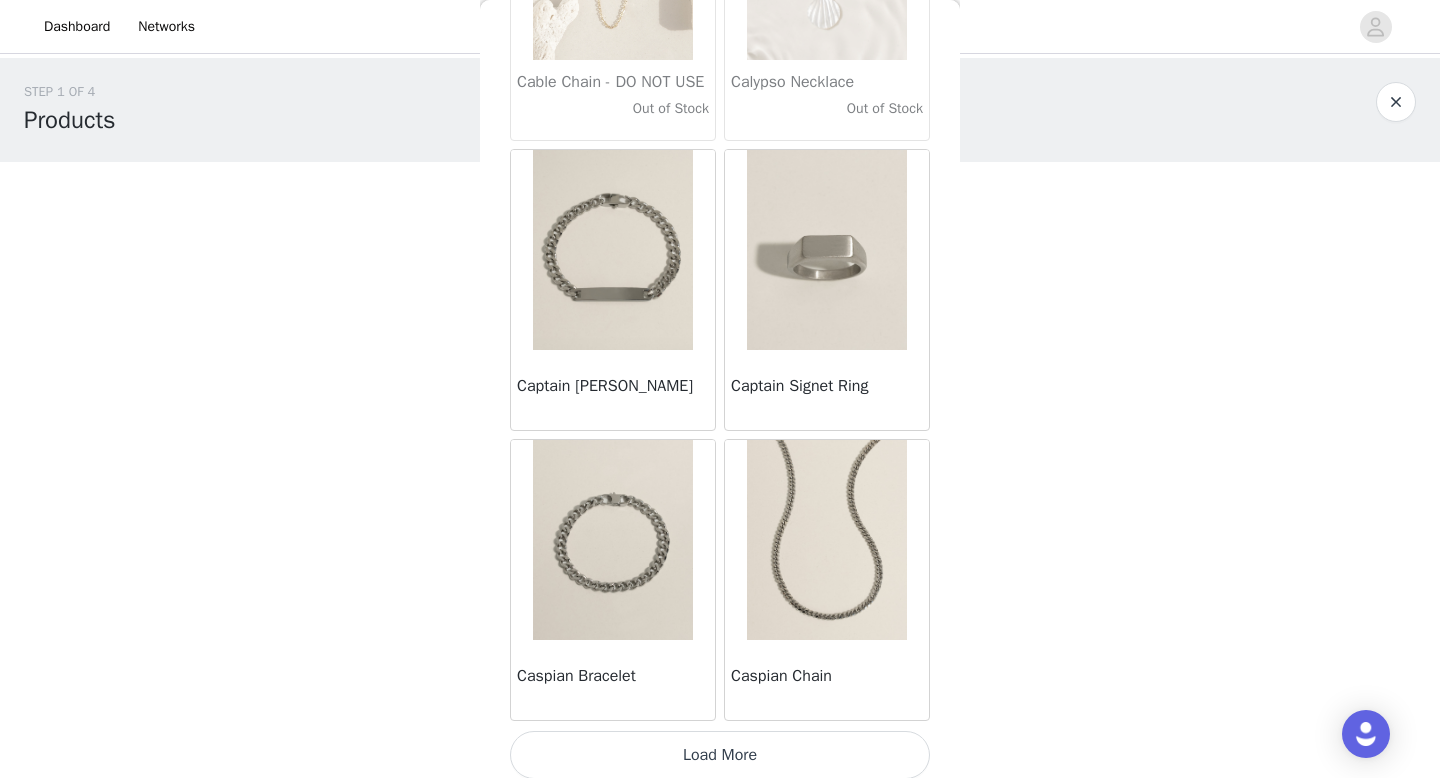 scroll, scrollTop: 2282, scrollLeft: 0, axis: vertical 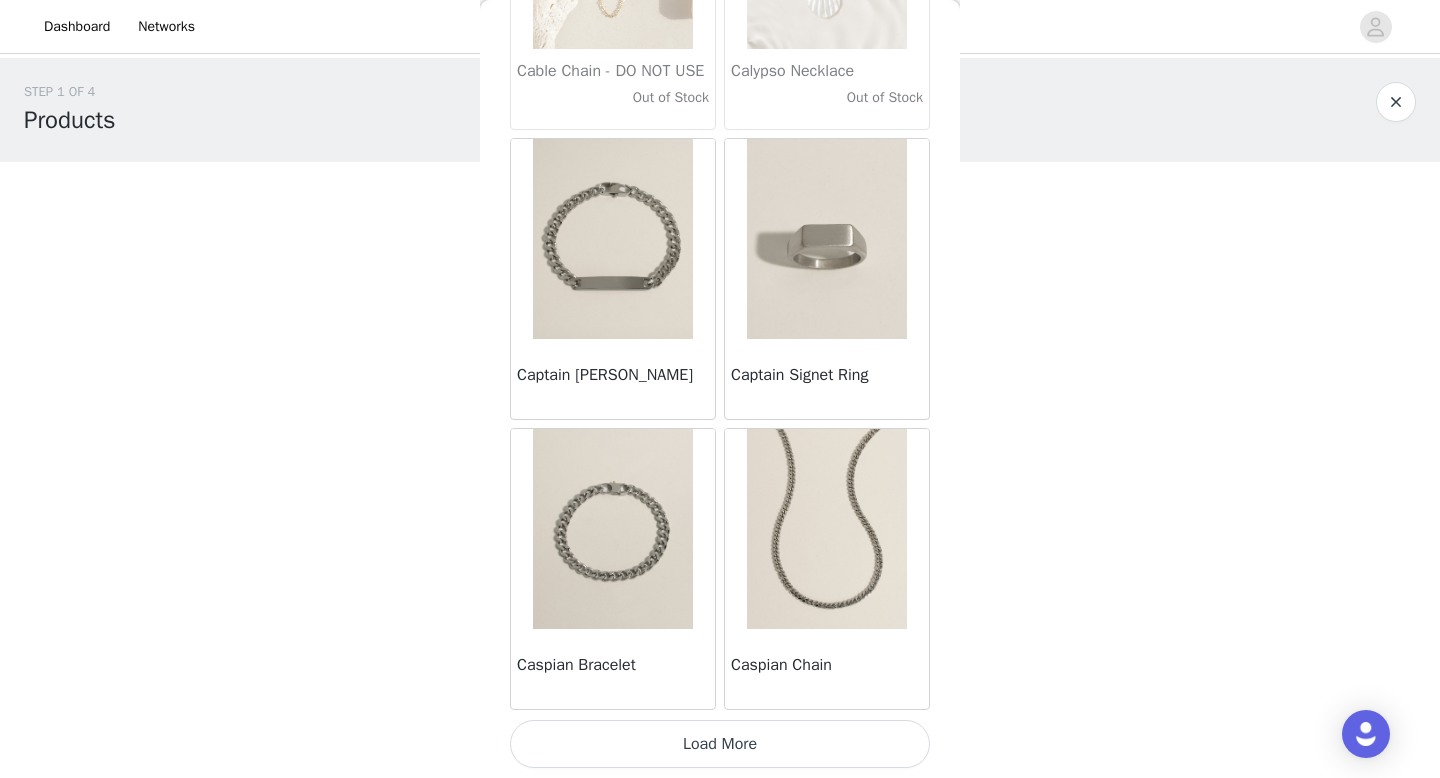click at bounding box center [613, 529] 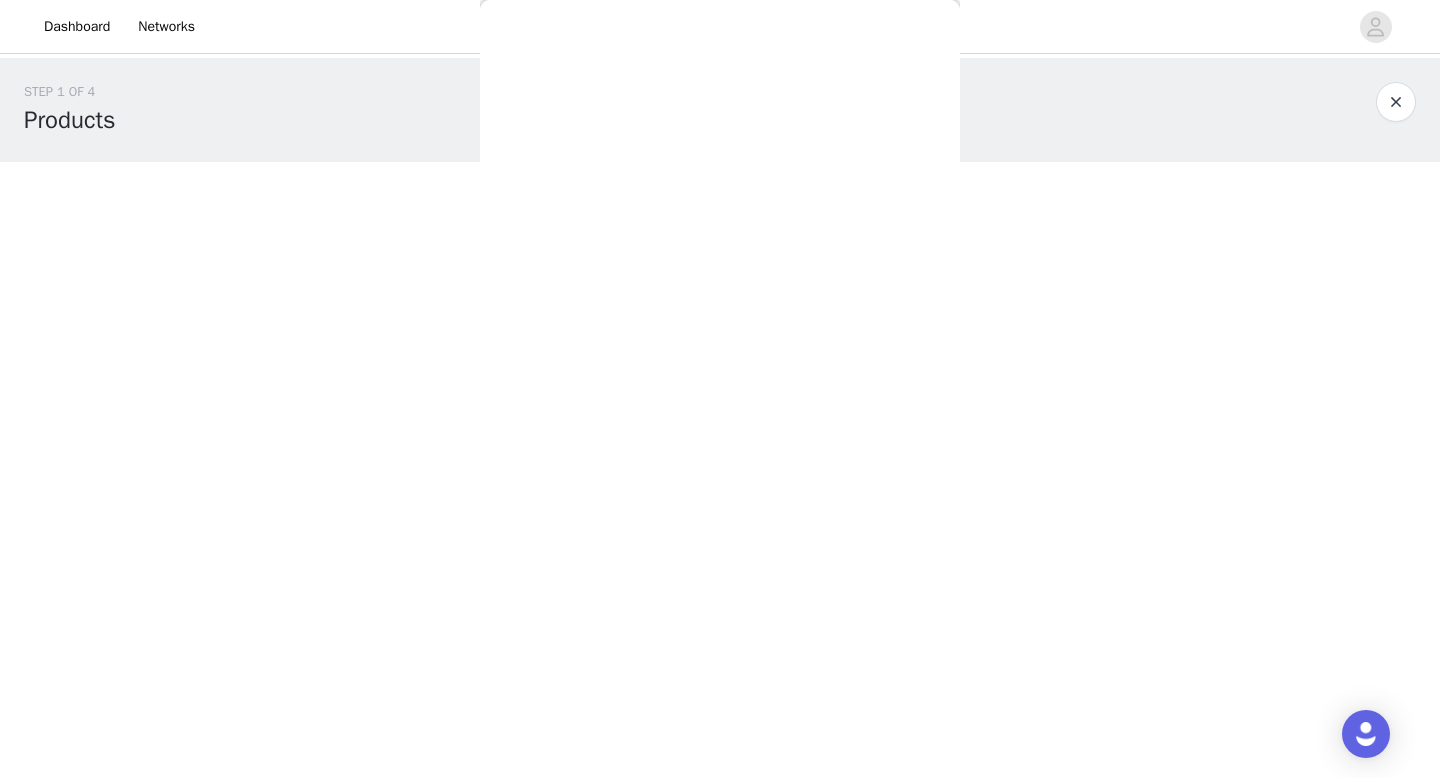scroll, scrollTop: 129, scrollLeft: 0, axis: vertical 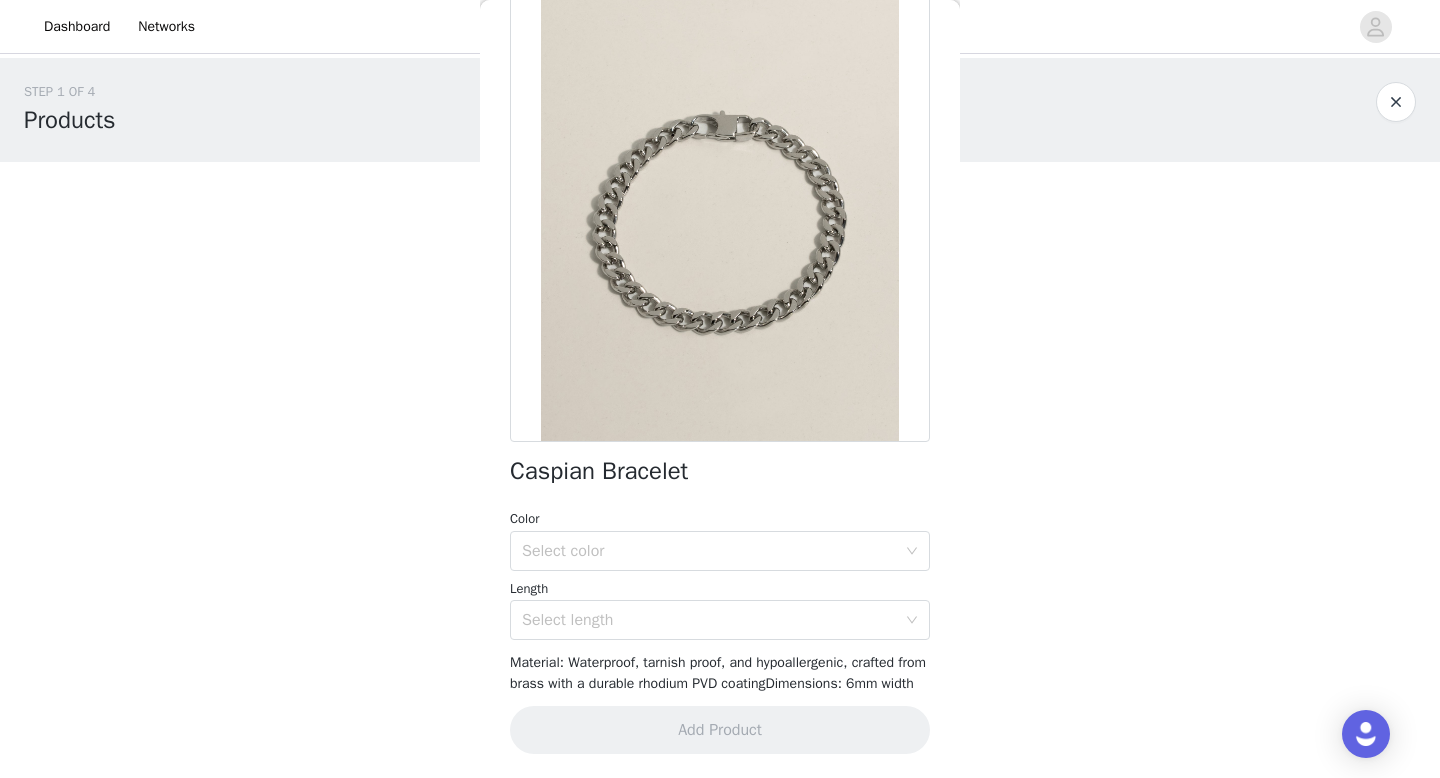 click on "Color" at bounding box center [720, 519] 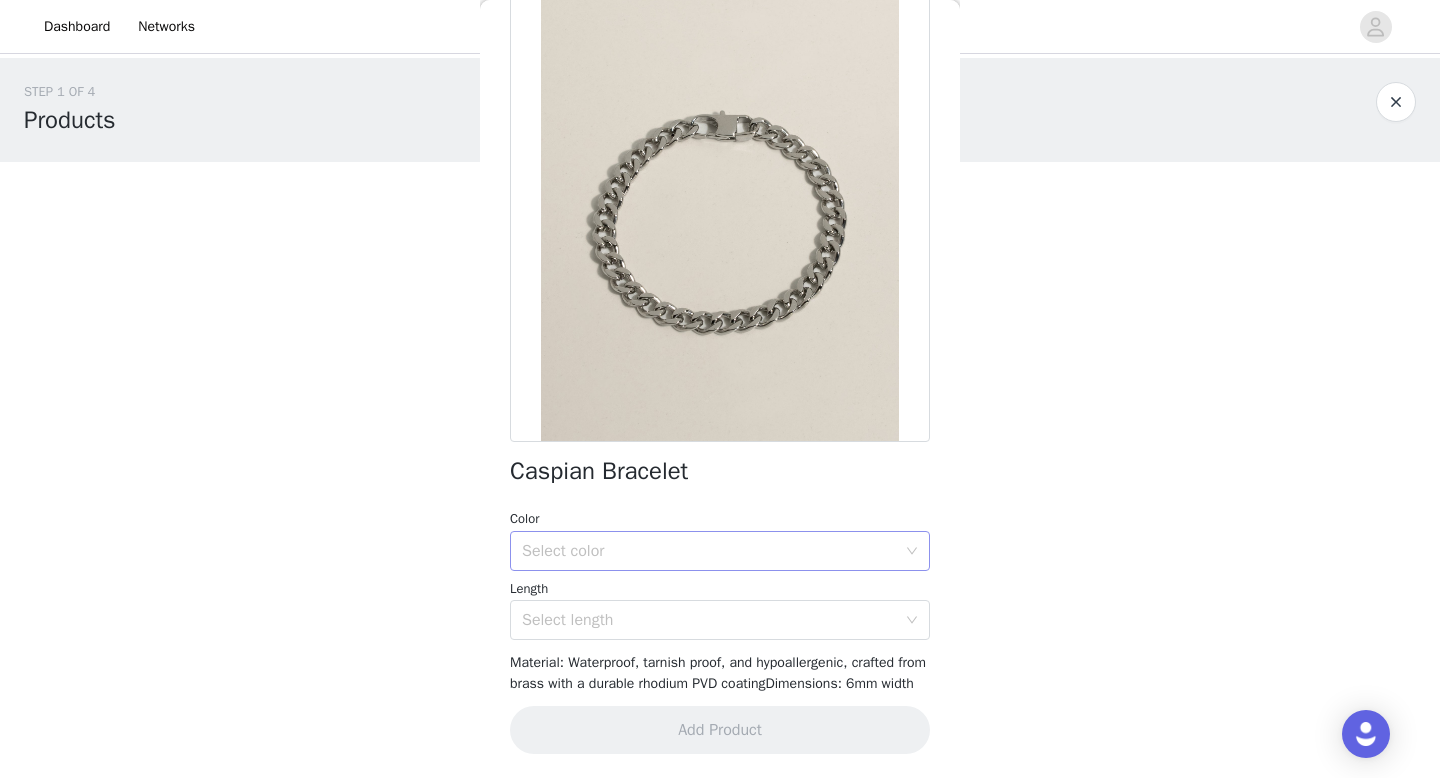 click on "Select color" at bounding box center [709, 551] 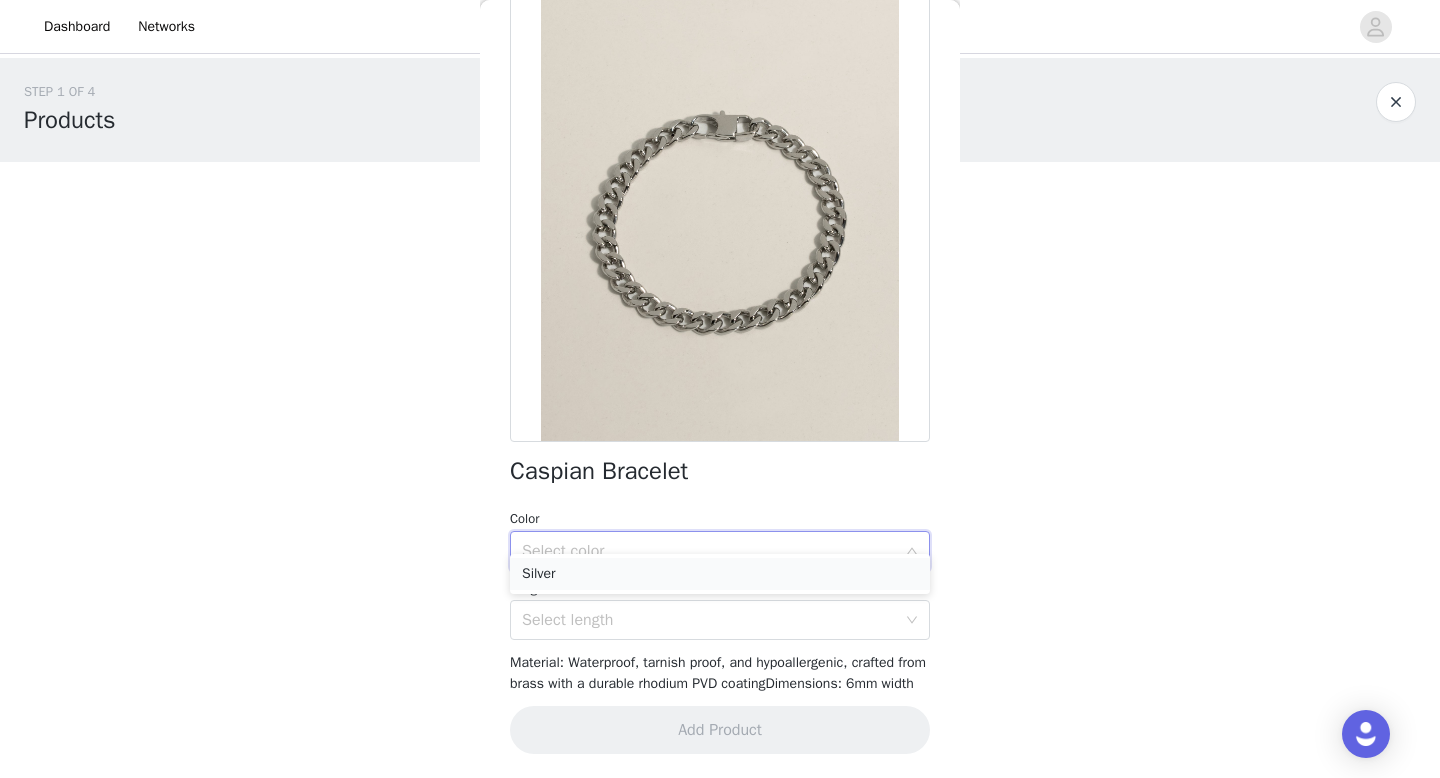 click on "Silver" at bounding box center [720, 574] 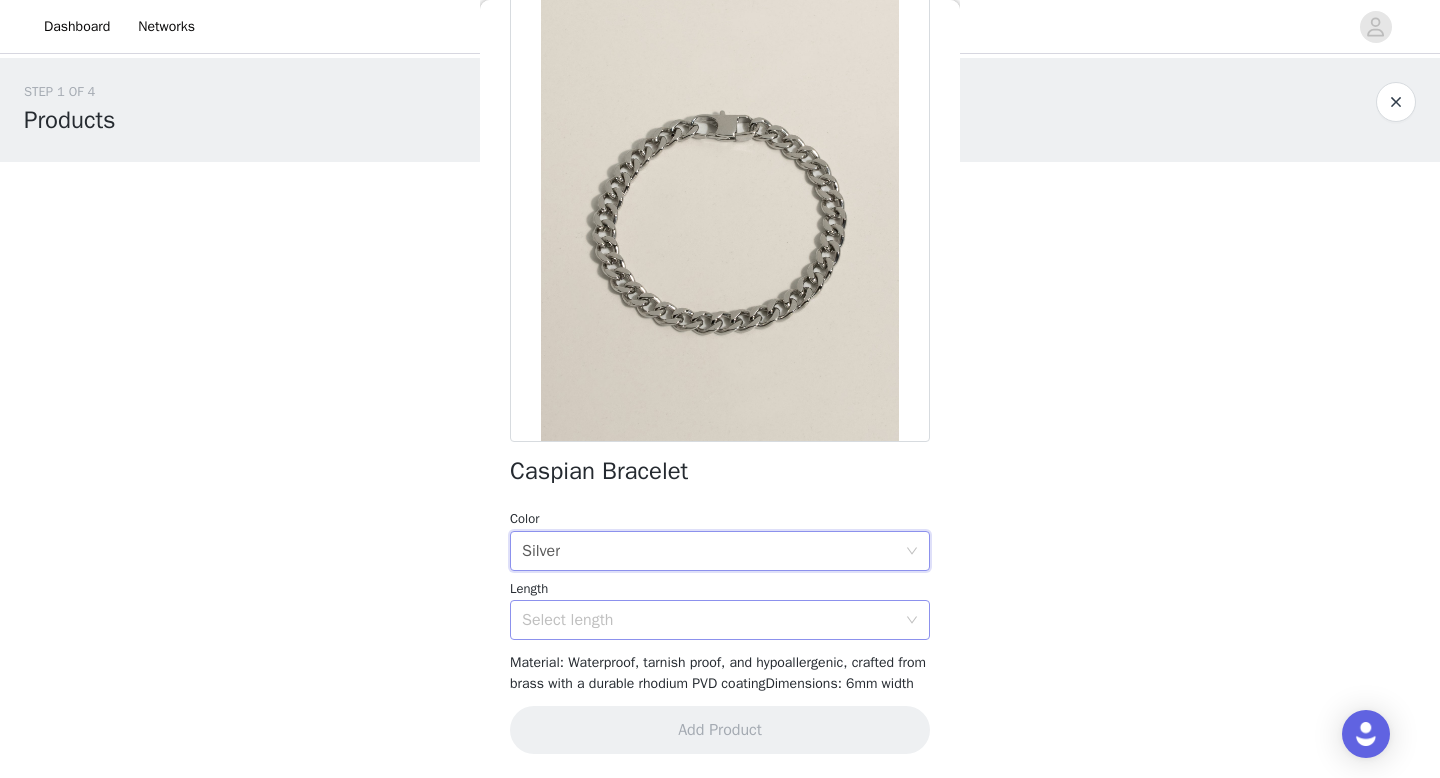 click on "Select length" at bounding box center [709, 620] 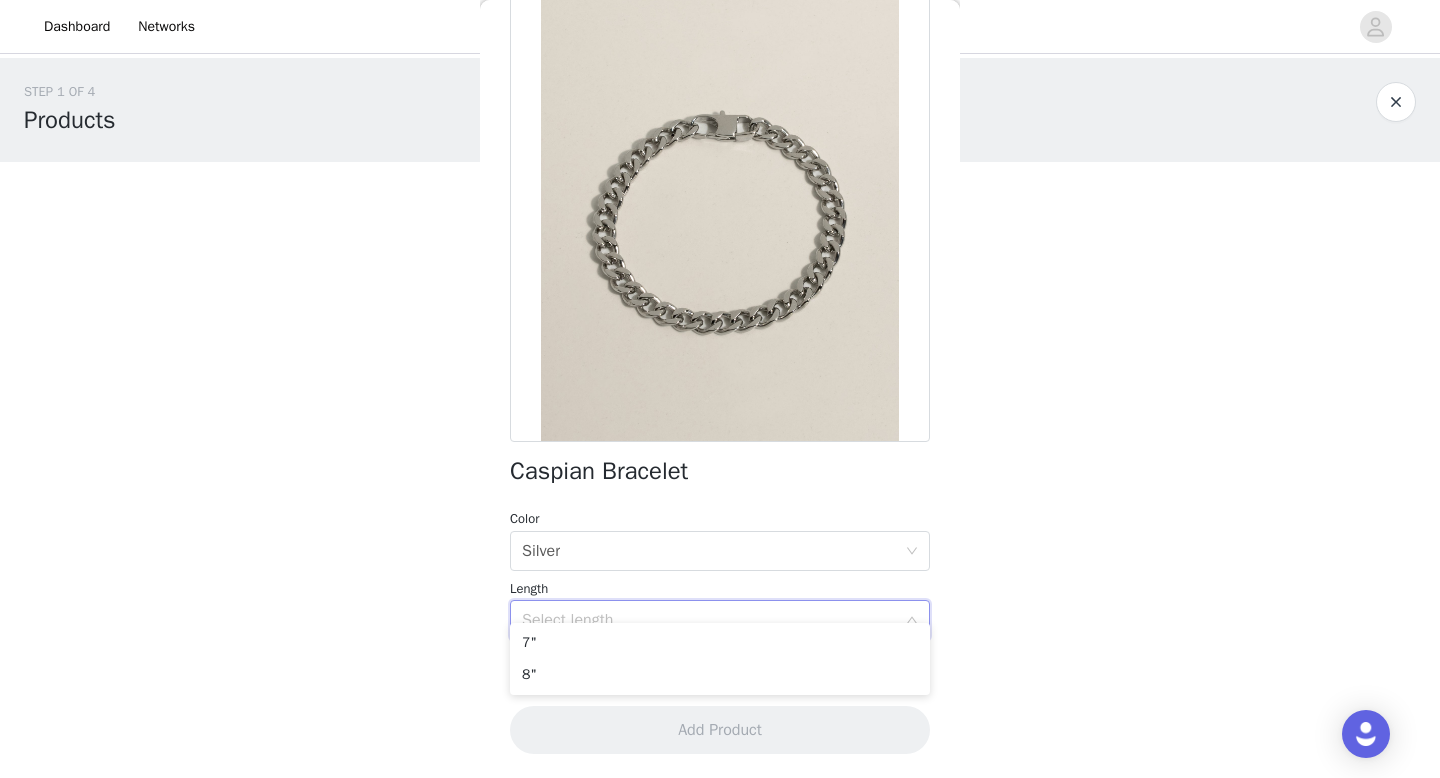 click at bounding box center [1396, 102] 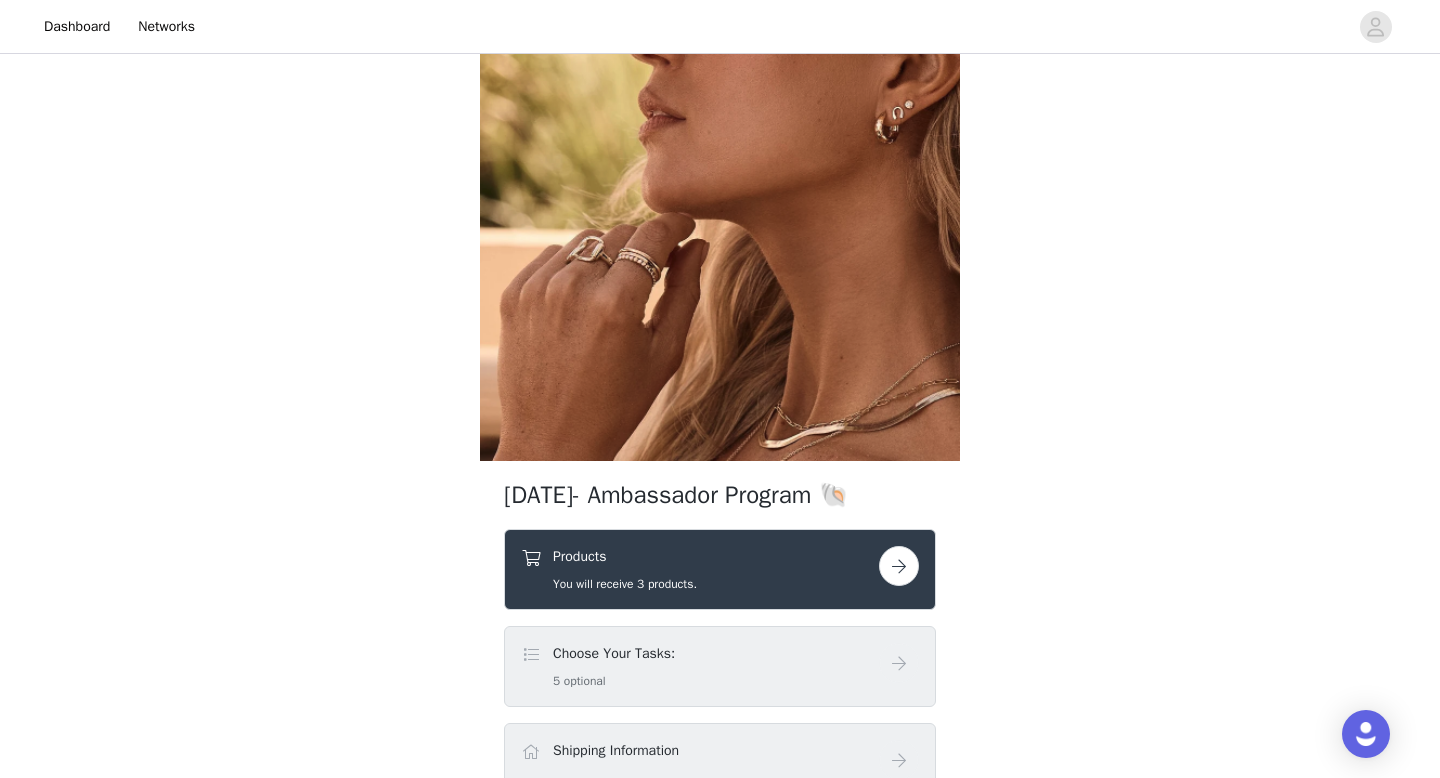 scroll, scrollTop: 200, scrollLeft: 0, axis: vertical 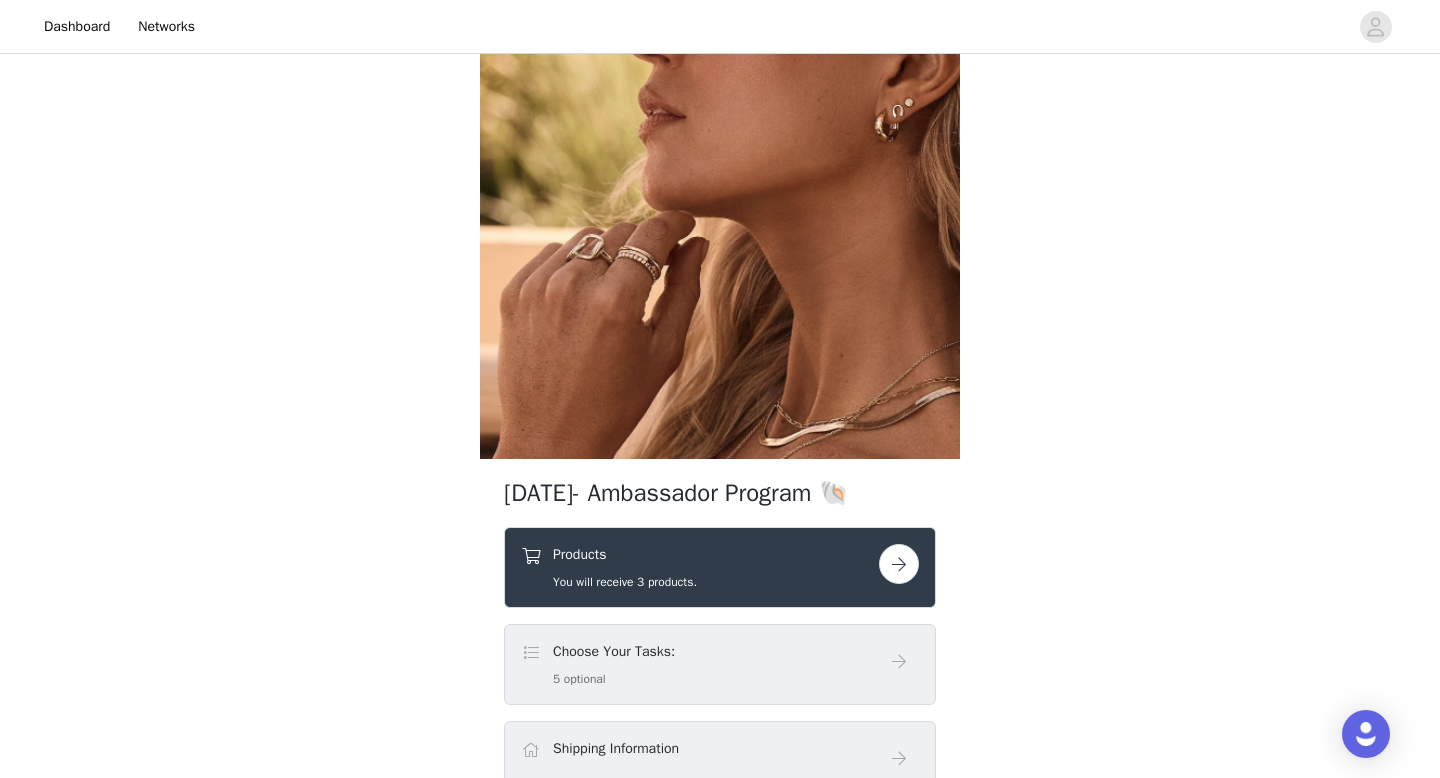 click at bounding box center (899, 564) 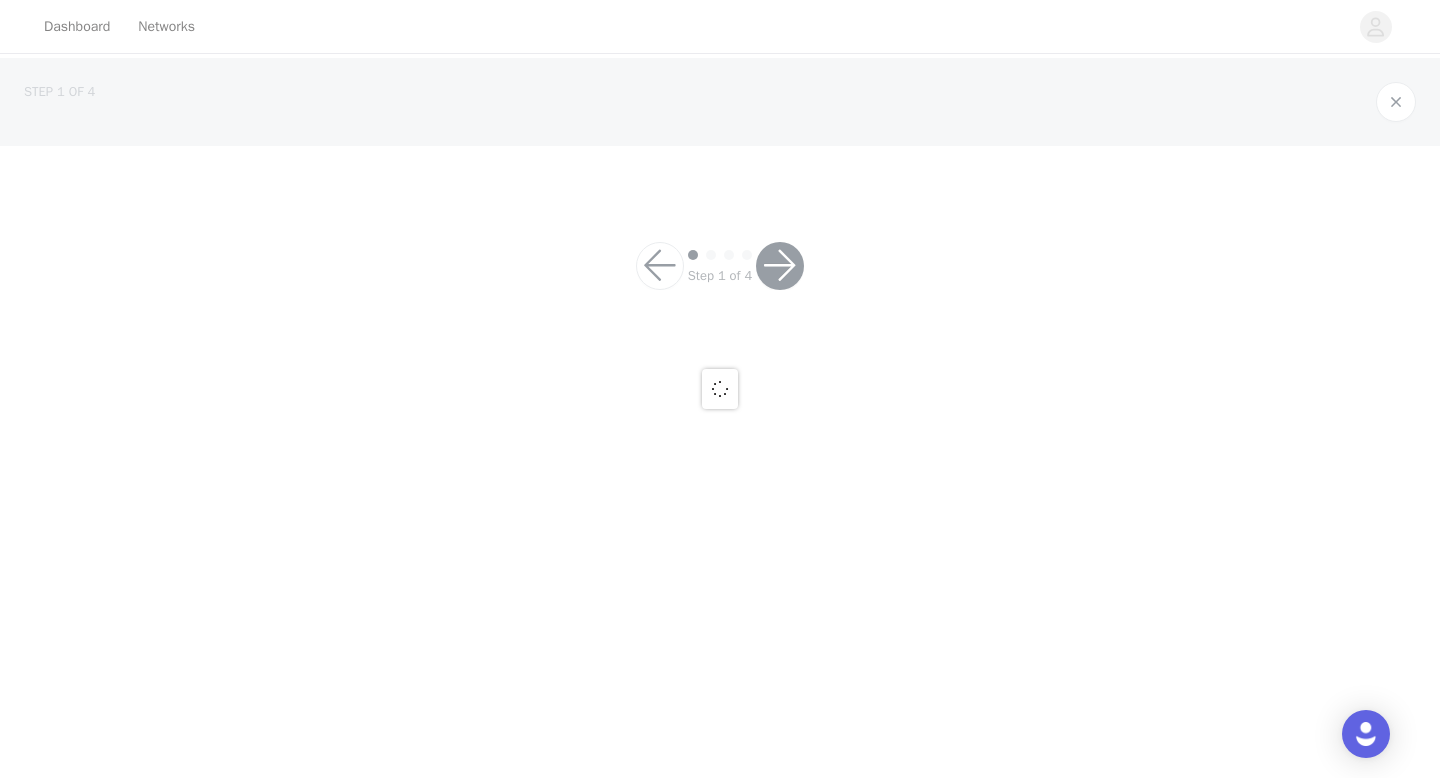 scroll, scrollTop: 0, scrollLeft: 0, axis: both 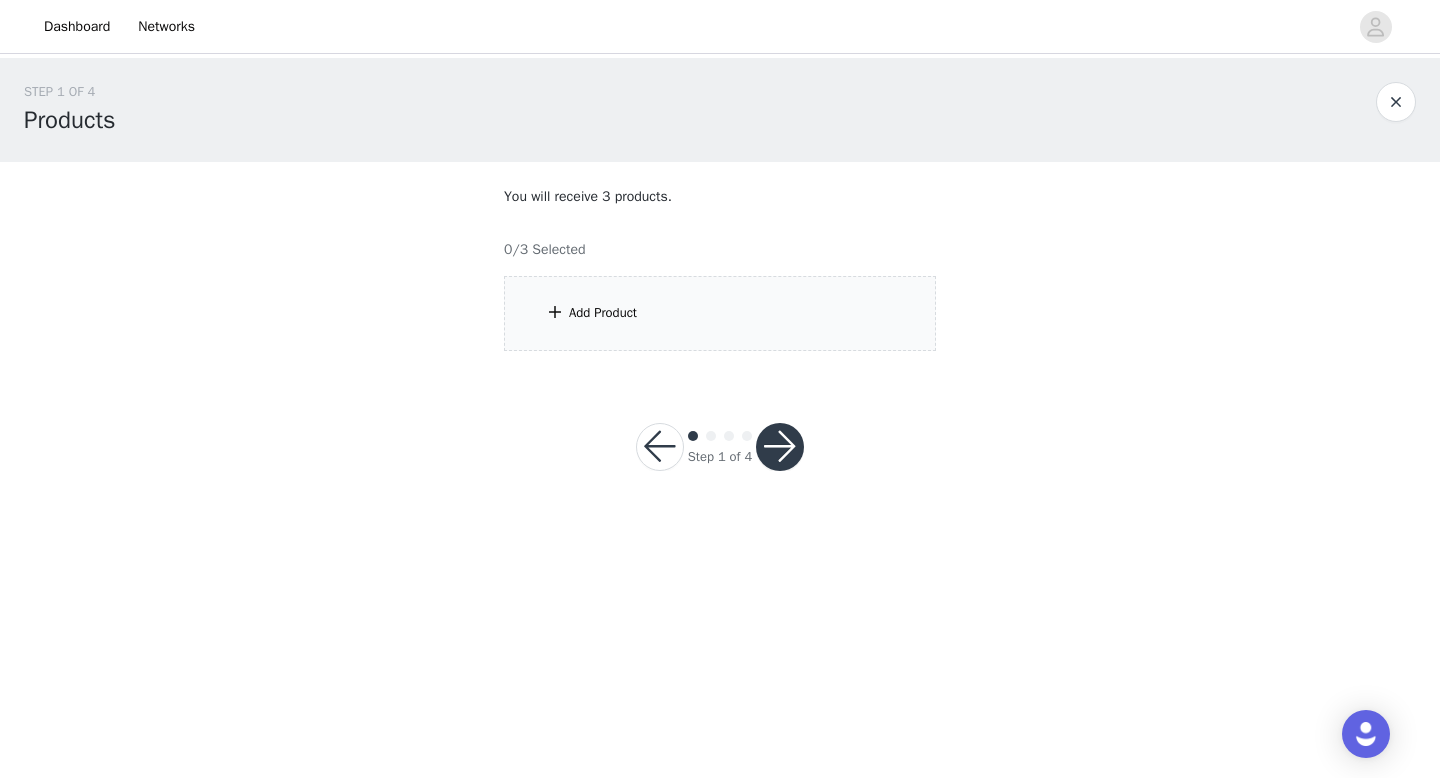 click on "Add Product" at bounding box center [720, 313] 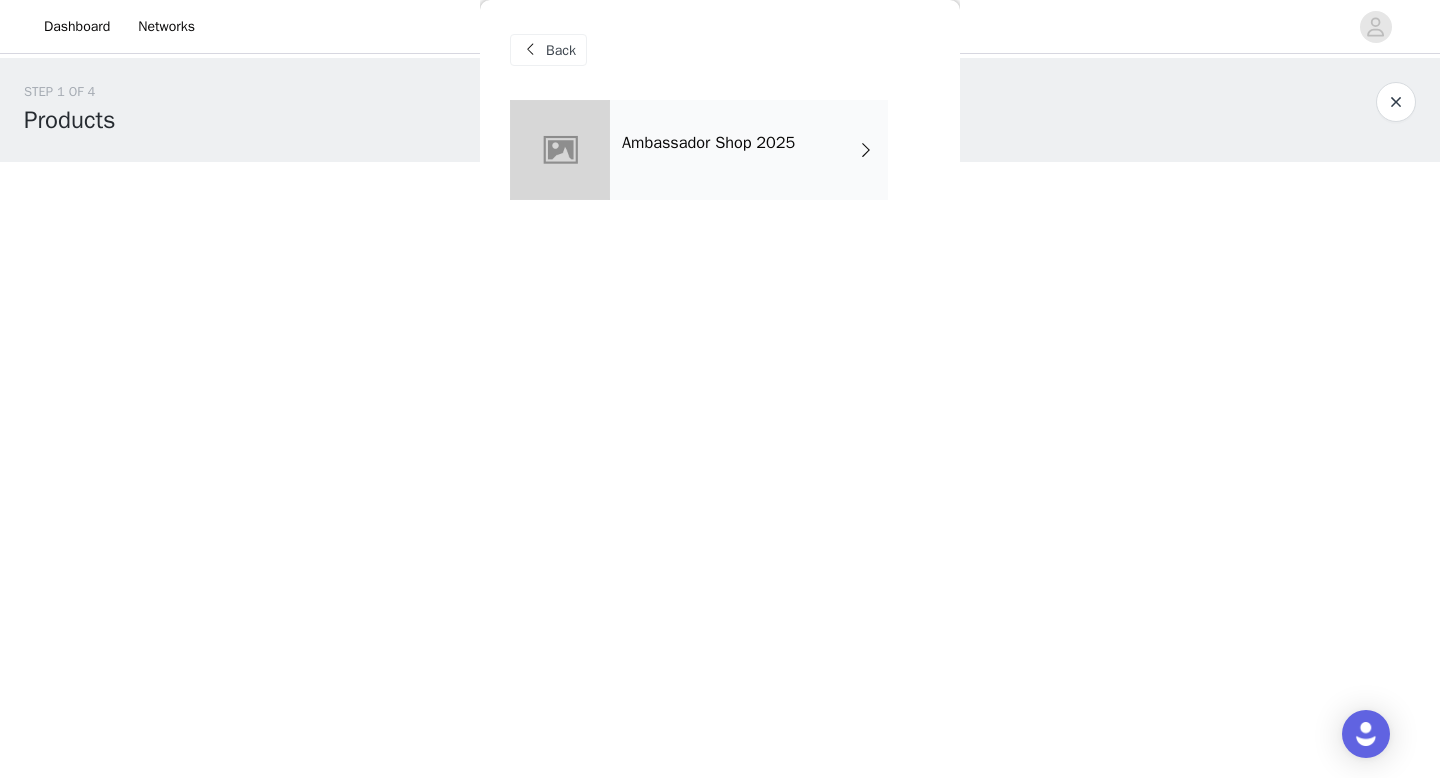 click on "Ambassador Shop 2025" at bounding box center (749, 150) 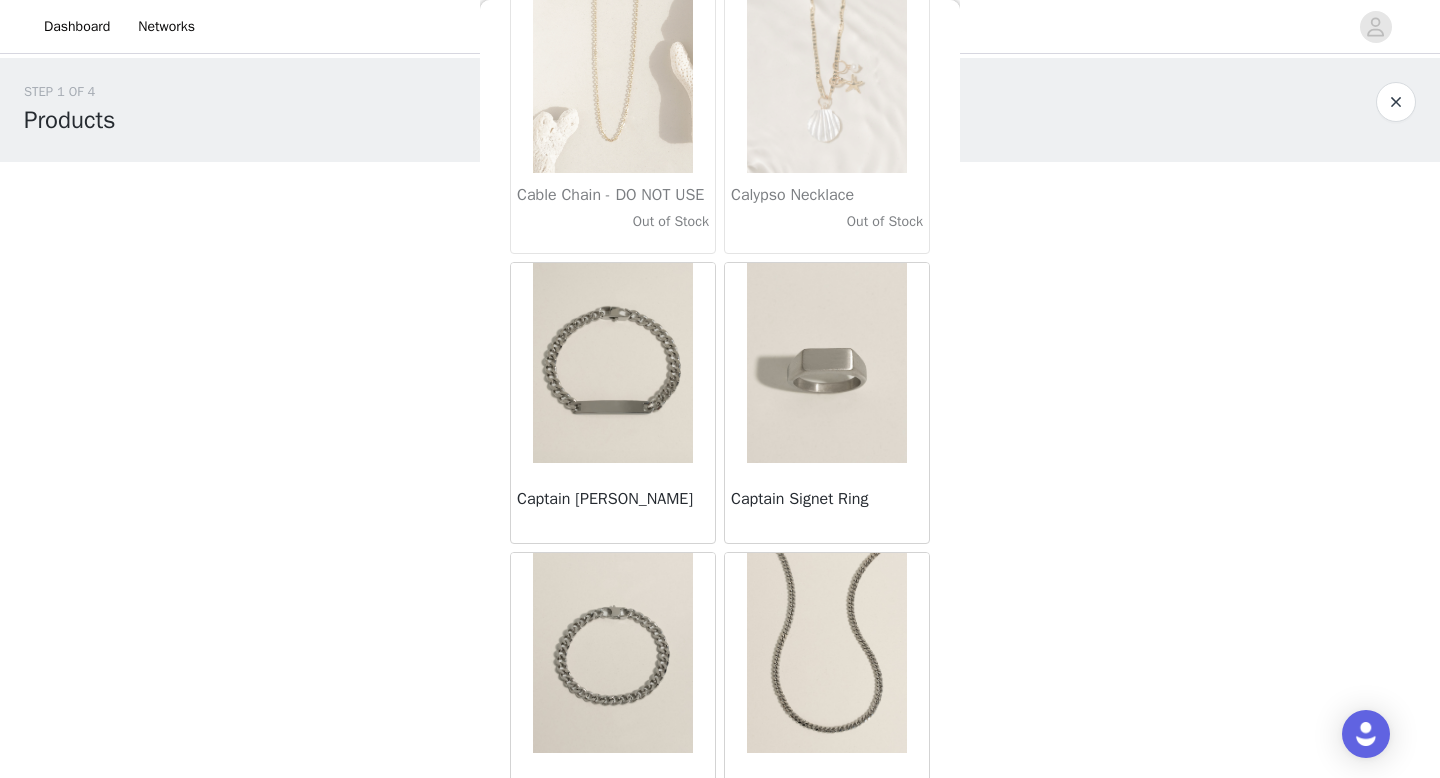 scroll, scrollTop: 2282, scrollLeft: 0, axis: vertical 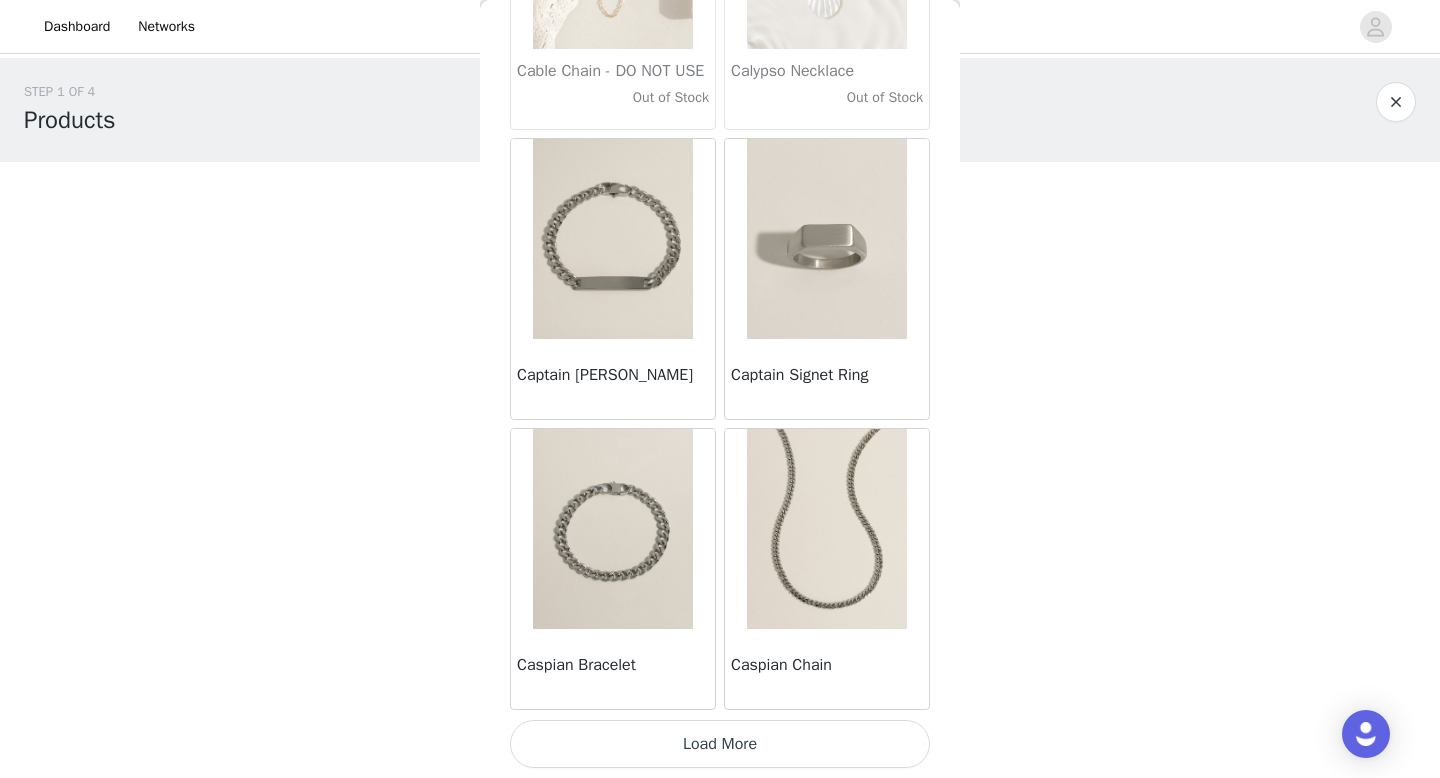 click on "Load More" at bounding box center (720, 744) 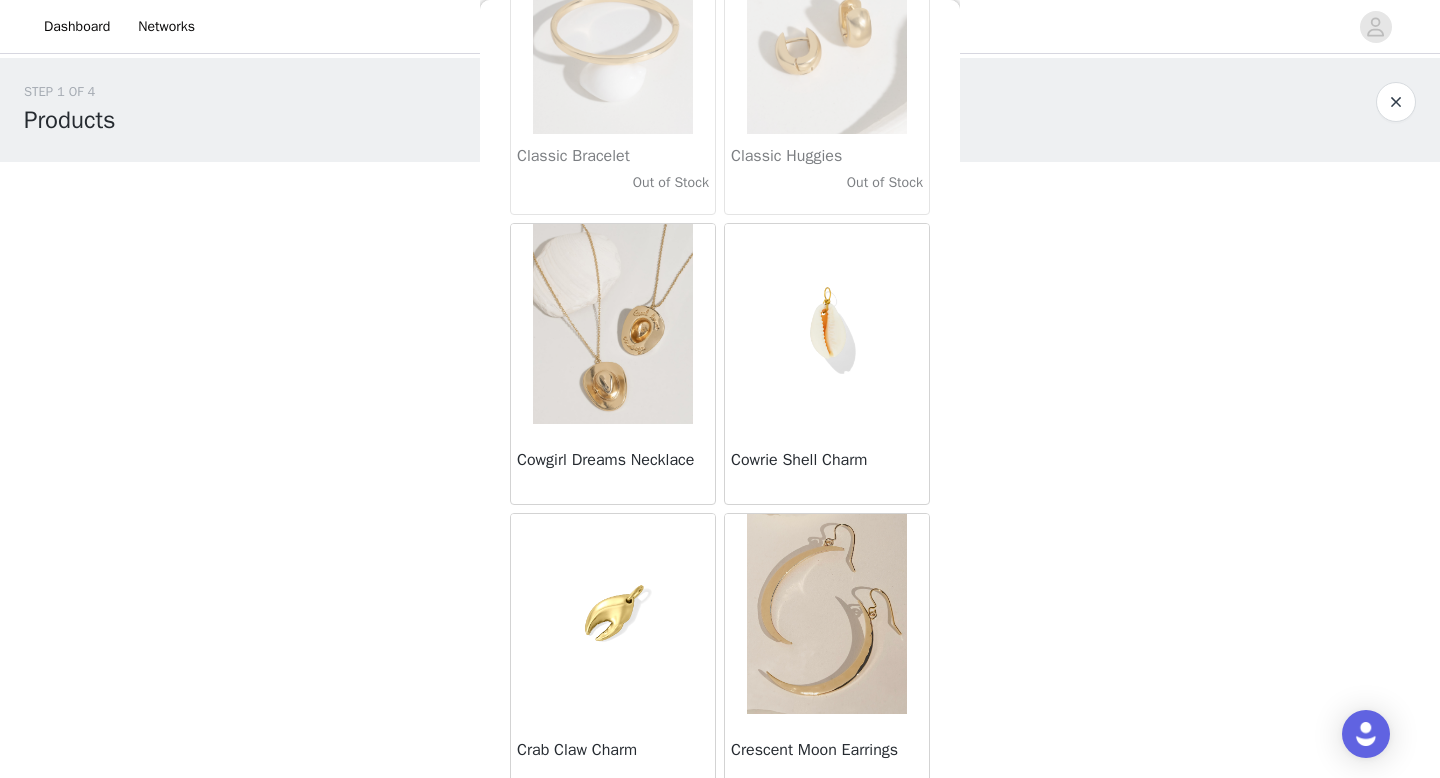 scroll, scrollTop: 5182, scrollLeft: 0, axis: vertical 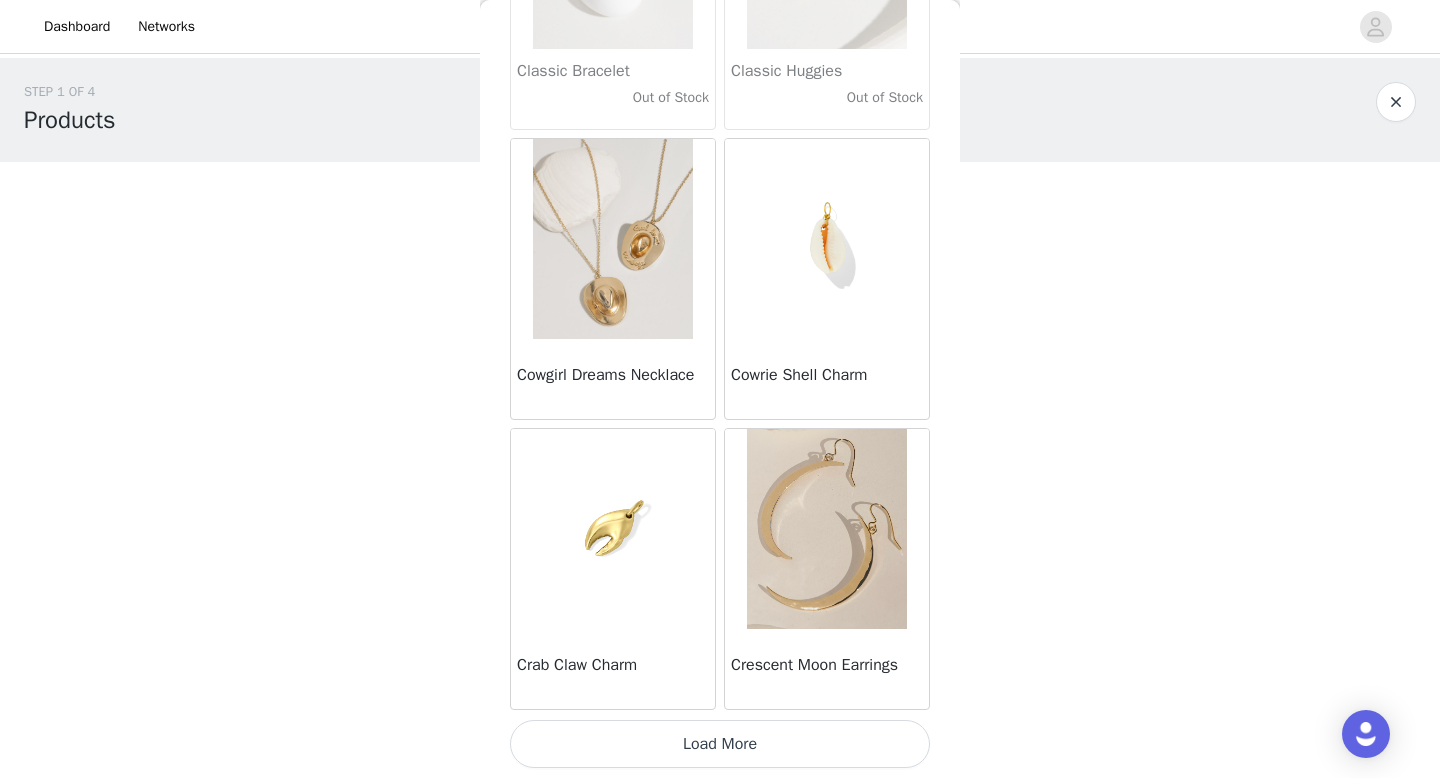 click on "Load More" at bounding box center [720, 744] 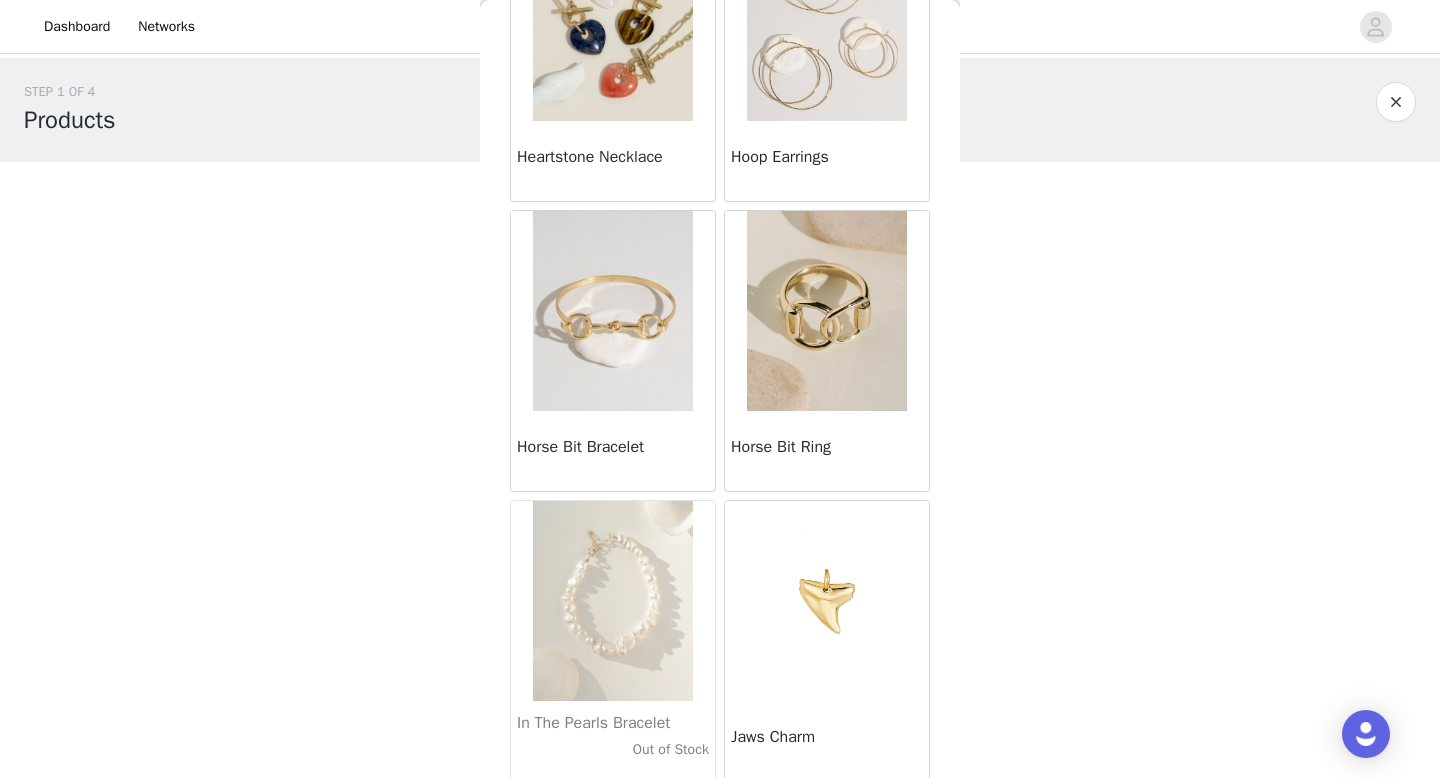 scroll, scrollTop: 8082, scrollLeft: 0, axis: vertical 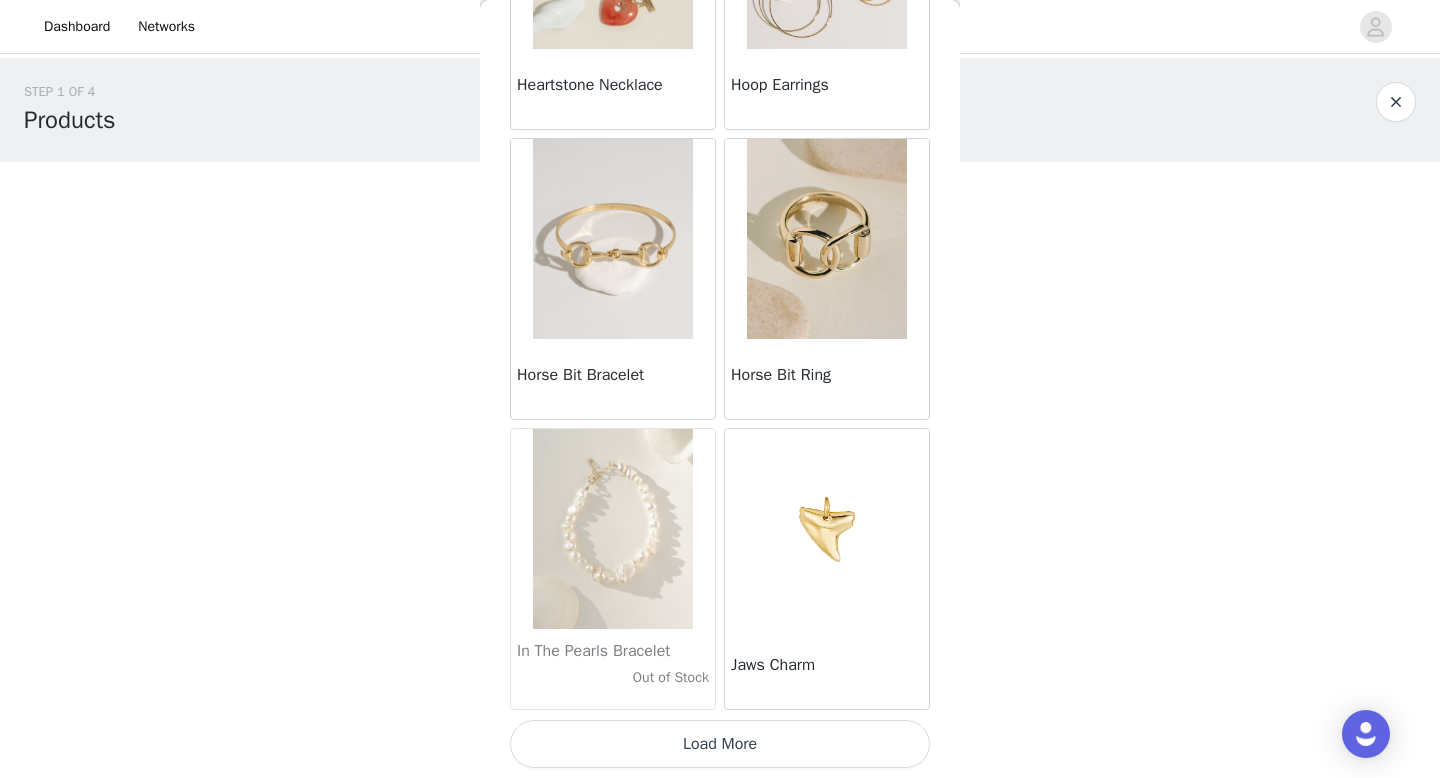 click on "Load More" at bounding box center (720, 744) 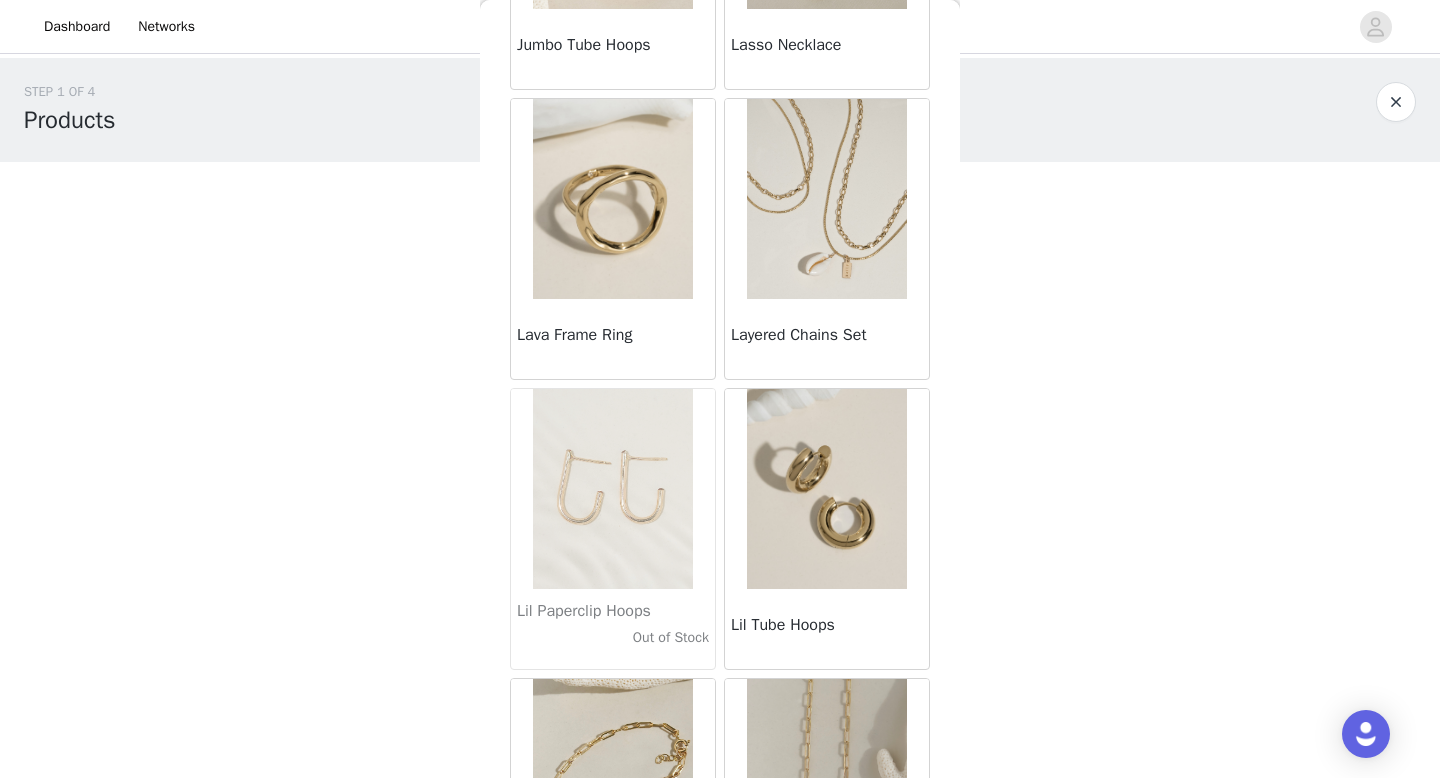 scroll, scrollTop: 9283, scrollLeft: 0, axis: vertical 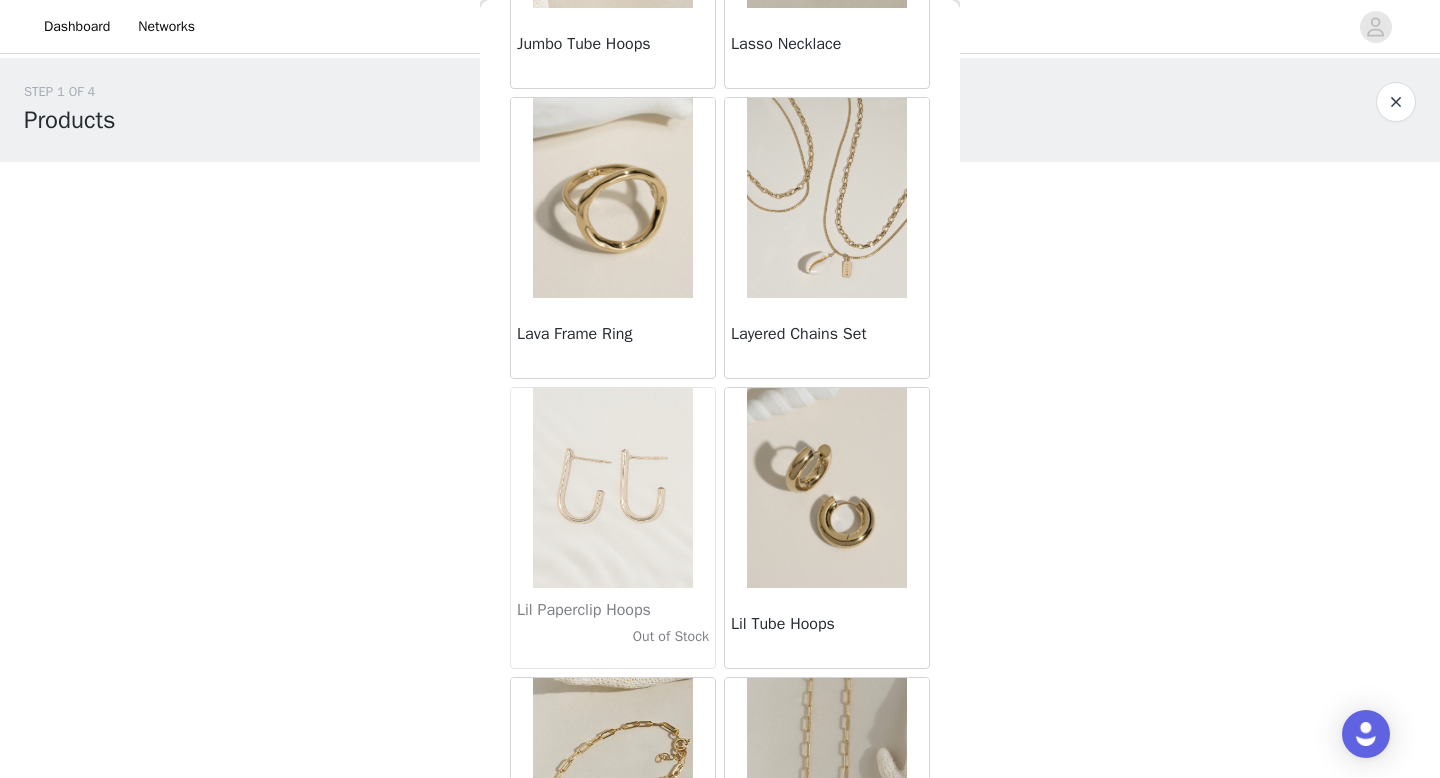 click at bounding box center (827, 198) 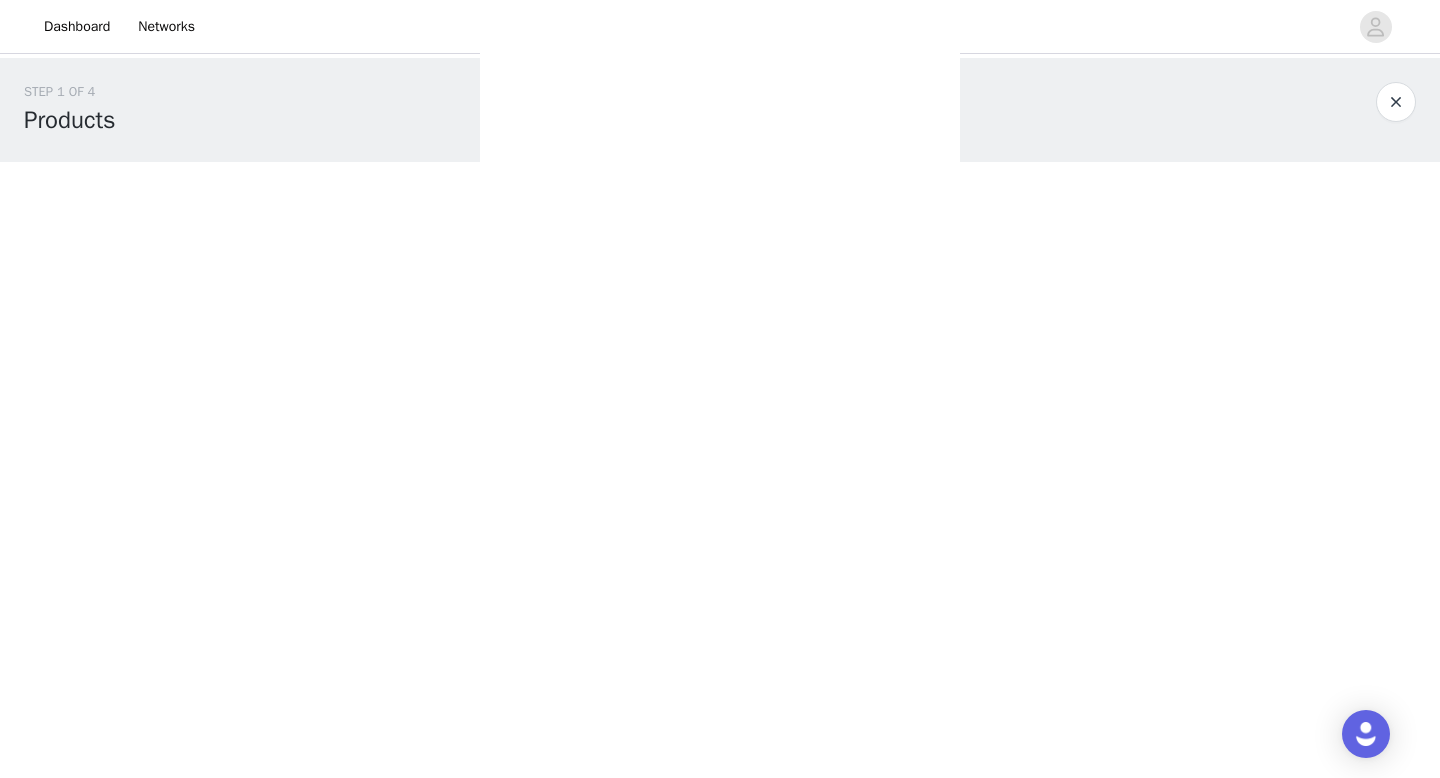 scroll, scrollTop: 101, scrollLeft: 0, axis: vertical 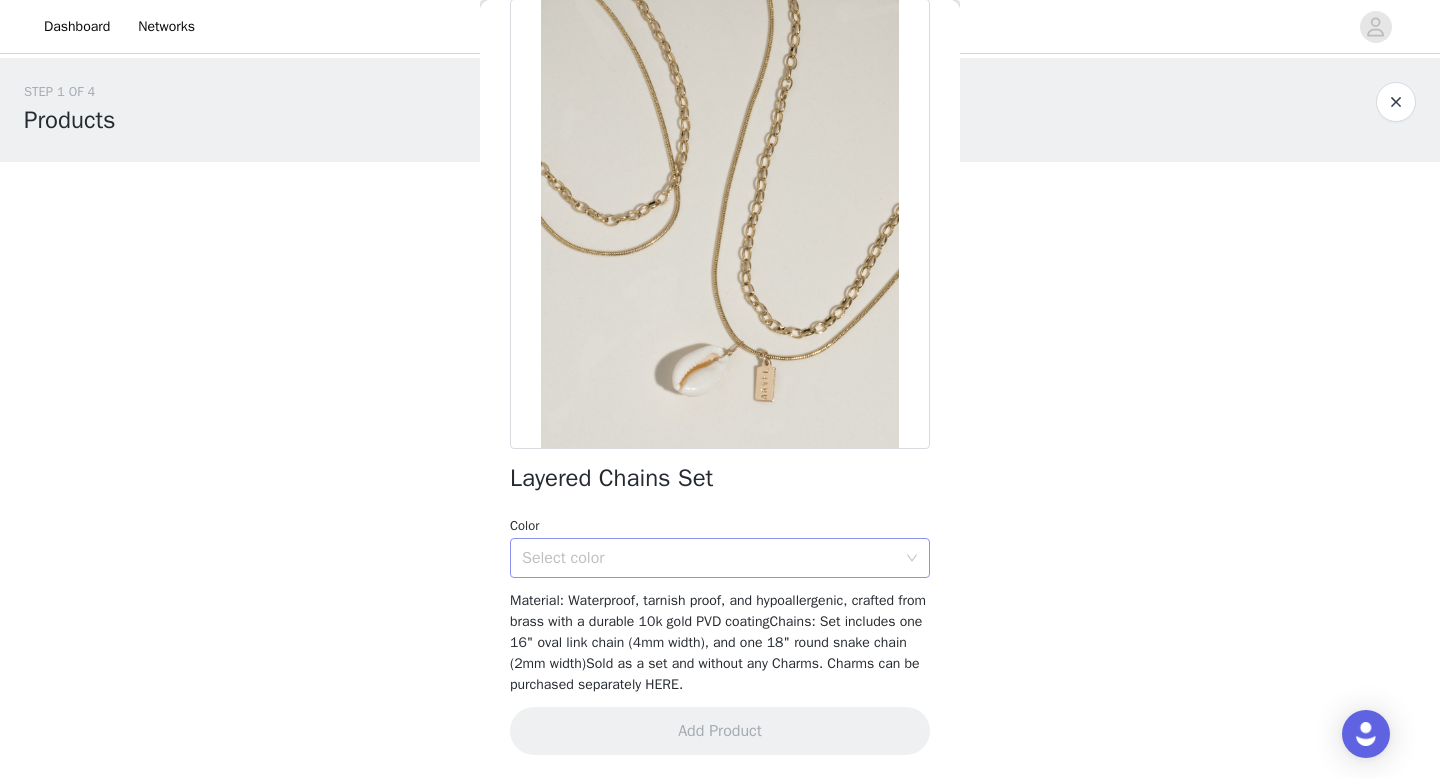 click on "Select color" at bounding box center [709, 558] 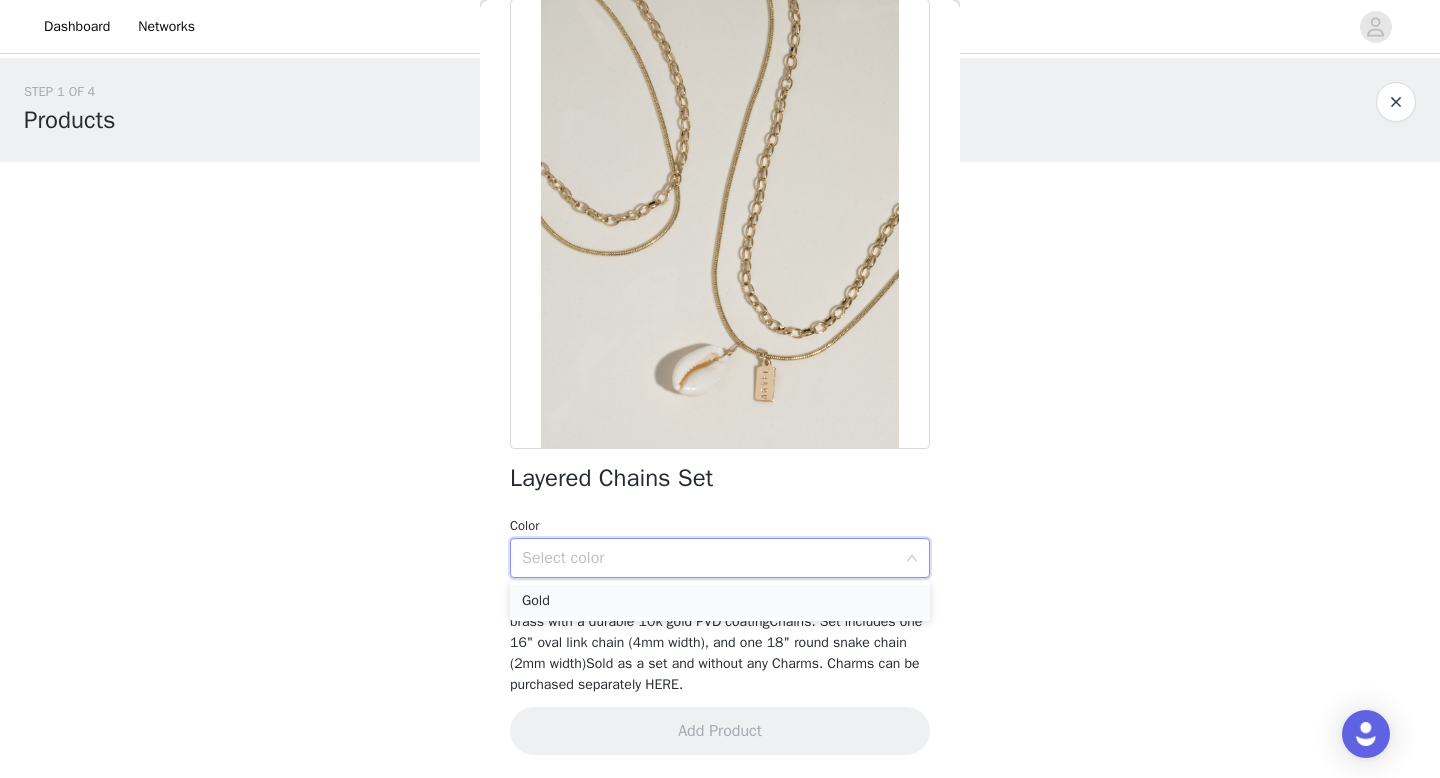 click on "Gold" at bounding box center [720, 601] 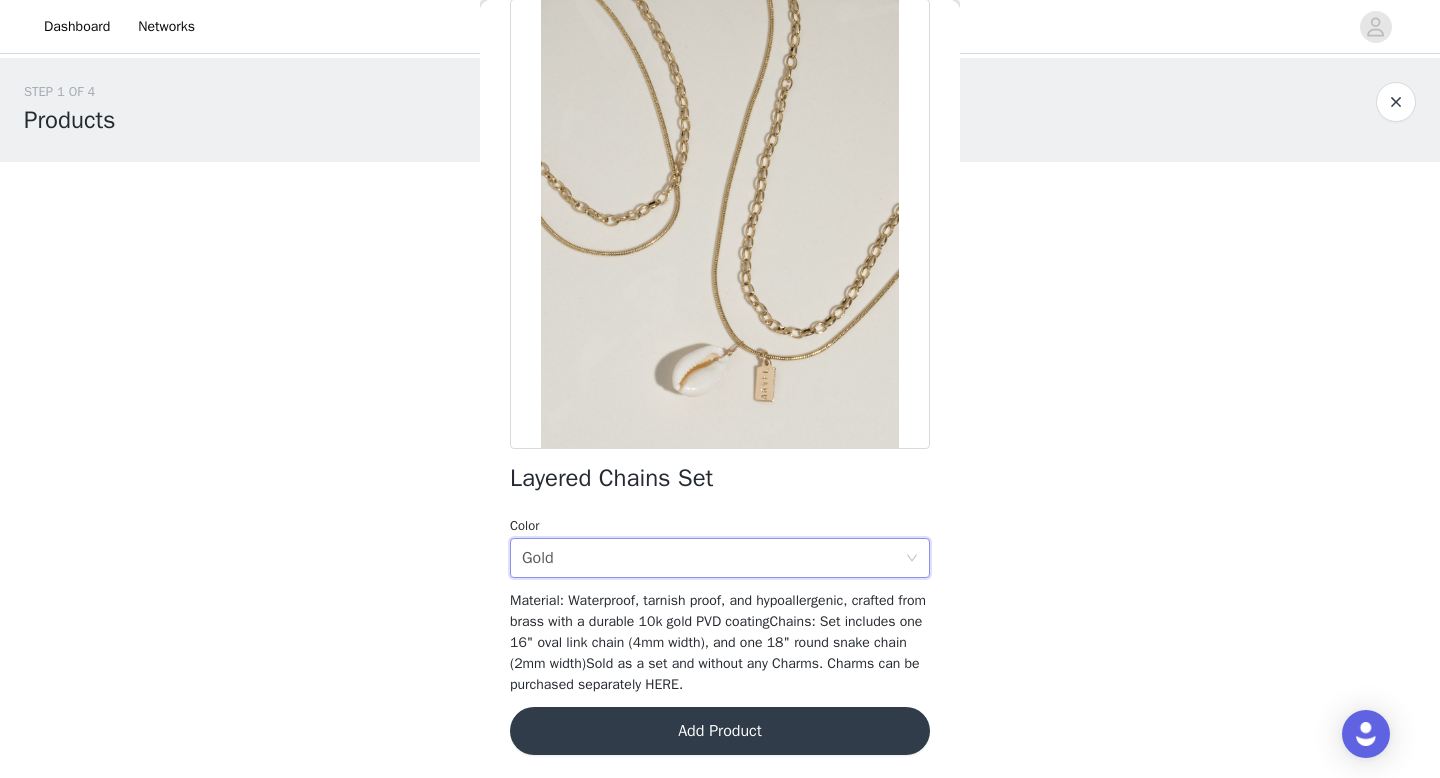 click on "Add Product" at bounding box center (720, 731) 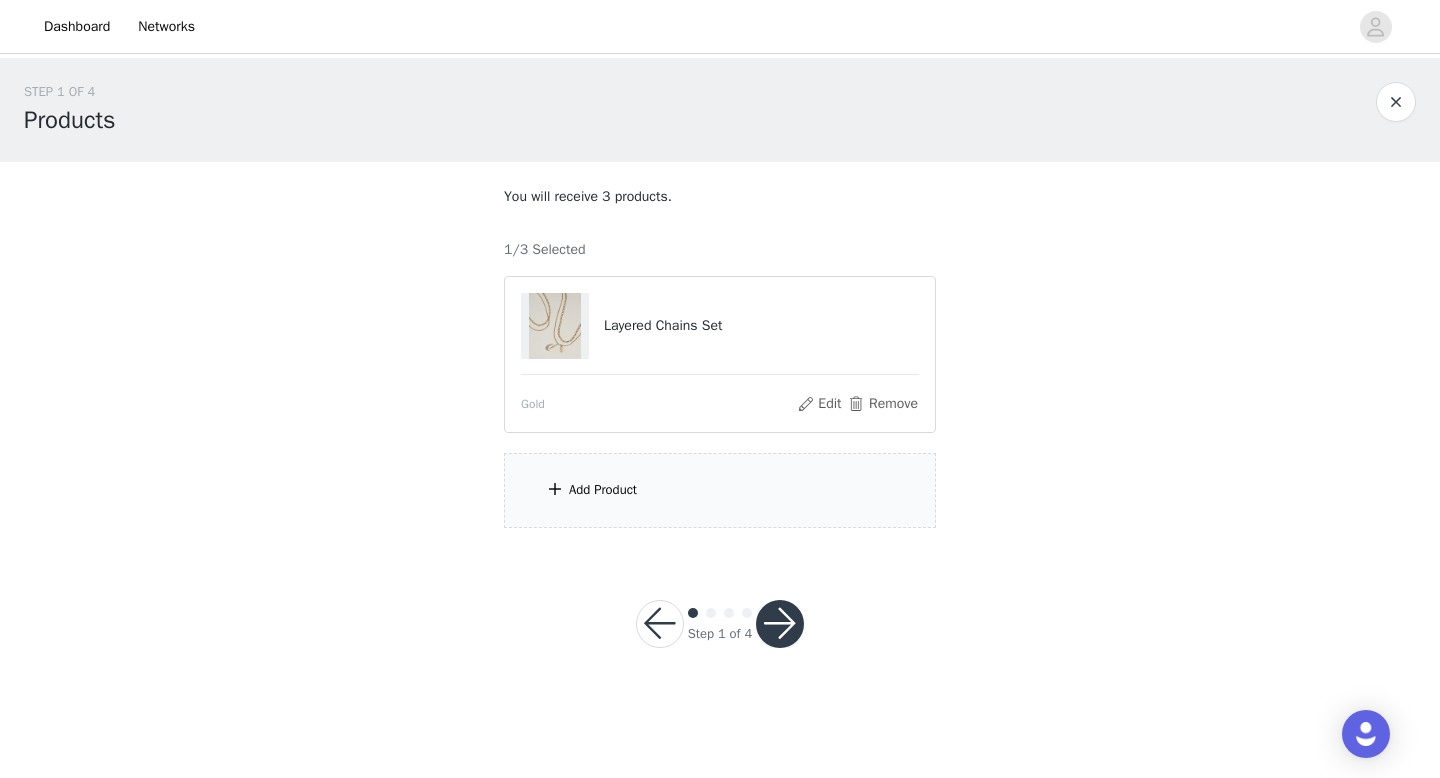 click on "Add Product" at bounding box center [720, 490] 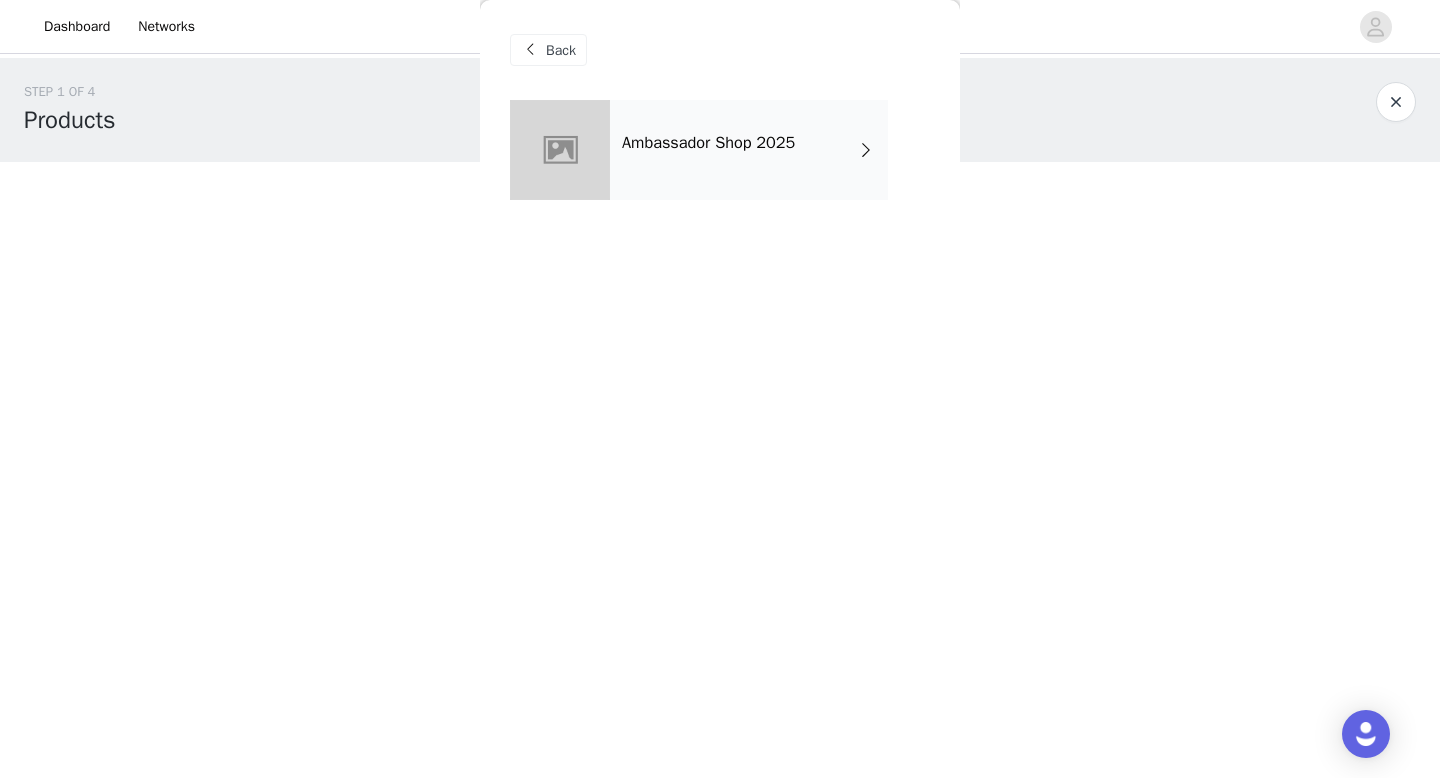 click on "Ambassador Shop 2025" at bounding box center (708, 143) 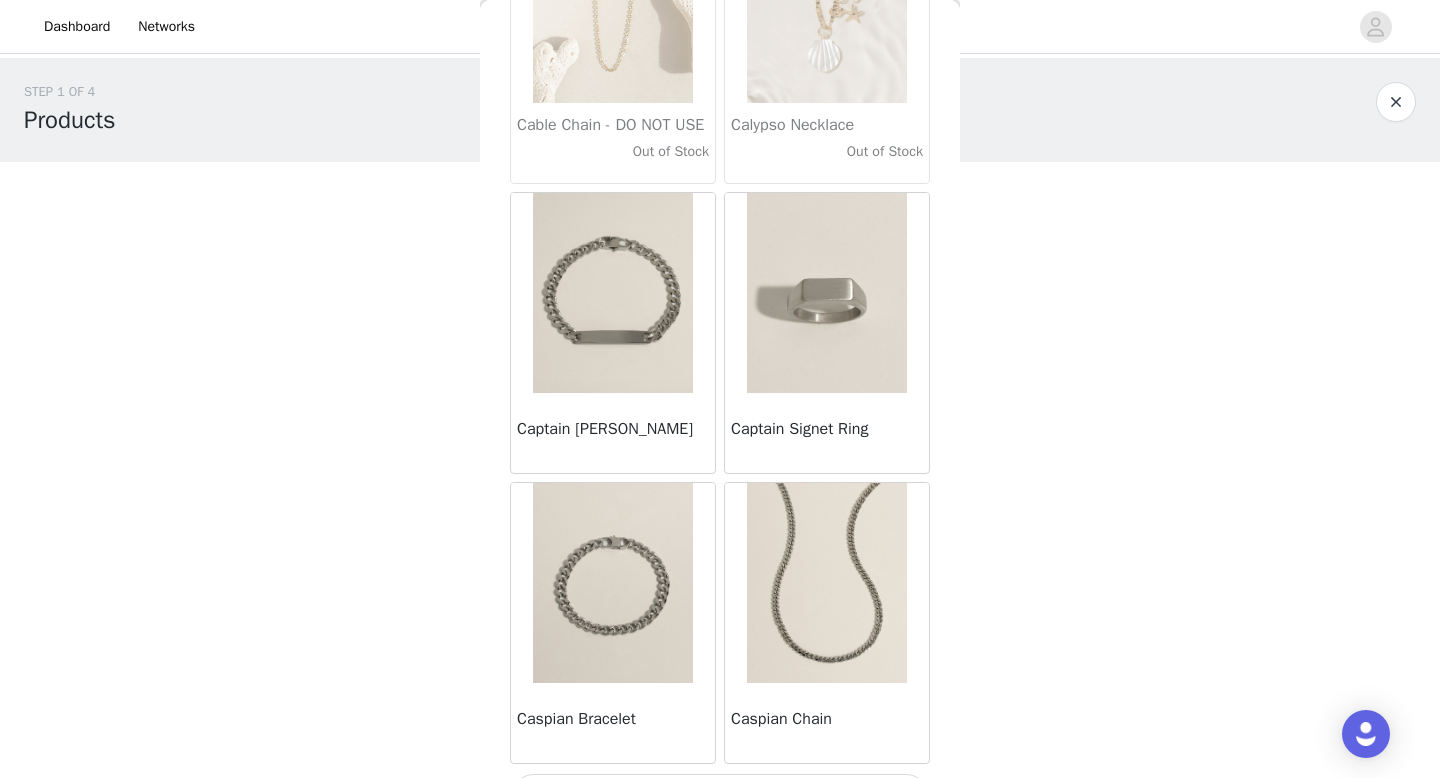 scroll, scrollTop: 2282, scrollLeft: 0, axis: vertical 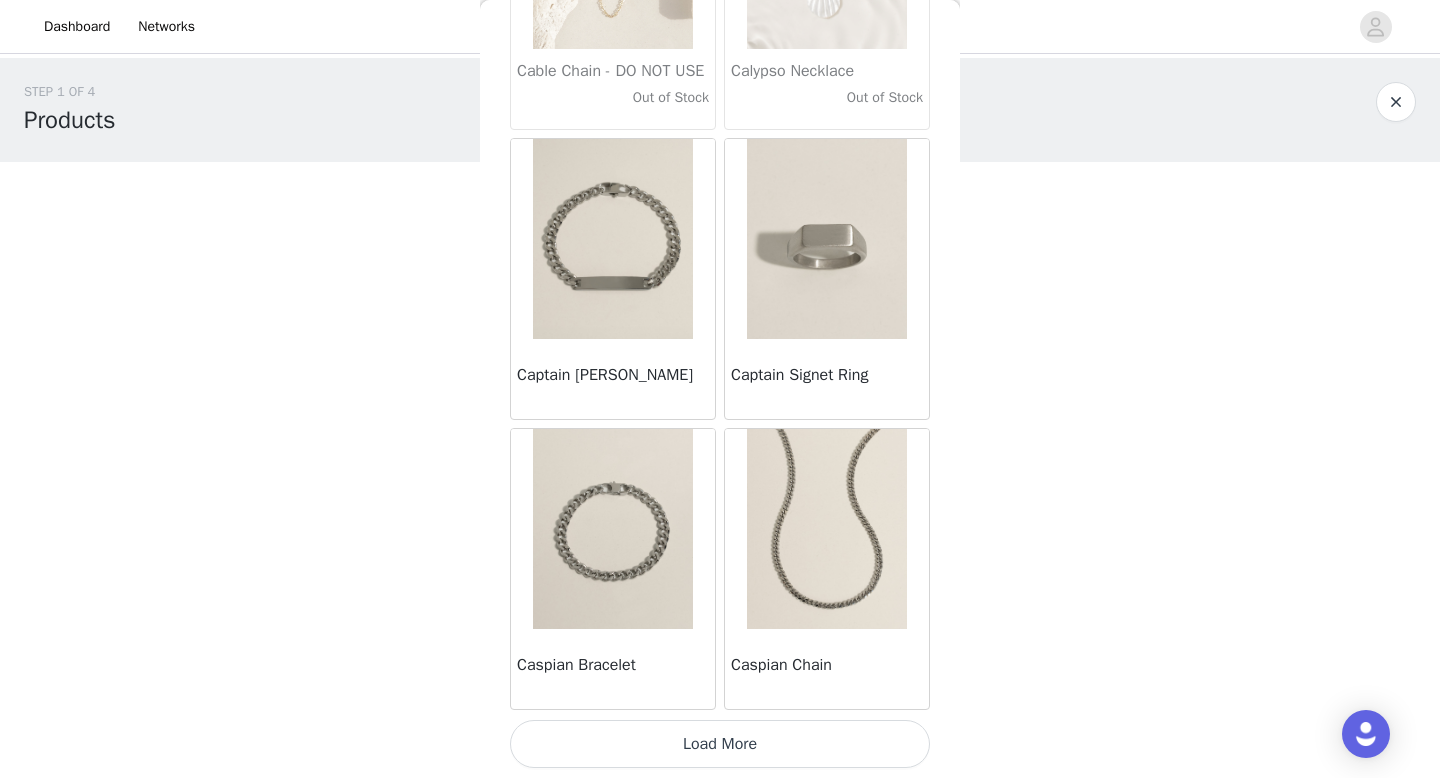 click at bounding box center (613, 529) 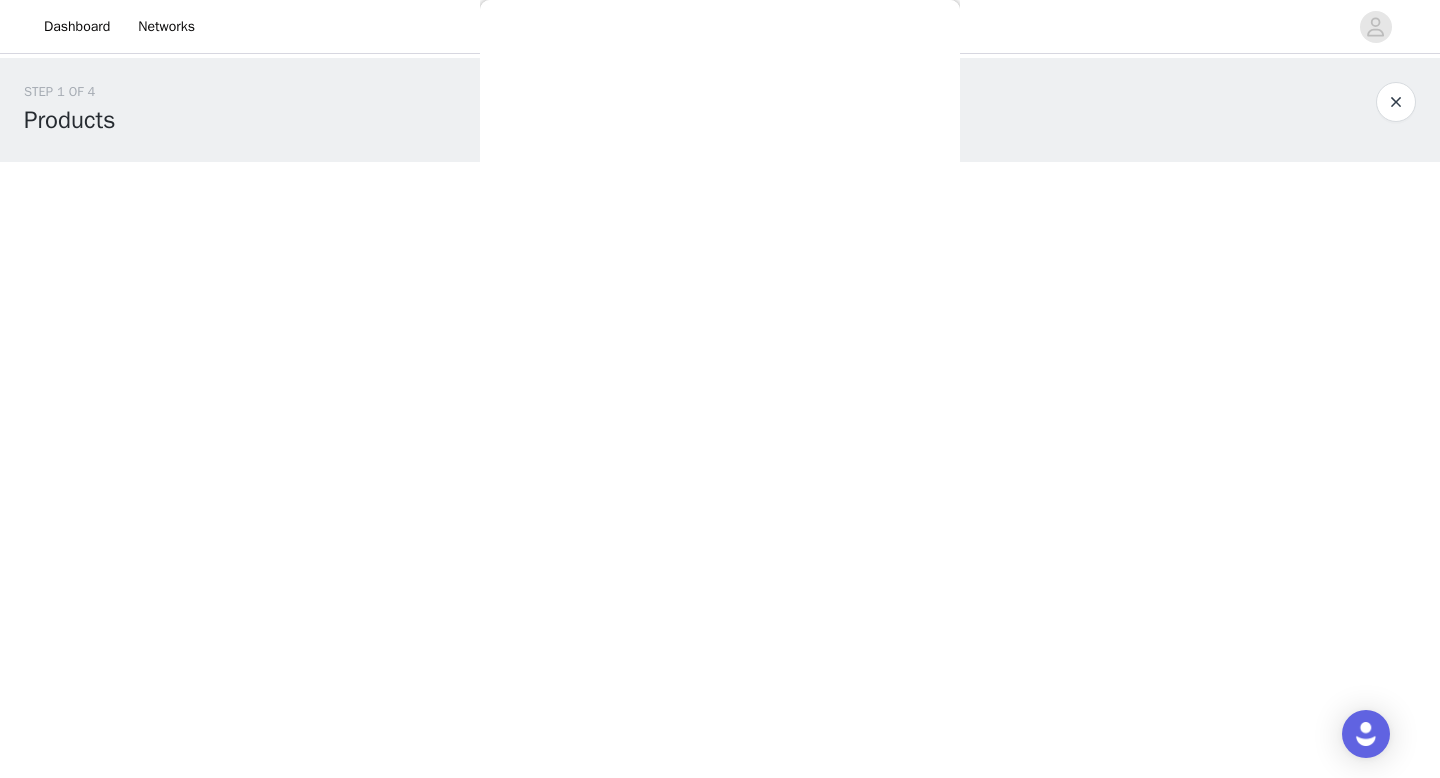 scroll, scrollTop: 129, scrollLeft: 0, axis: vertical 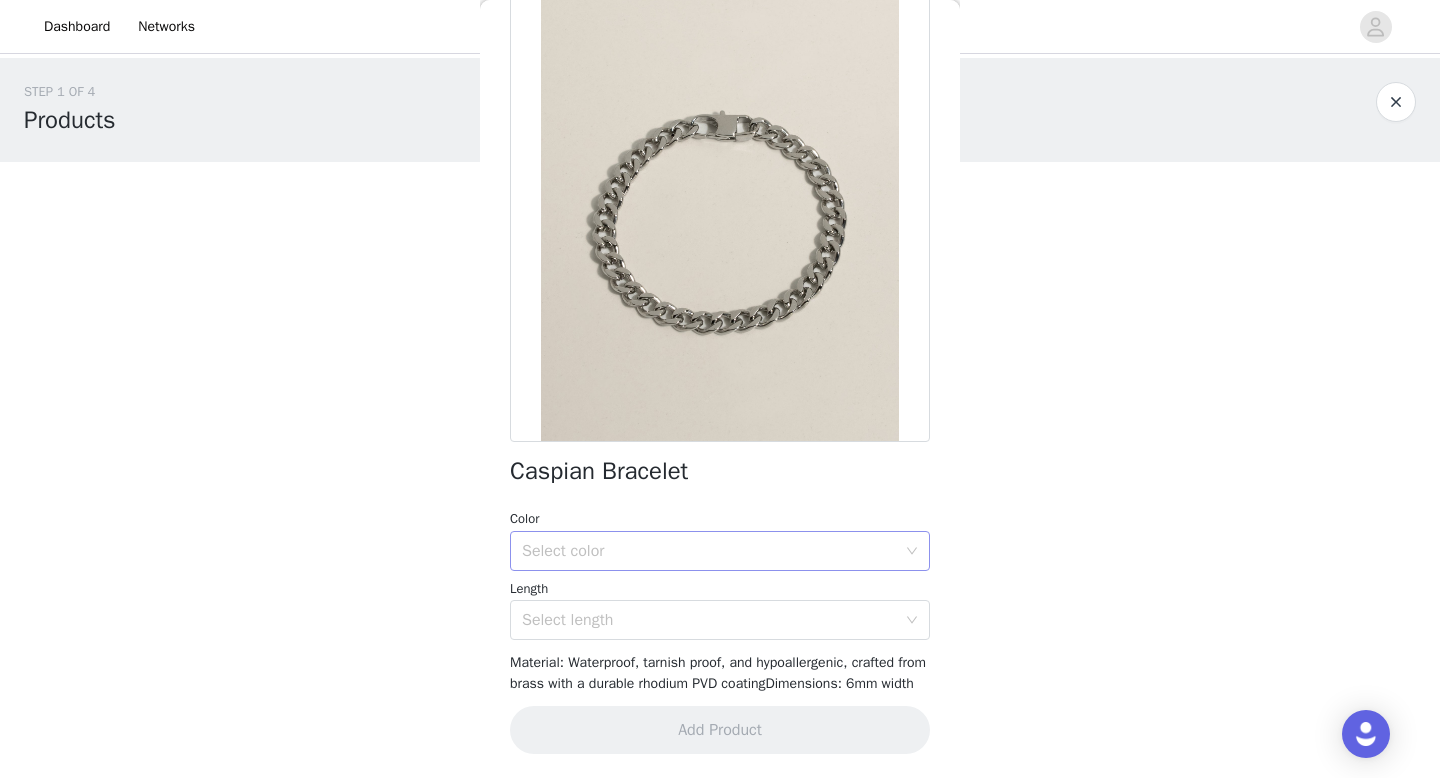 click on "Select color" at bounding box center (709, 551) 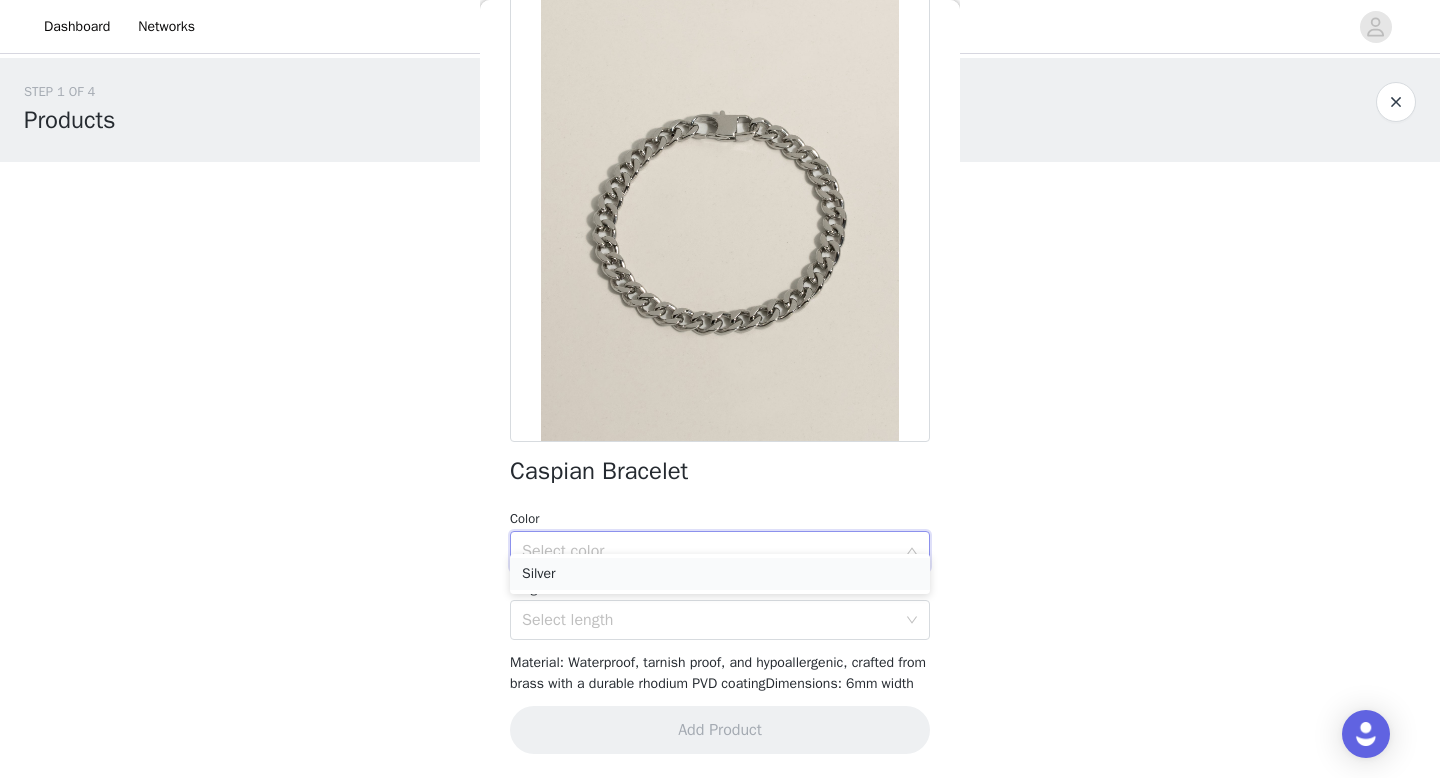 click on "Silver" at bounding box center [720, 574] 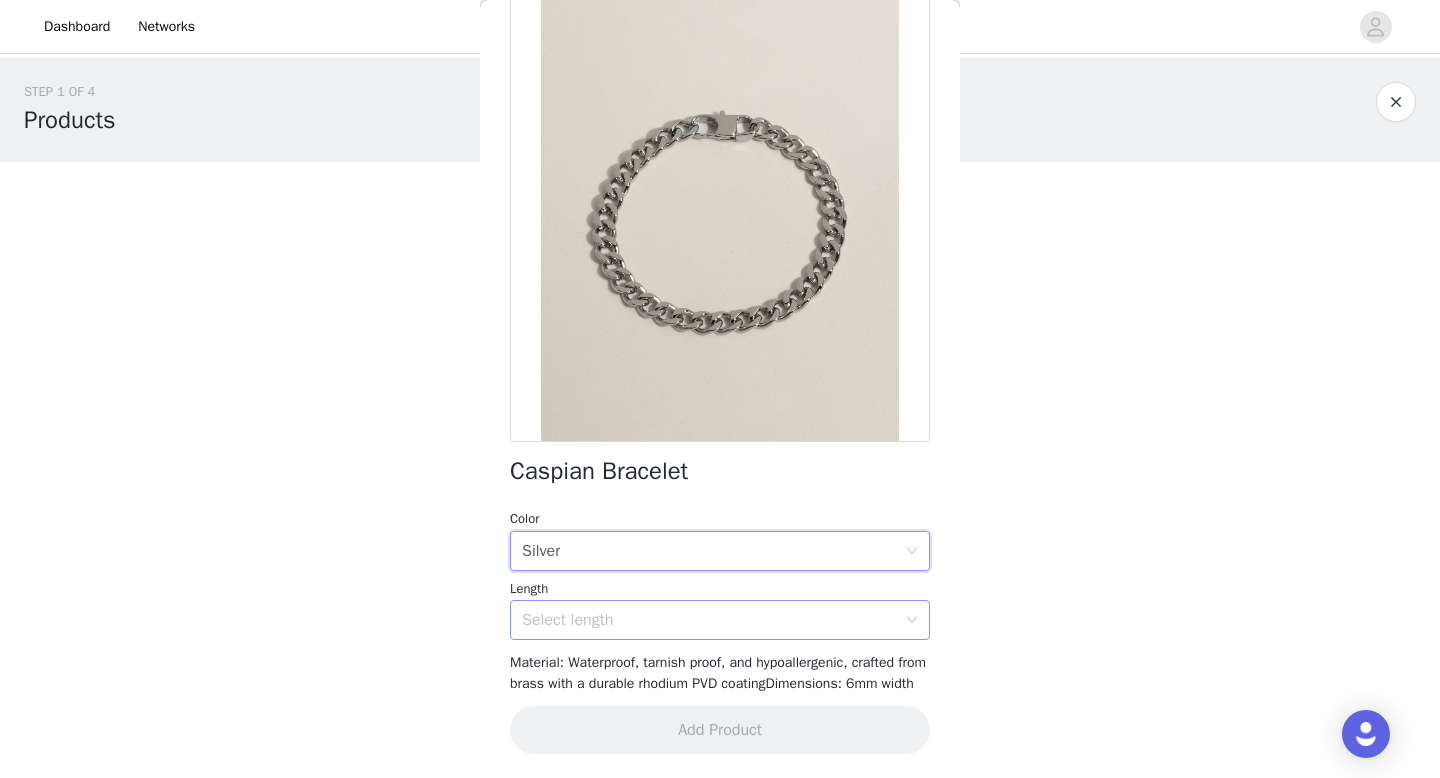 click on "Select length" at bounding box center [709, 620] 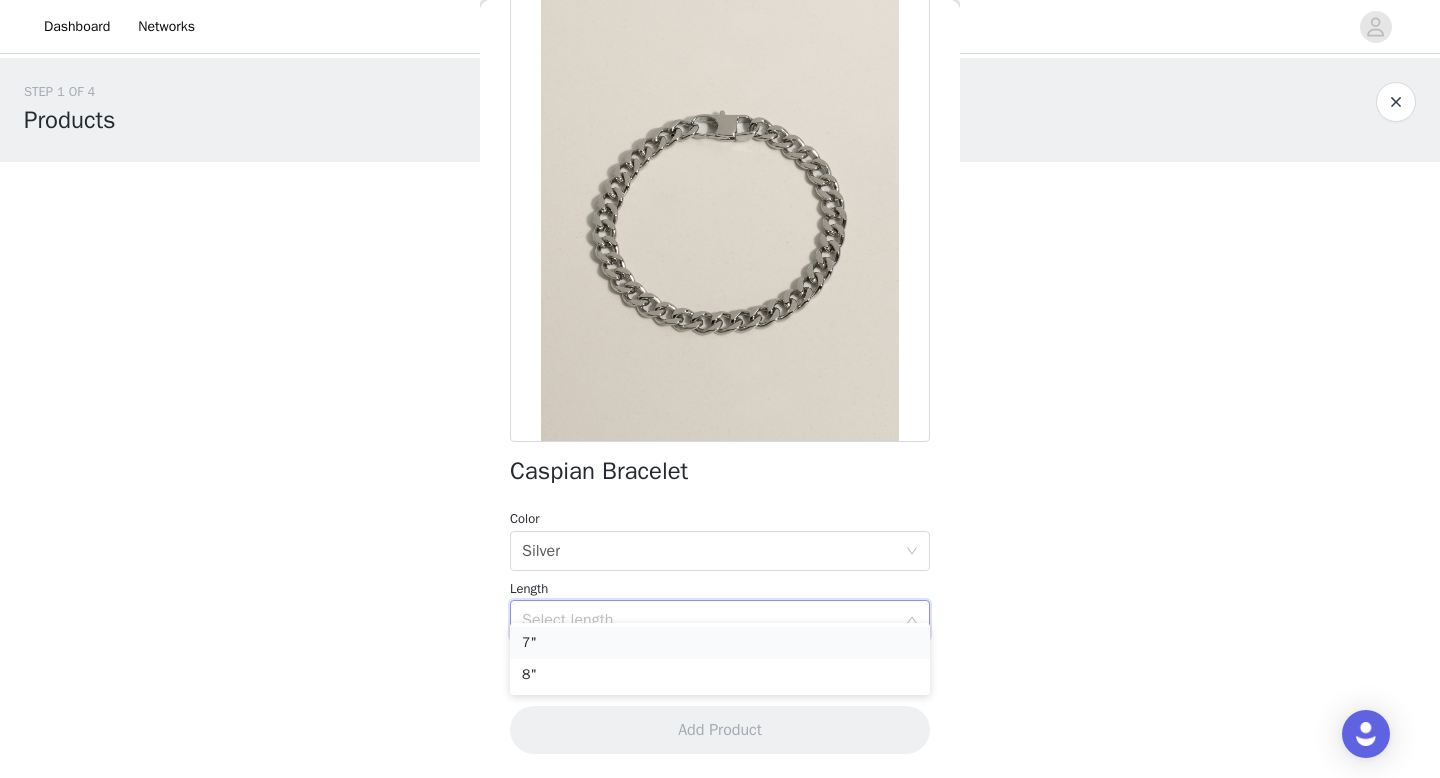 click on "7"" at bounding box center [720, 643] 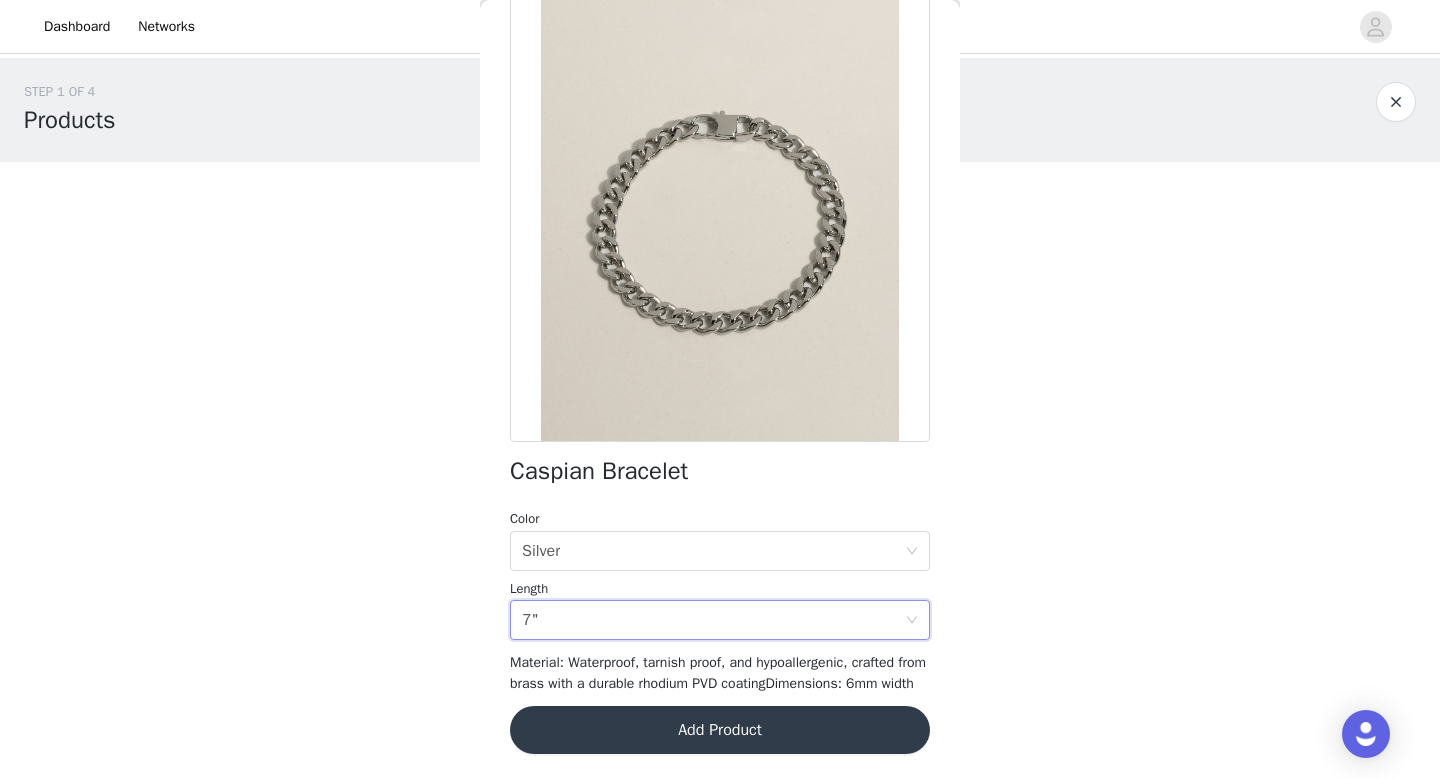 click on "Add Product" at bounding box center (720, 730) 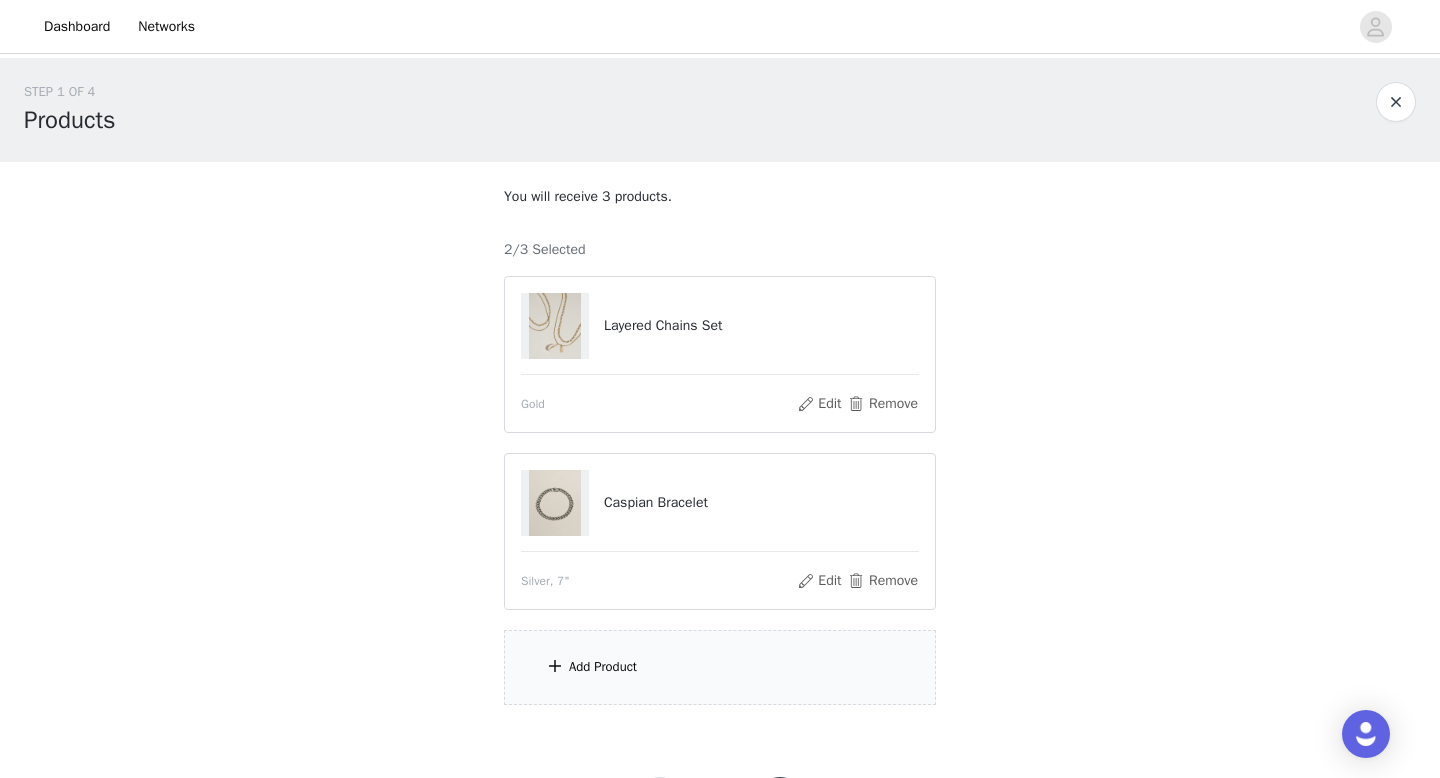 click on "Caspian Bracelet" at bounding box center [720, 503] 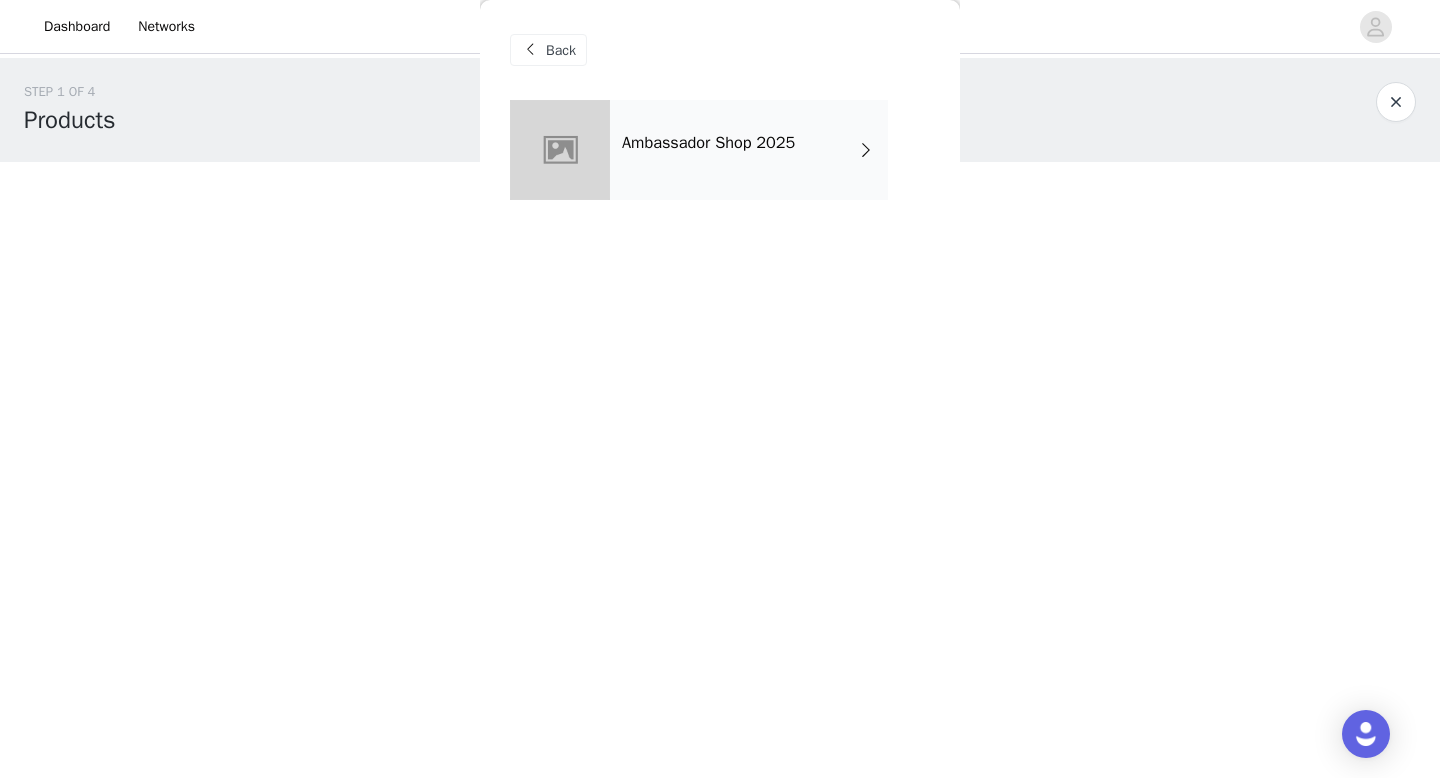 click on "Back     Ambassador Shop 2025" at bounding box center (720, 389) 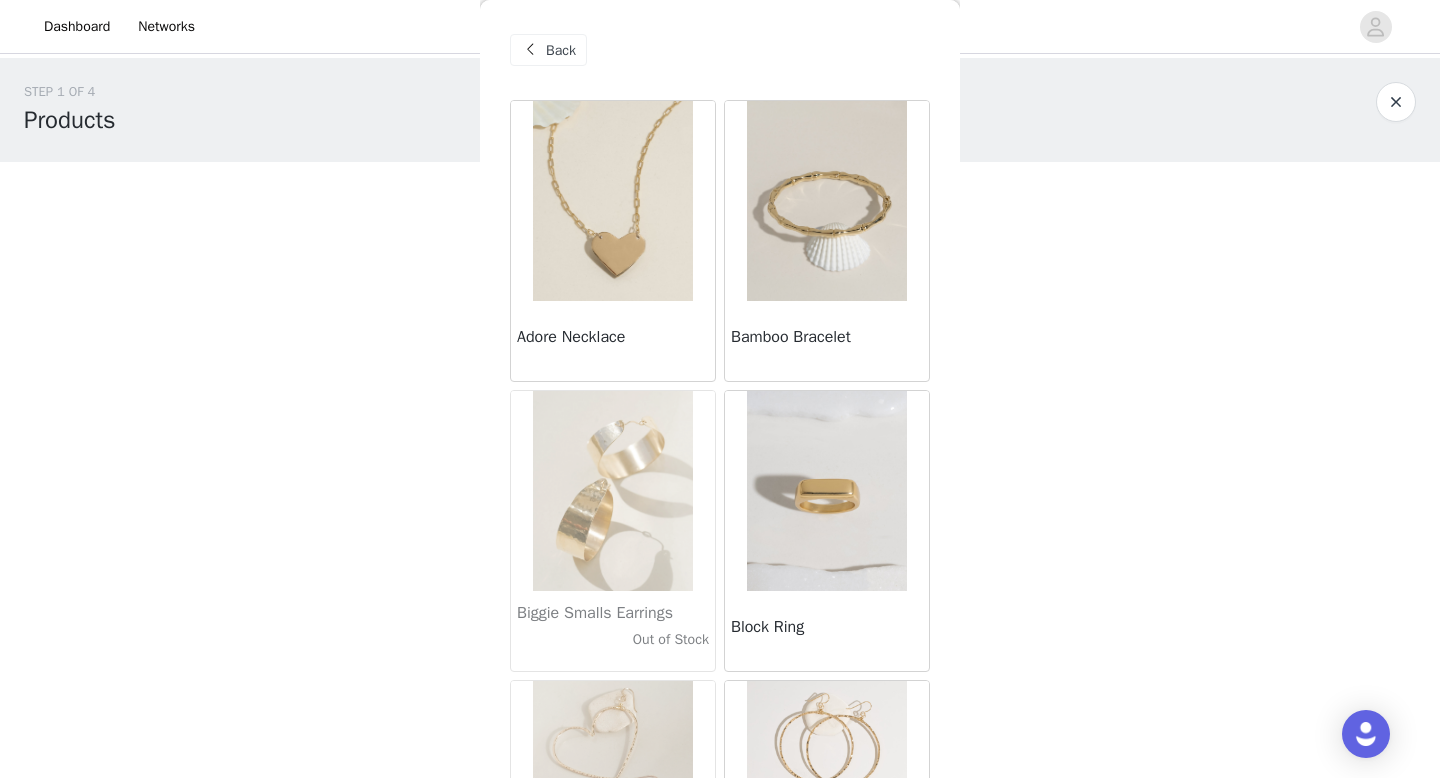 scroll, scrollTop: 94, scrollLeft: 0, axis: vertical 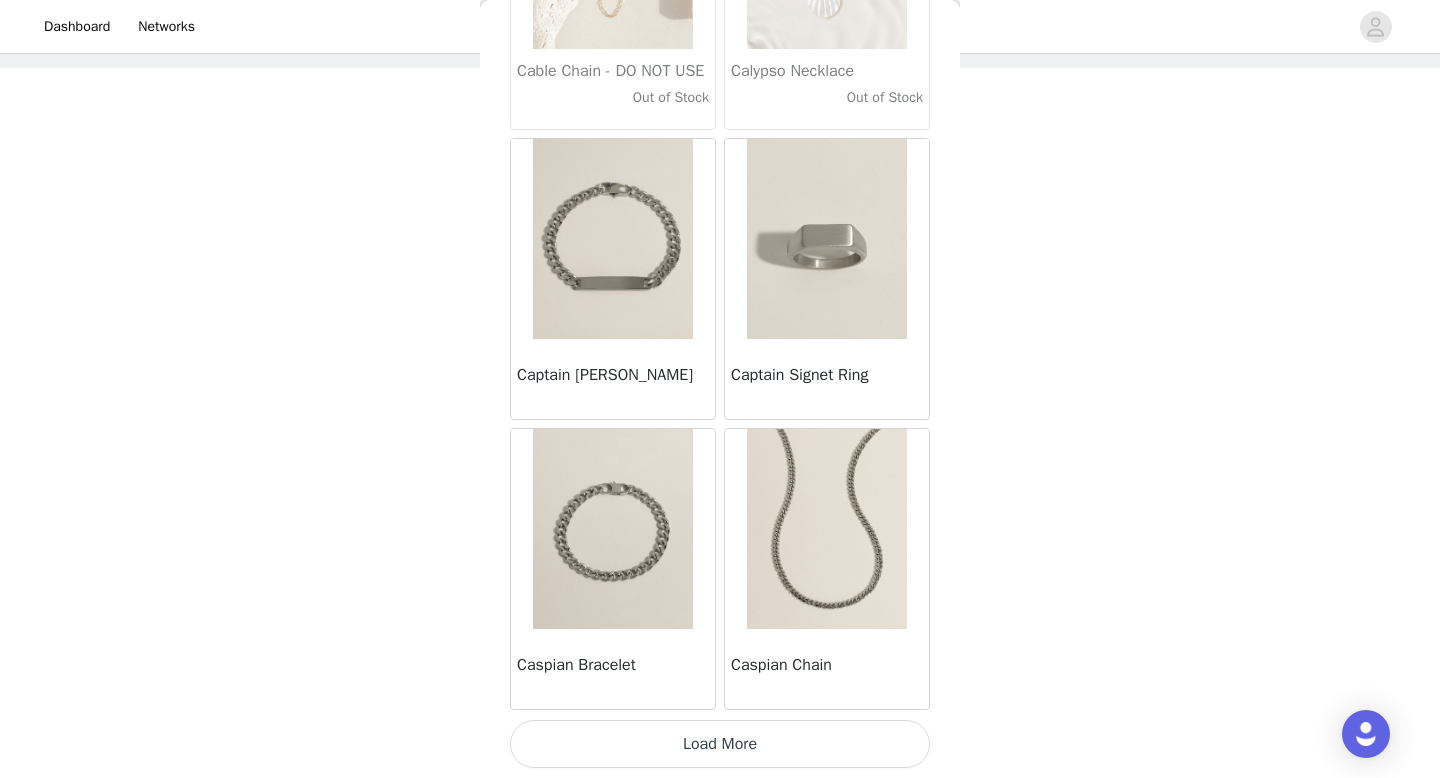 click at bounding box center [613, 529] 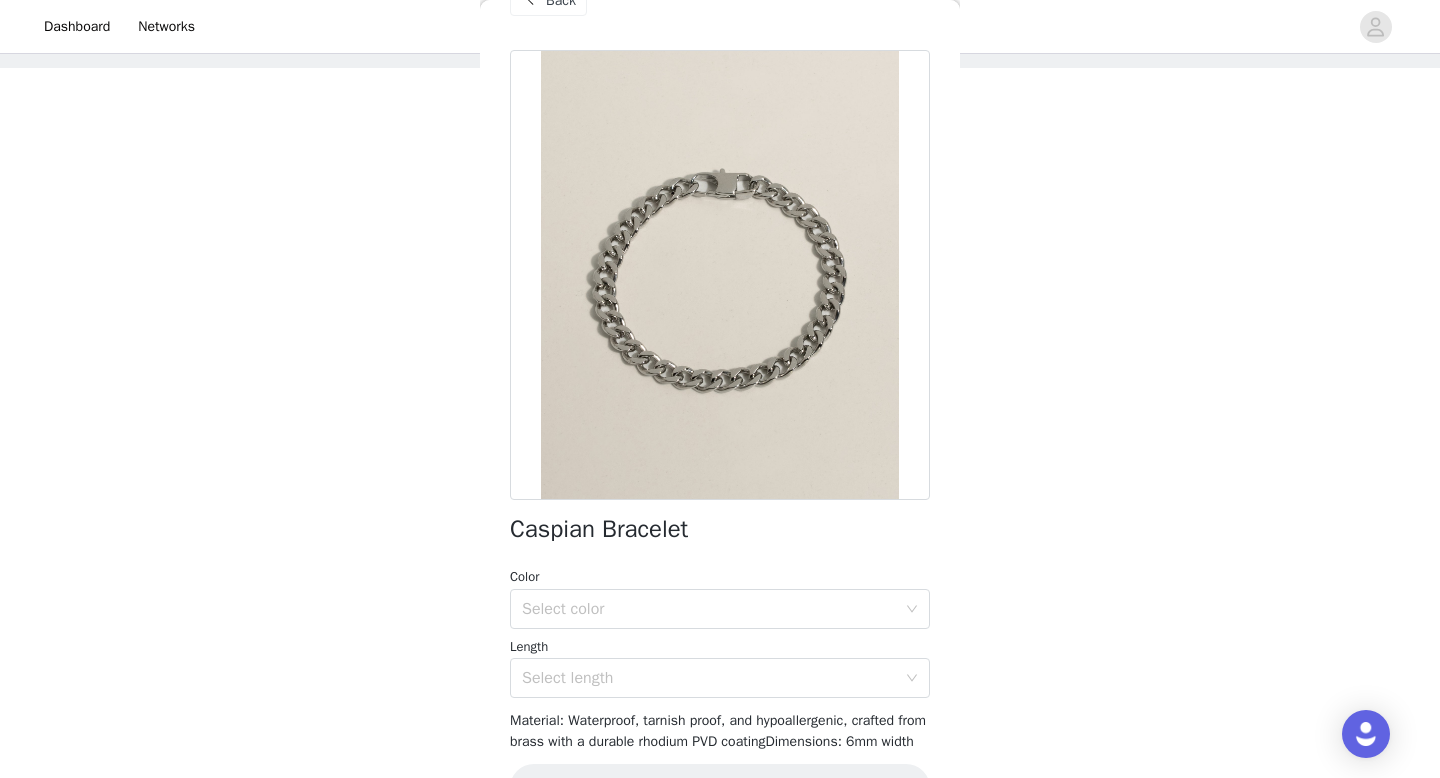 scroll, scrollTop: 0, scrollLeft: 0, axis: both 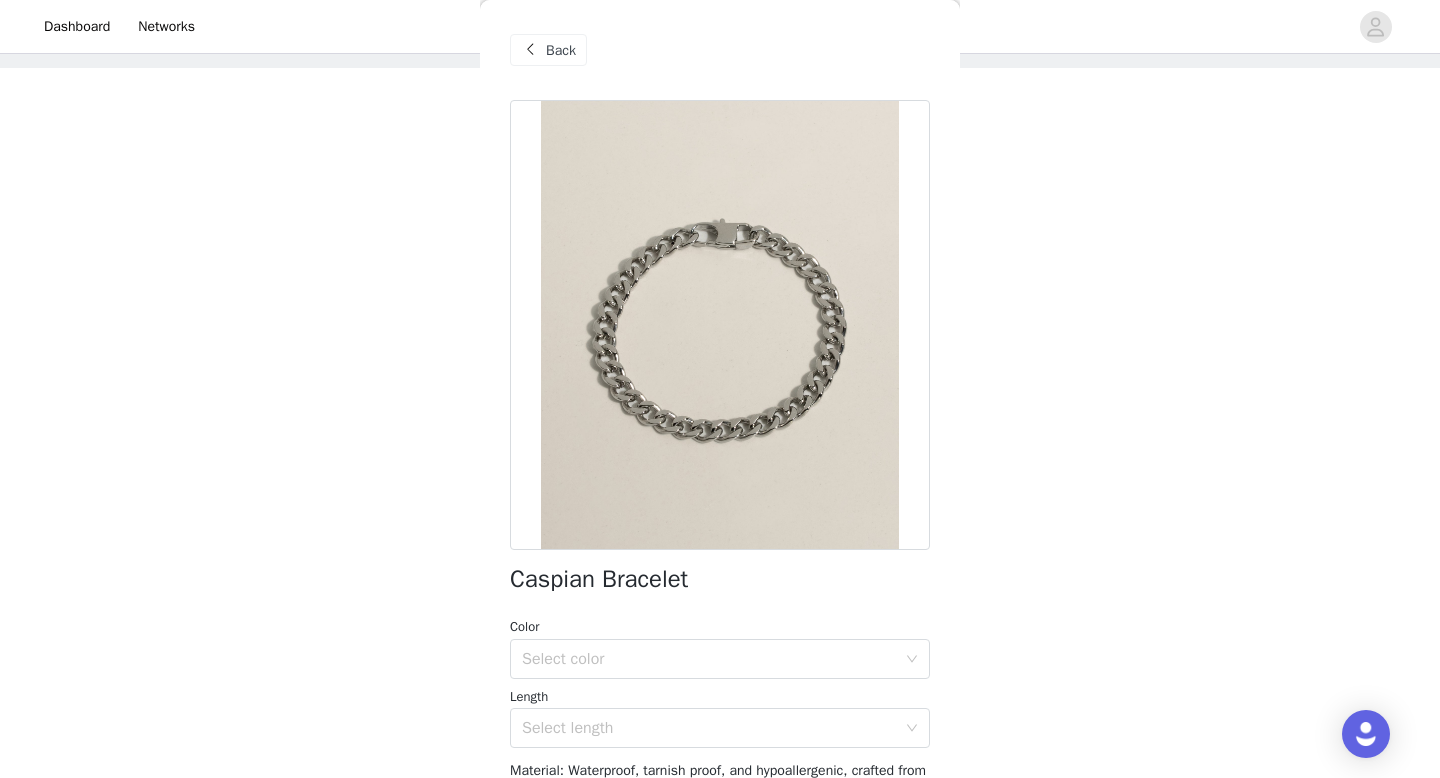 click on "Back" at bounding box center [561, 50] 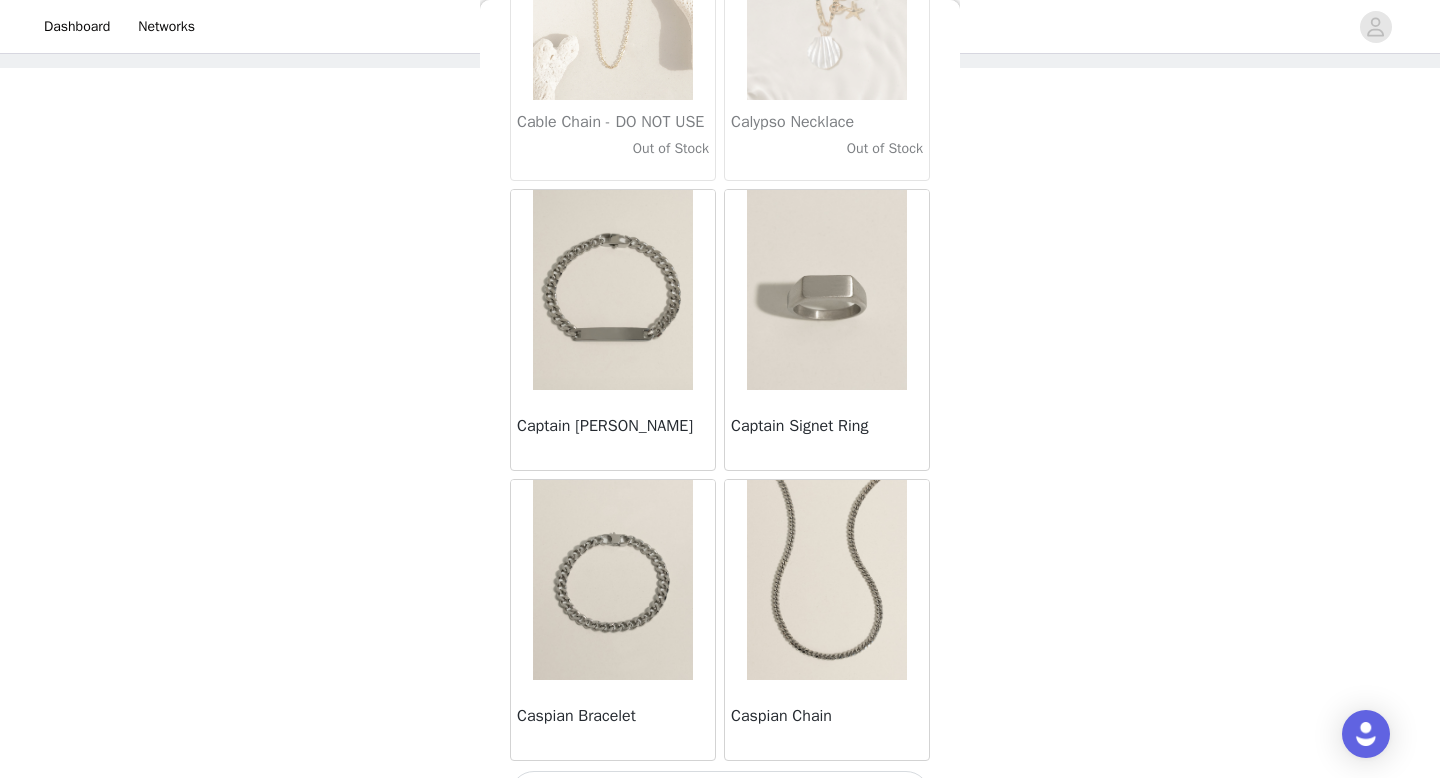 scroll, scrollTop: 2282, scrollLeft: 0, axis: vertical 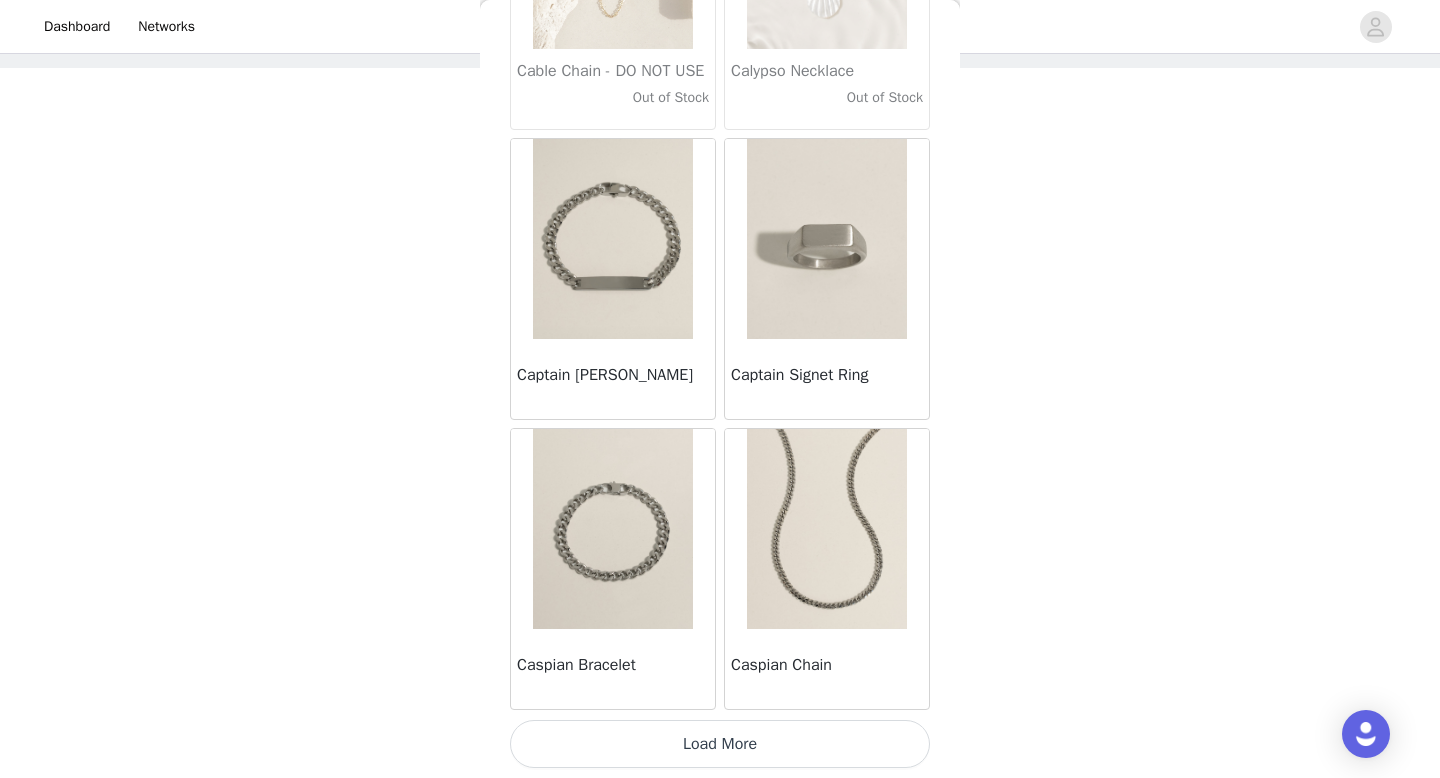 click on "Load More" at bounding box center [720, 744] 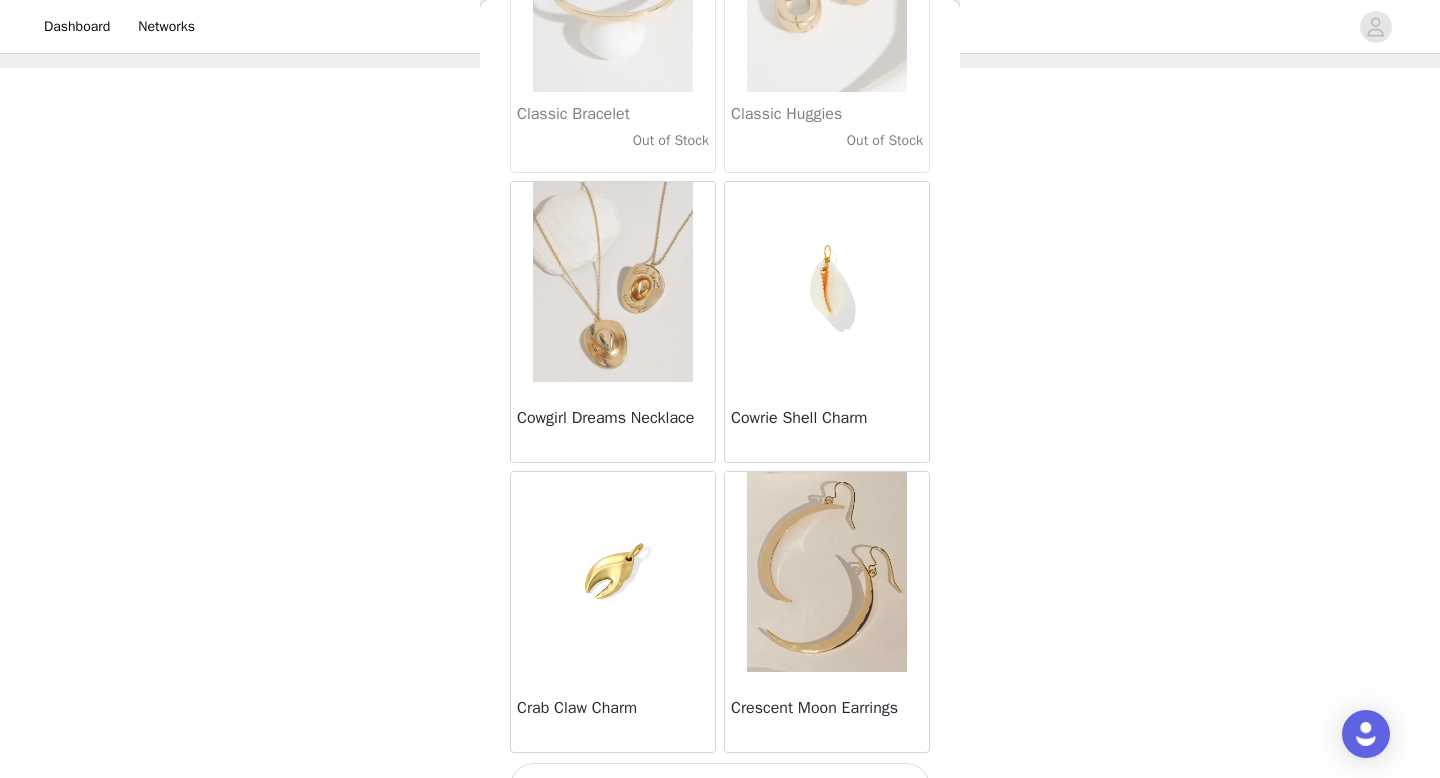 scroll, scrollTop: 5182, scrollLeft: 0, axis: vertical 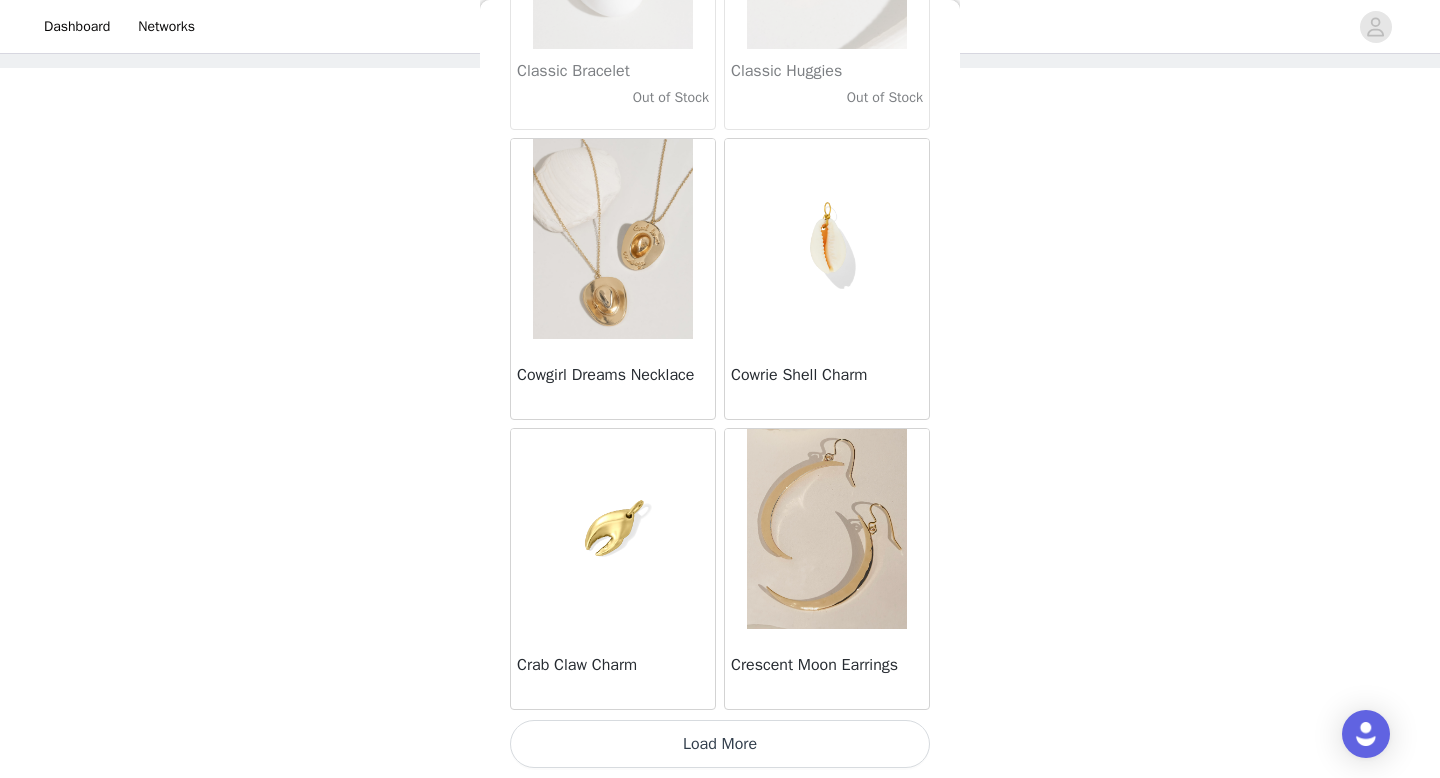 click on "Load More" at bounding box center (720, 744) 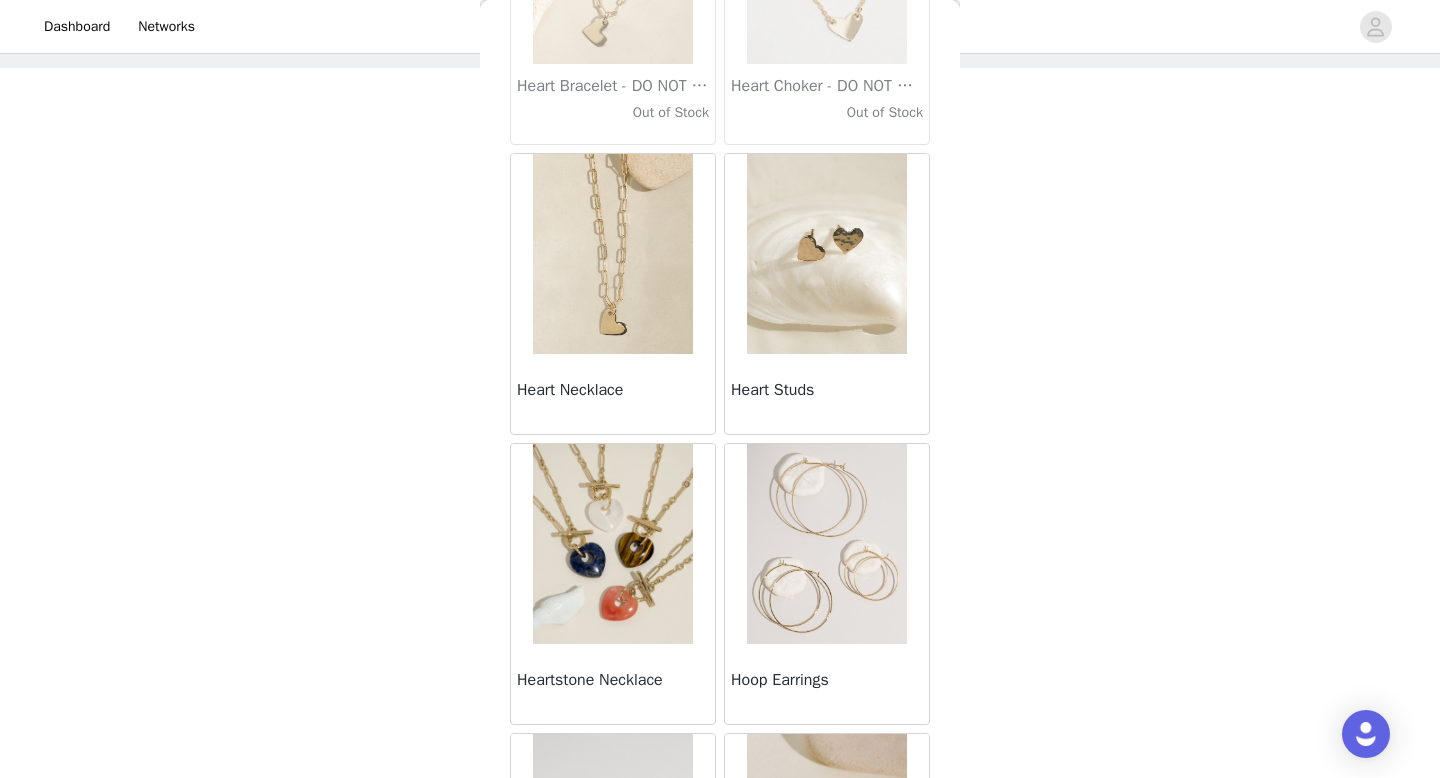 scroll, scrollTop: 8082, scrollLeft: 0, axis: vertical 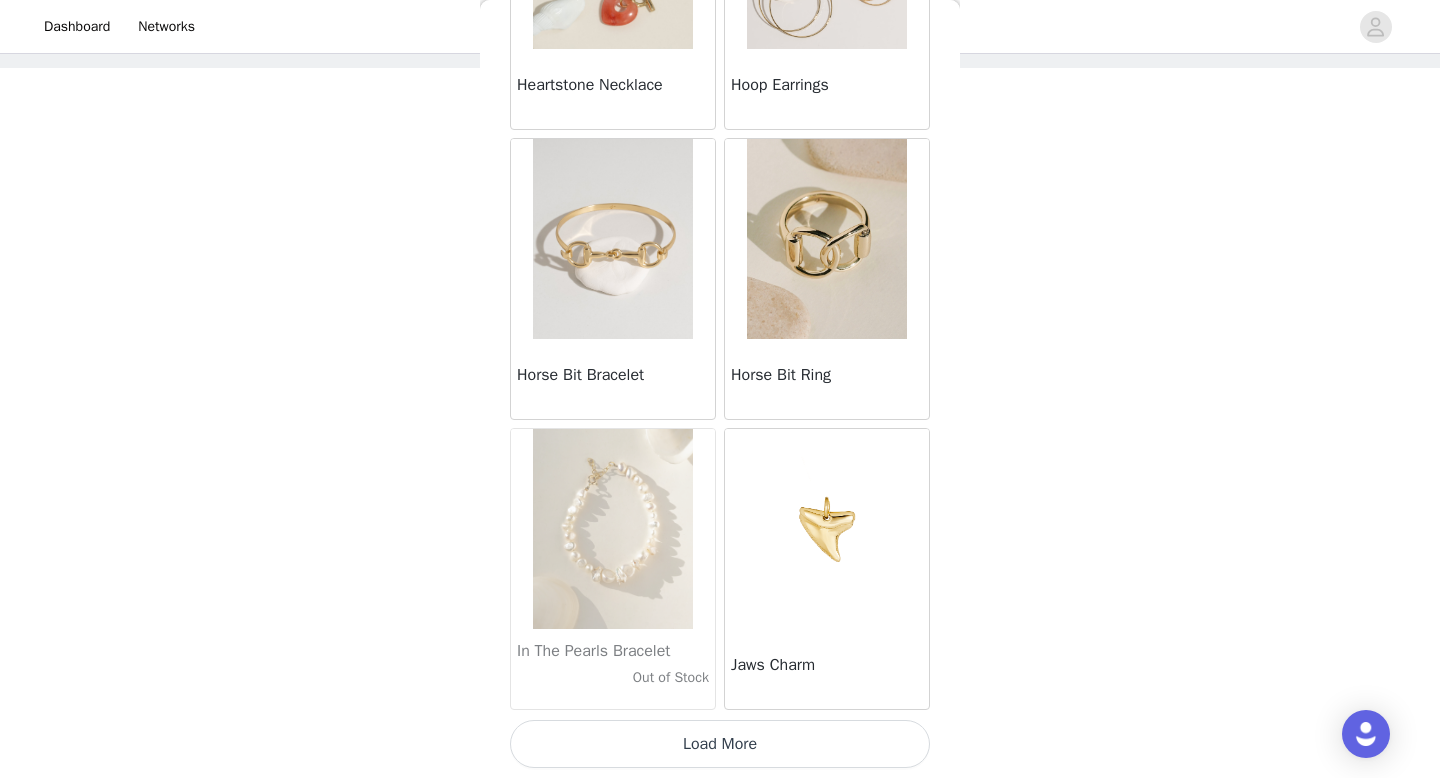 click on "Load More" at bounding box center (720, 744) 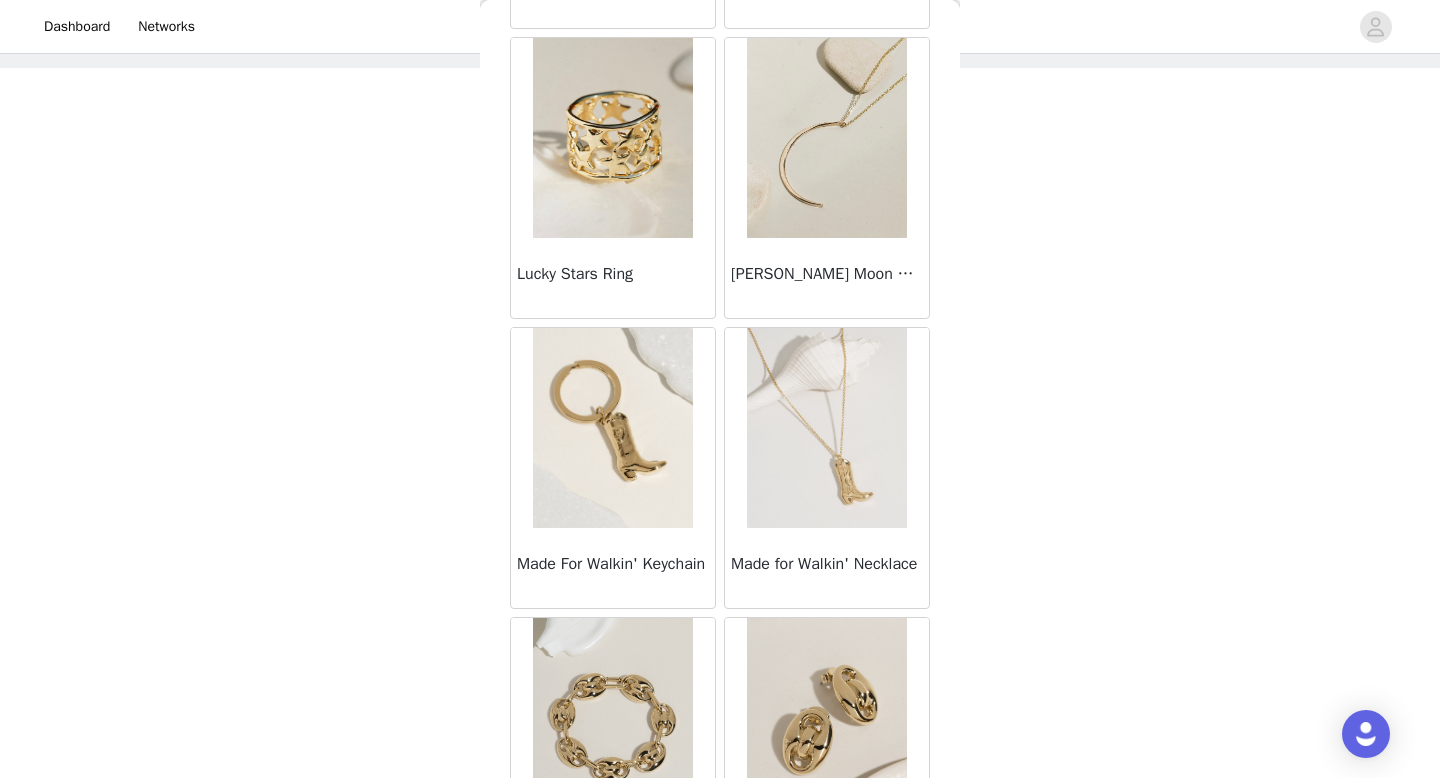 scroll, scrollTop: 10982, scrollLeft: 0, axis: vertical 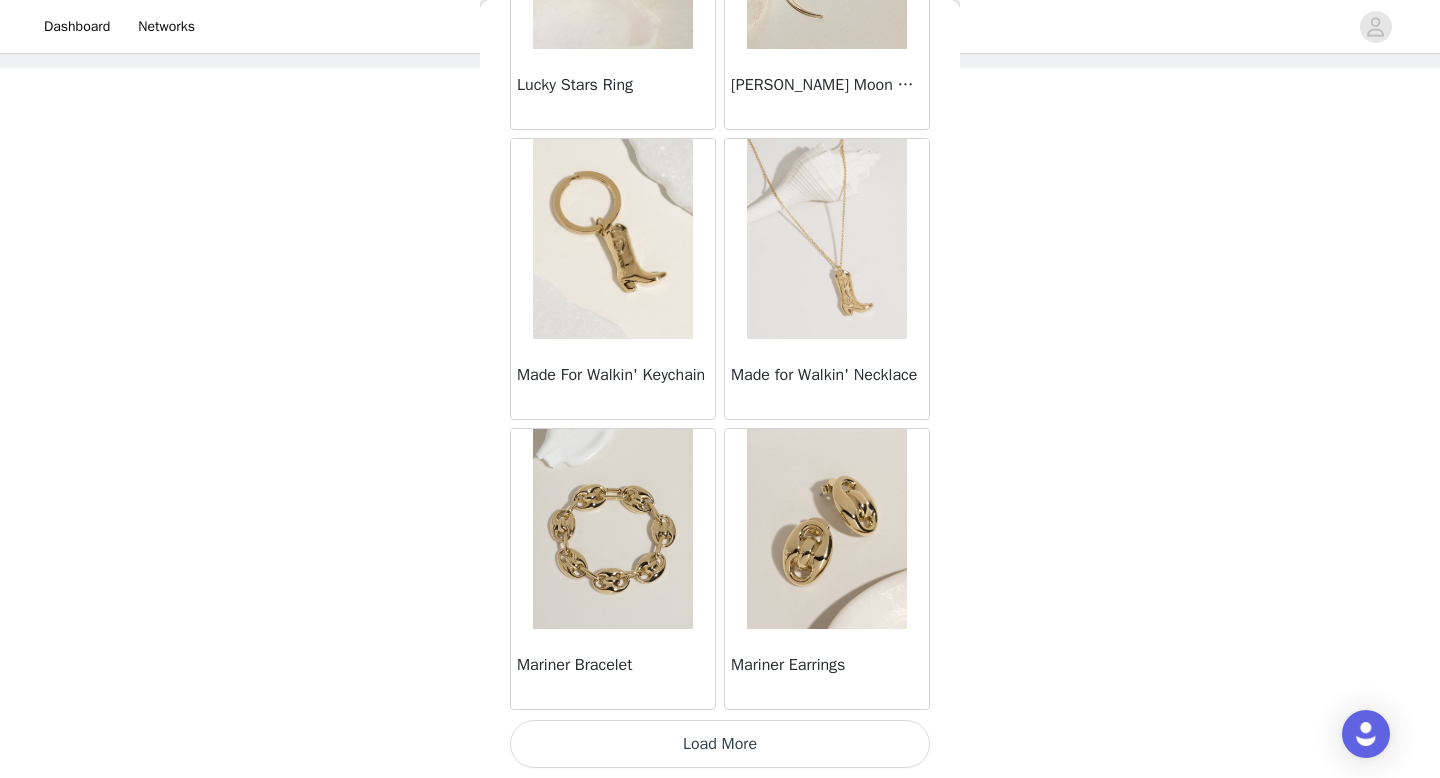 click on "Load More" at bounding box center (720, 744) 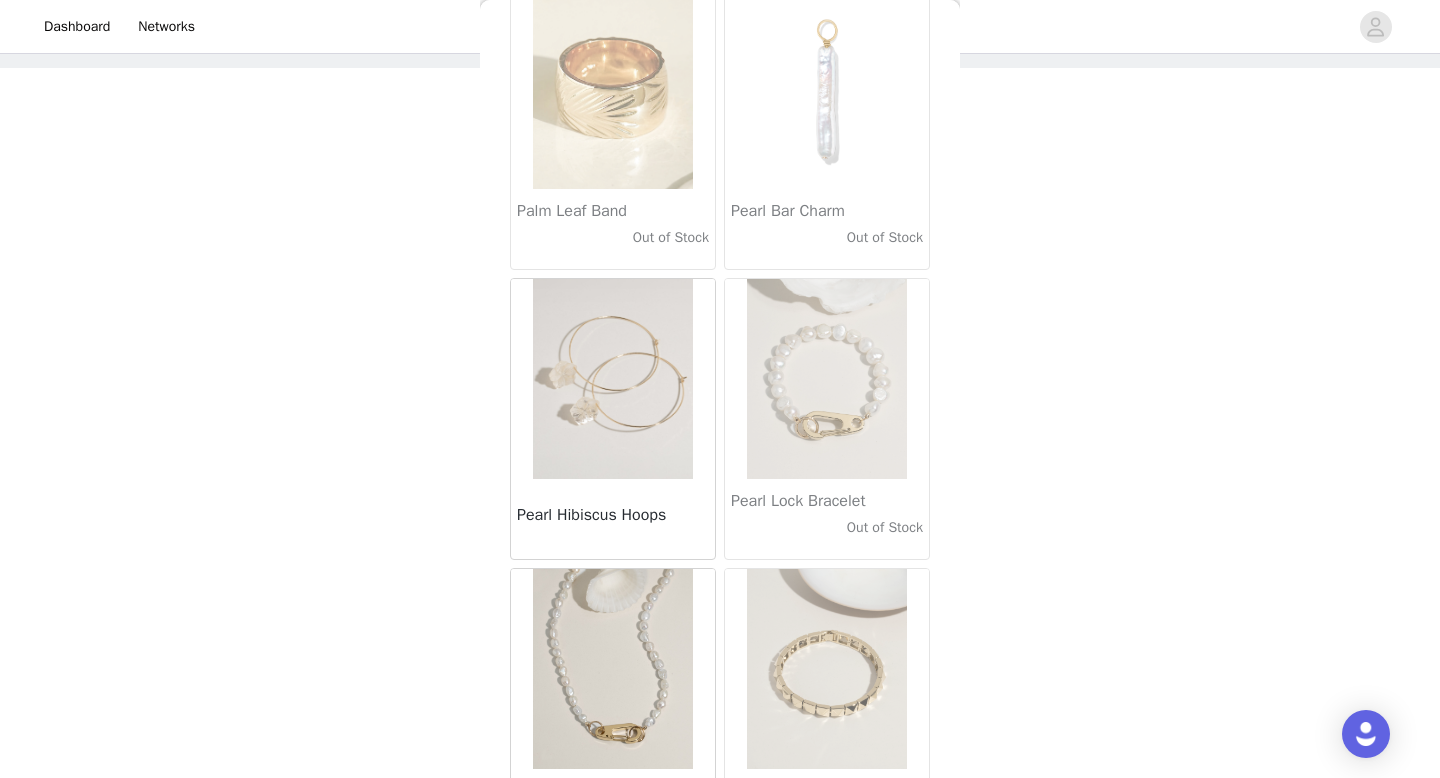 scroll, scrollTop: 13882, scrollLeft: 0, axis: vertical 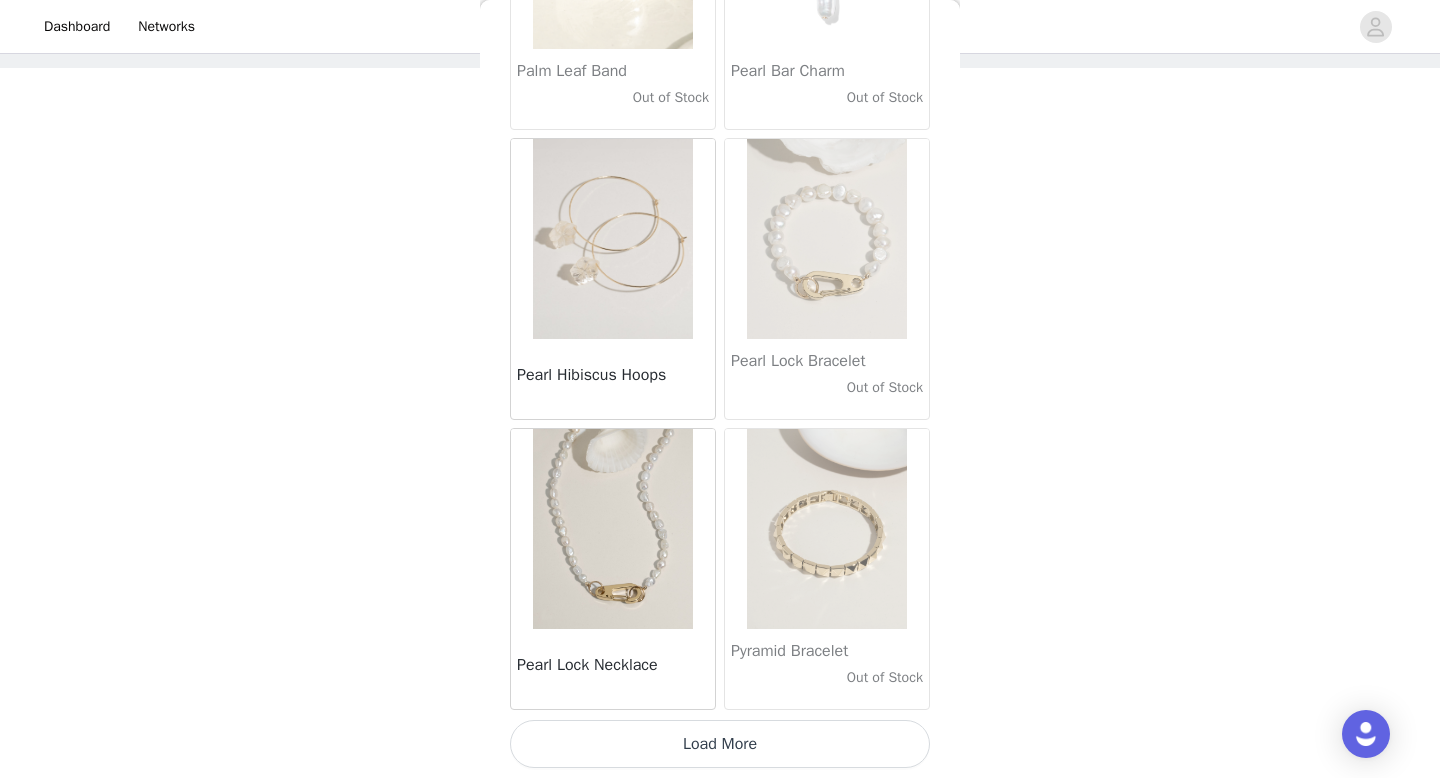 click on "Load More" at bounding box center (720, 744) 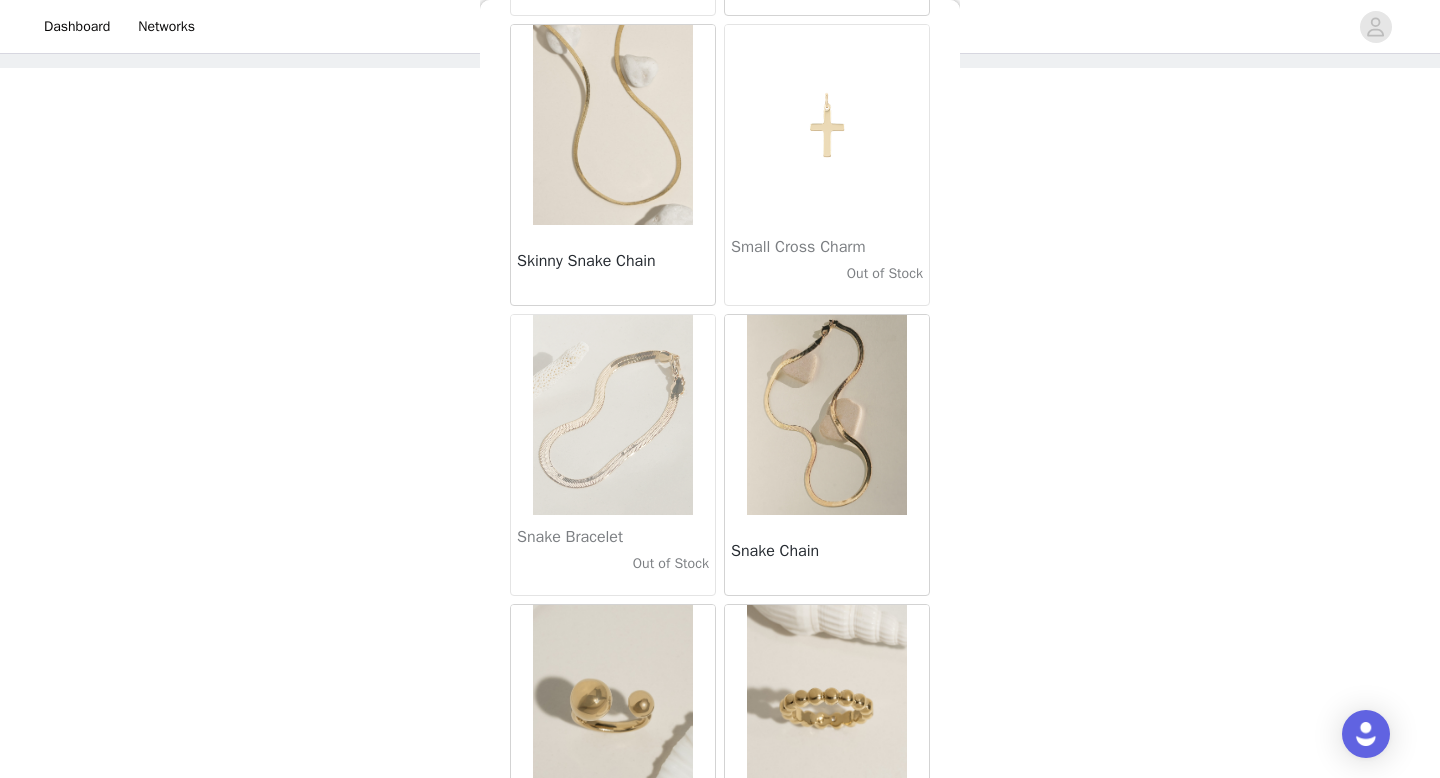 scroll, scrollTop: 16782, scrollLeft: 0, axis: vertical 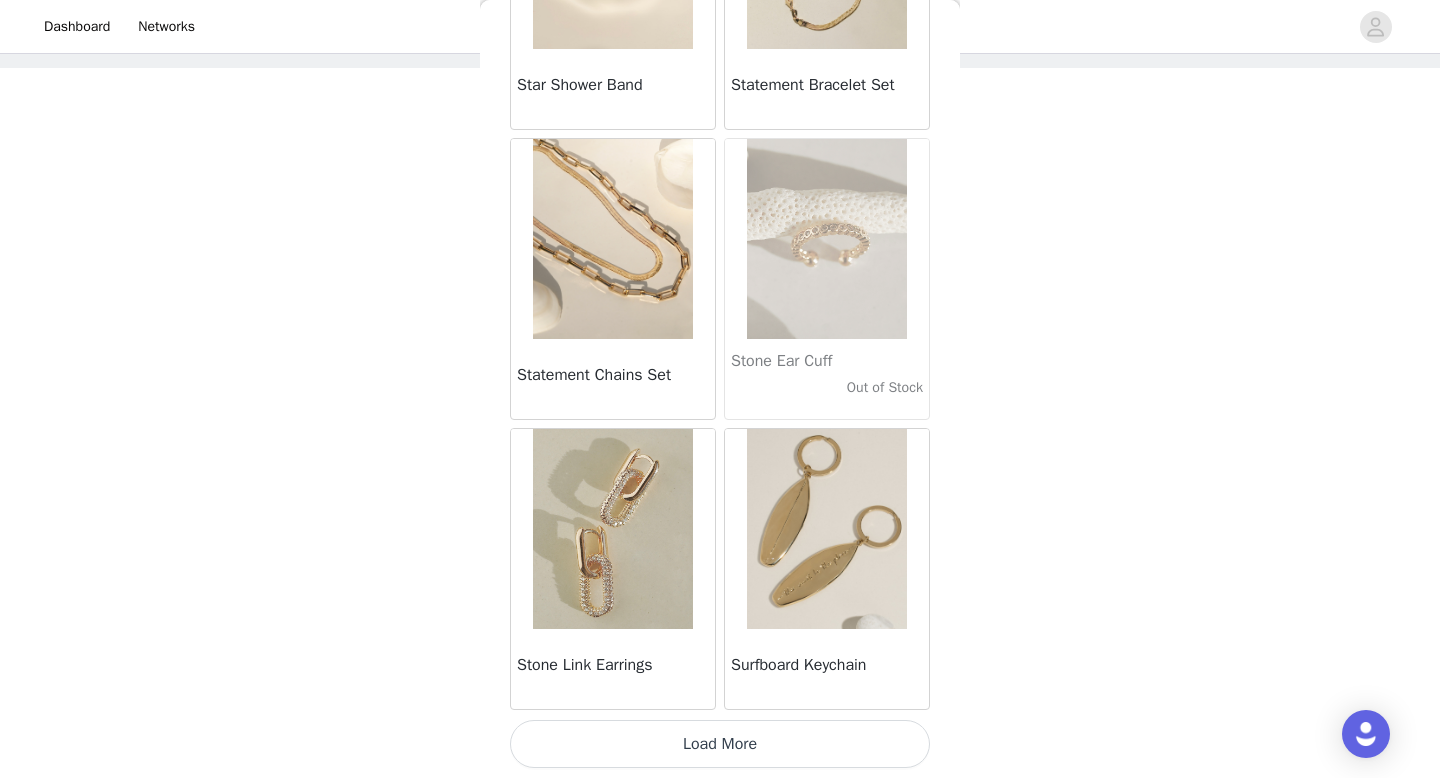 click on "Load More" at bounding box center [720, 744] 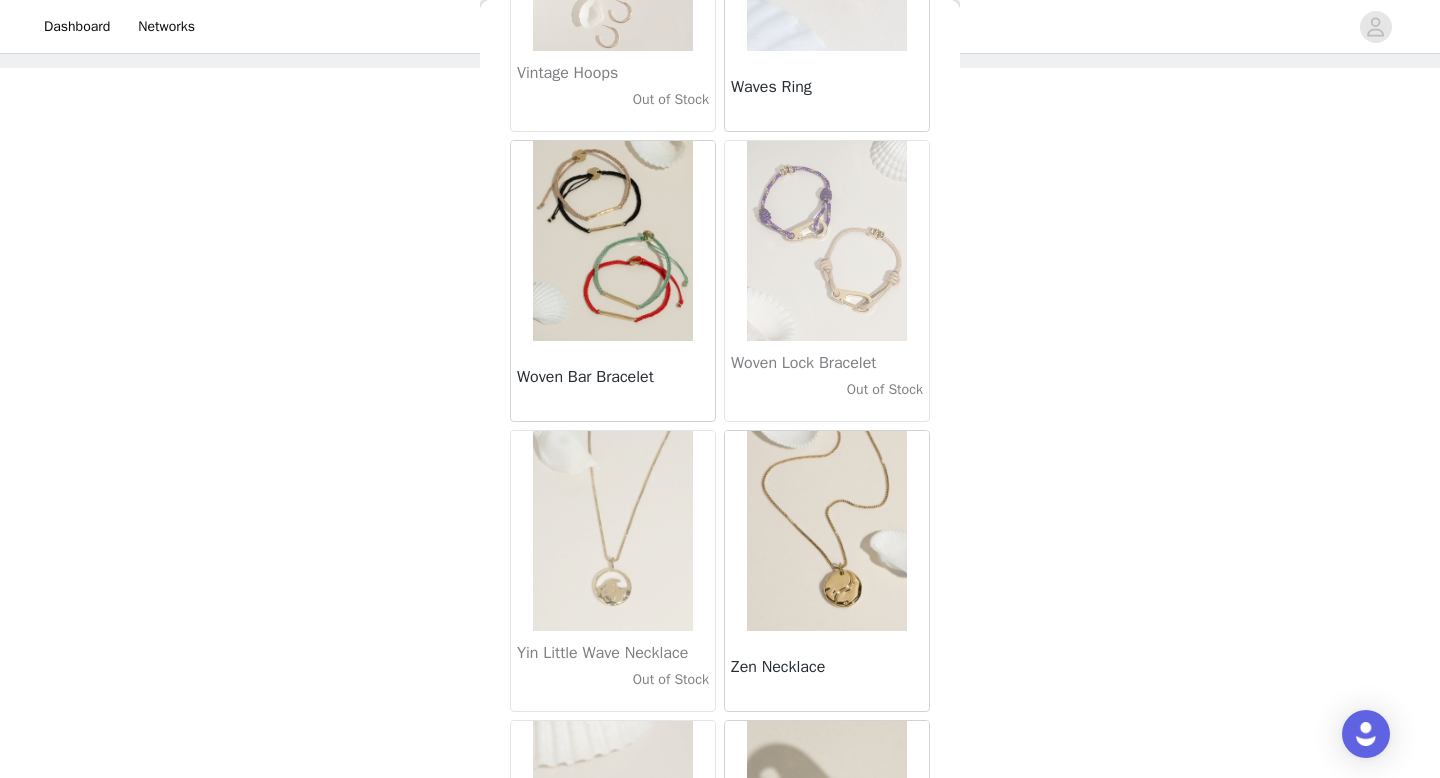 scroll, scrollTop: 18547, scrollLeft: 0, axis: vertical 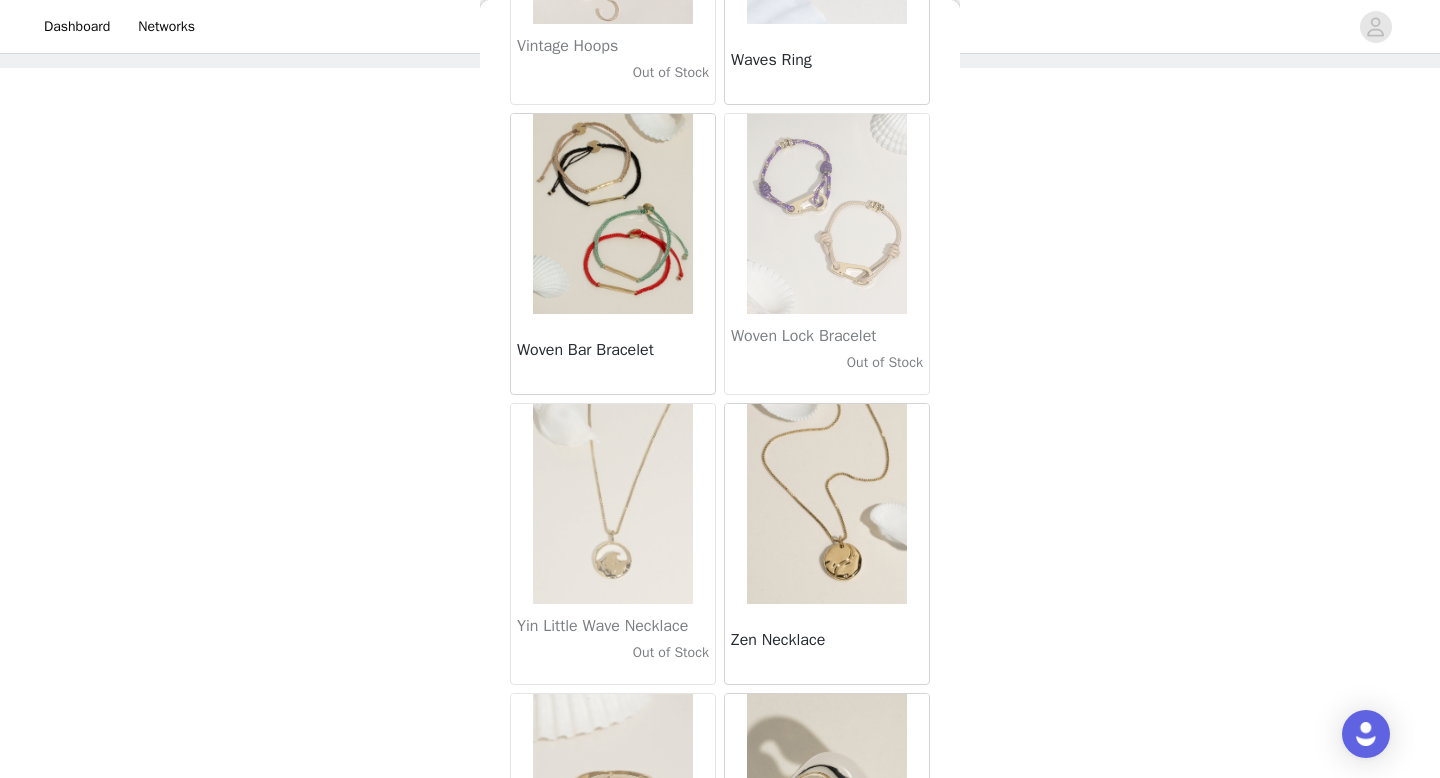 click at bounding box center (613, 214) 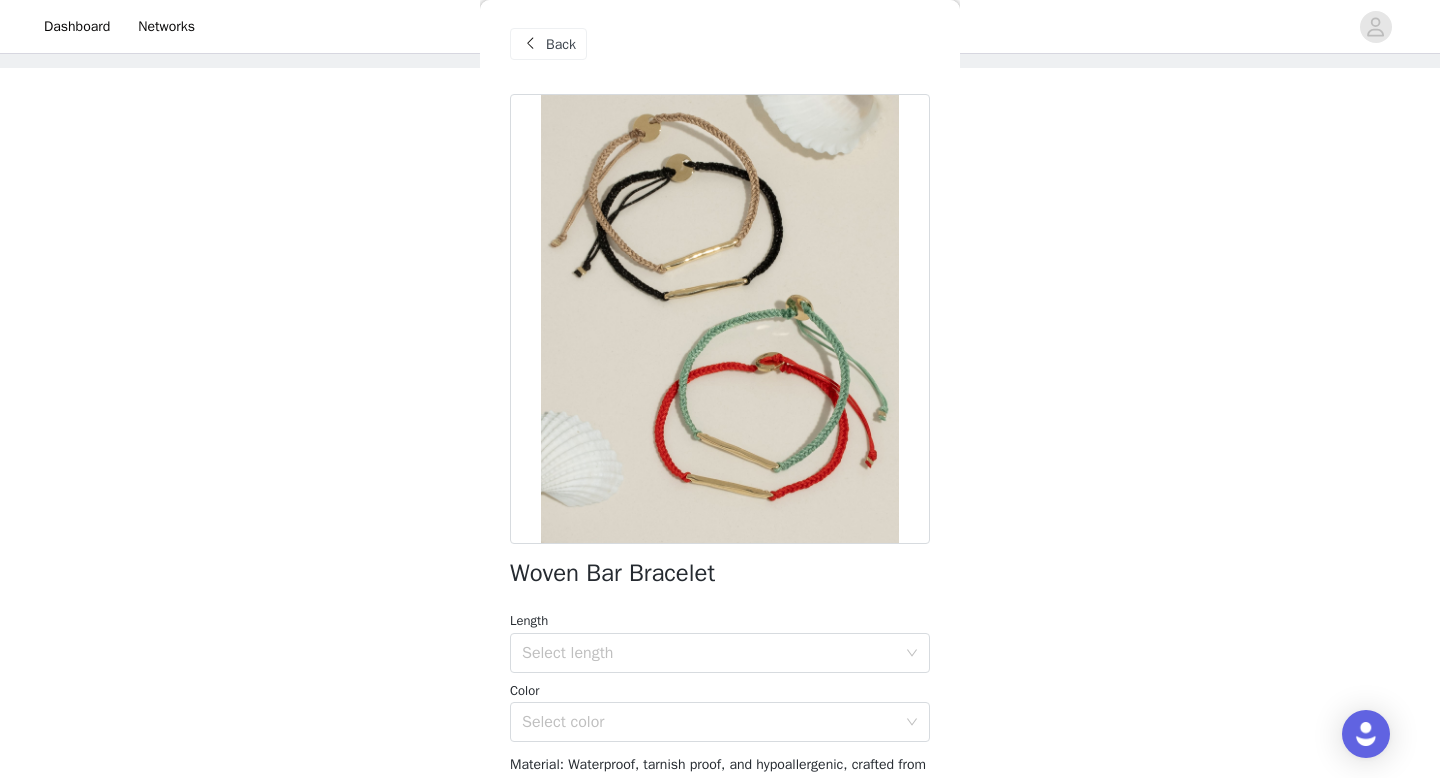 scroll, scrollTop: 0, scrollLeft: 0, axis: both 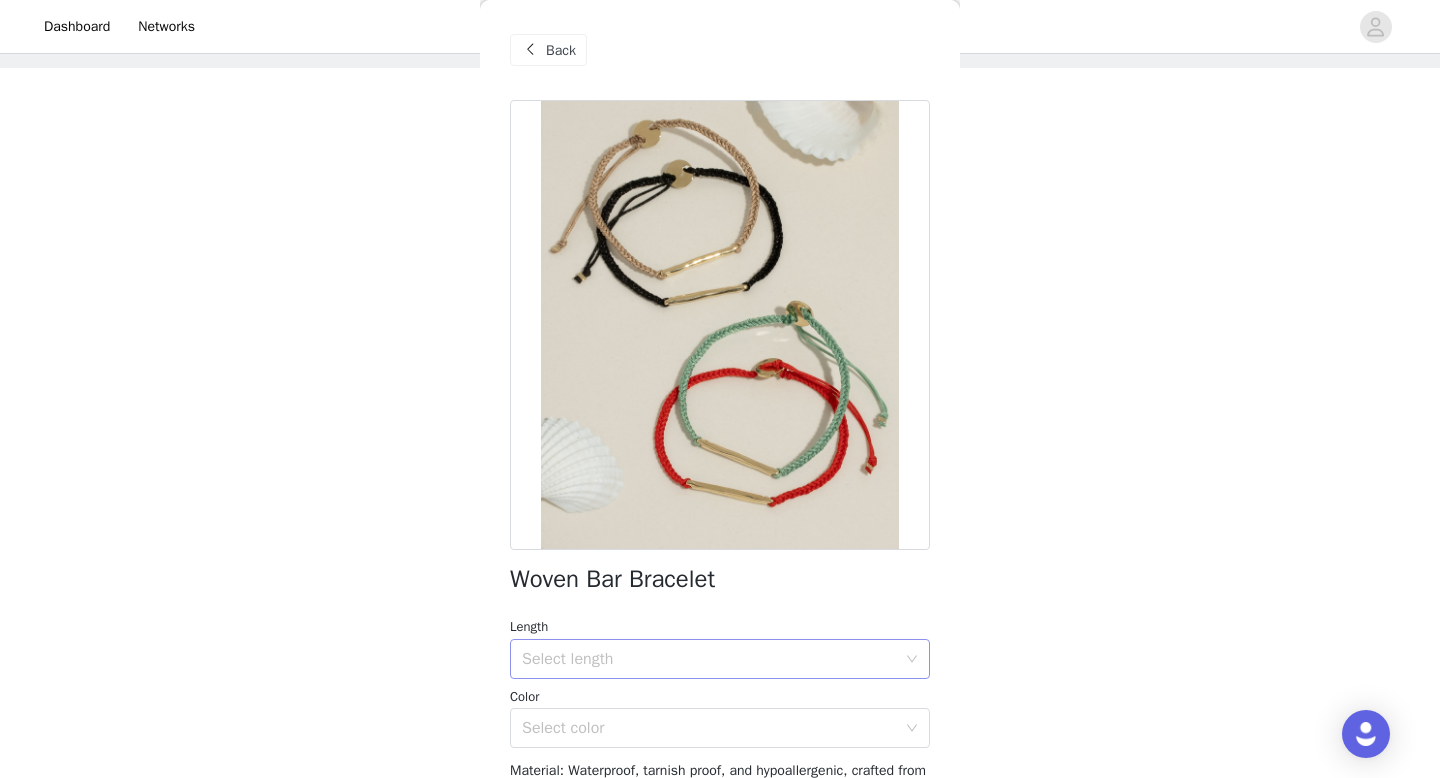 click on "Select length" at bounding box center [713, 659] 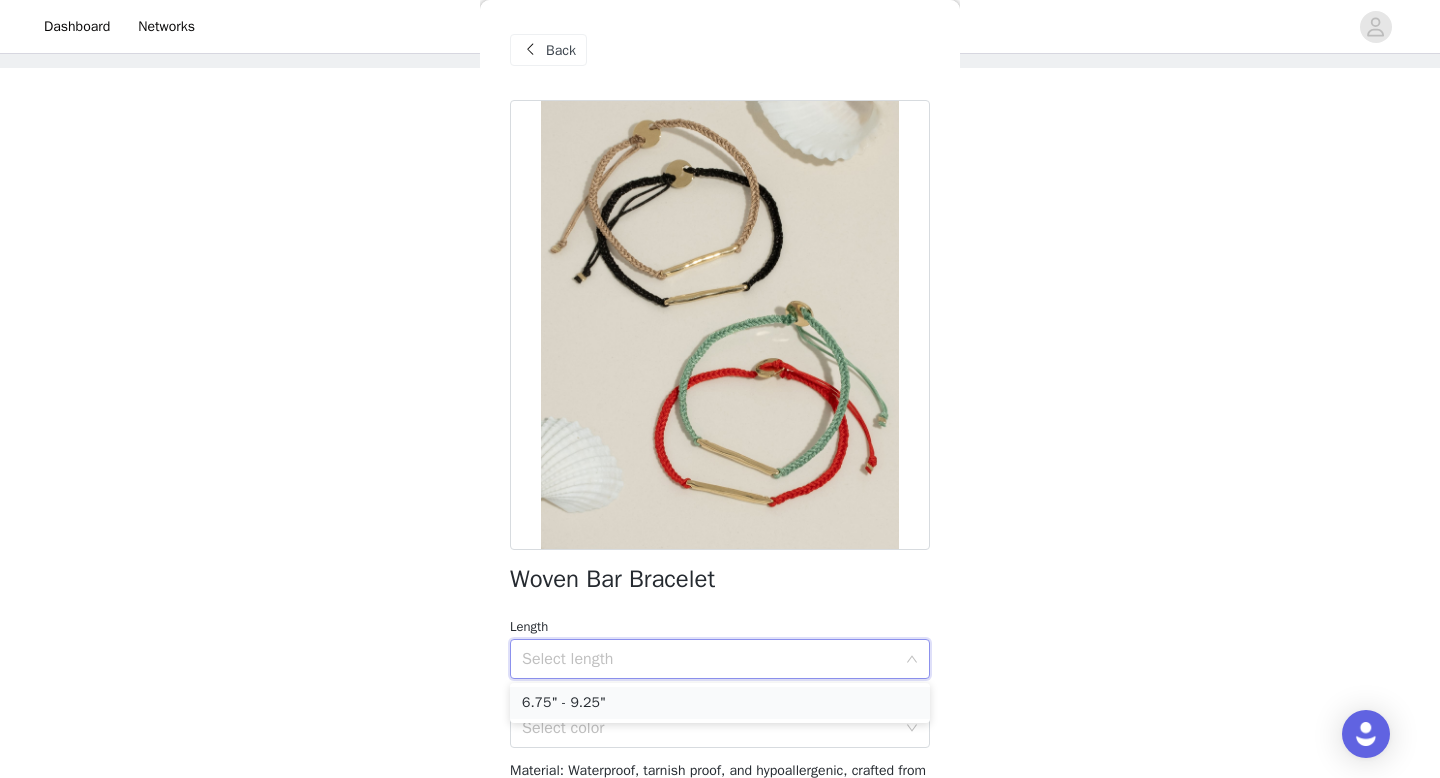 click on "6.75" - 9.25"" at bounding box center (720, 703) 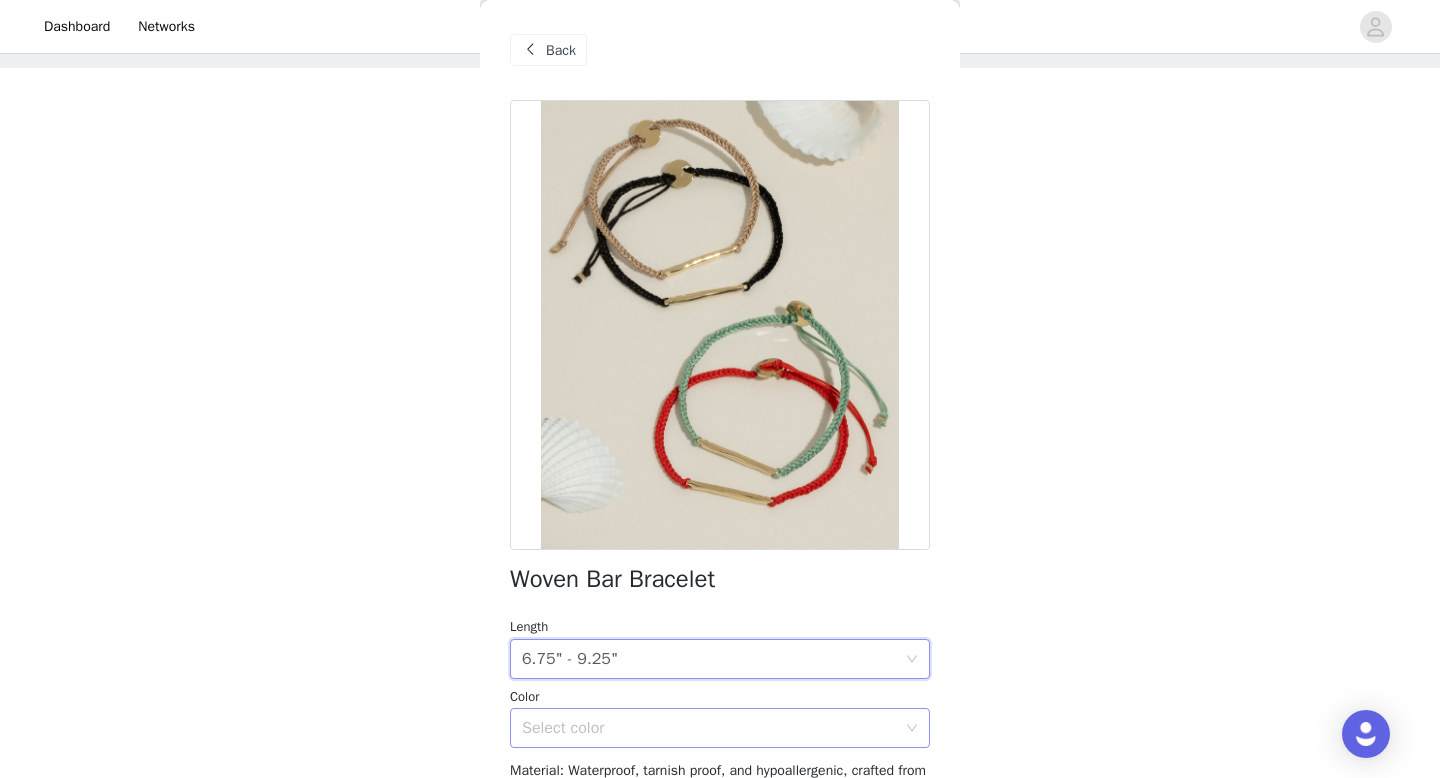 click on "Select color" at bounding box center [709, 728] 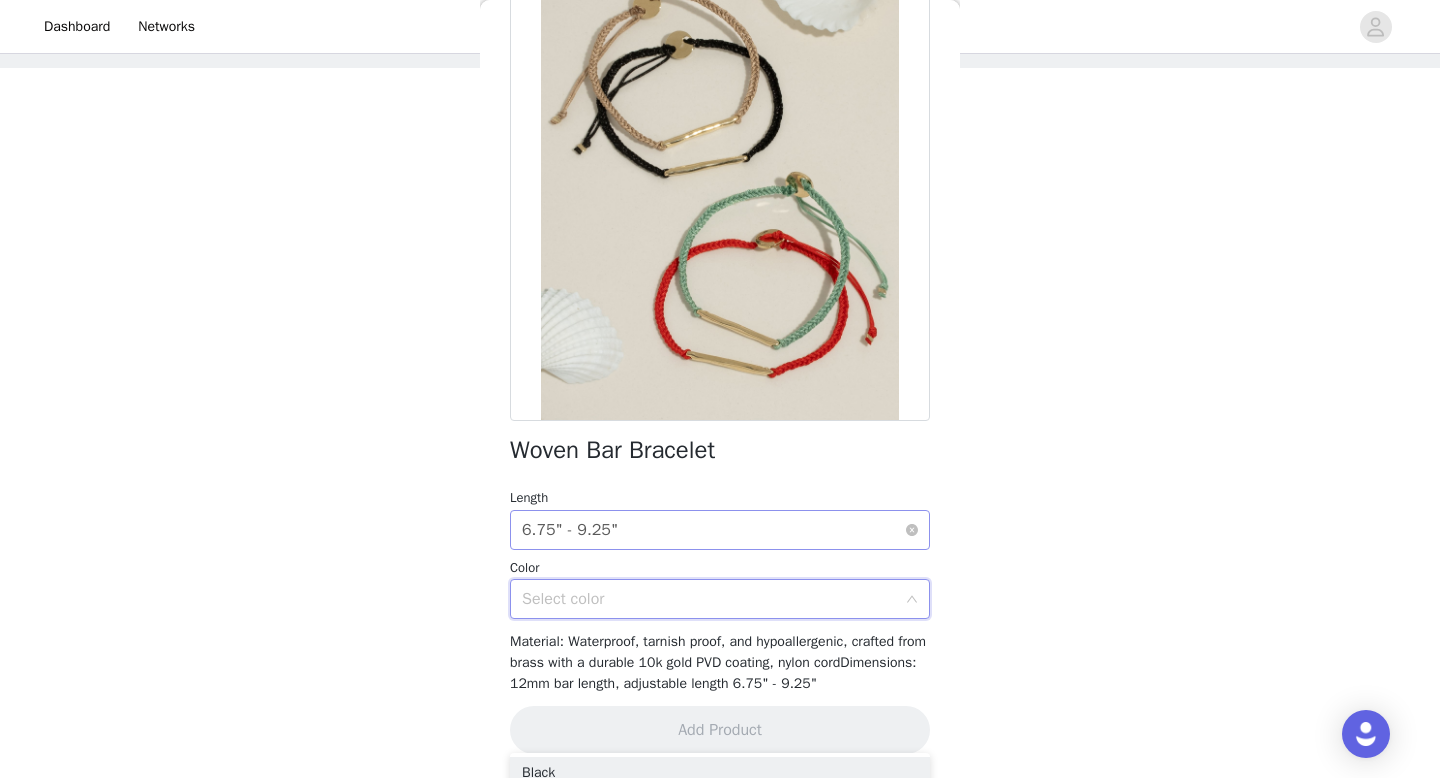 scroll, scrollTop: 140, scrollLeft: 0, axis: vertical 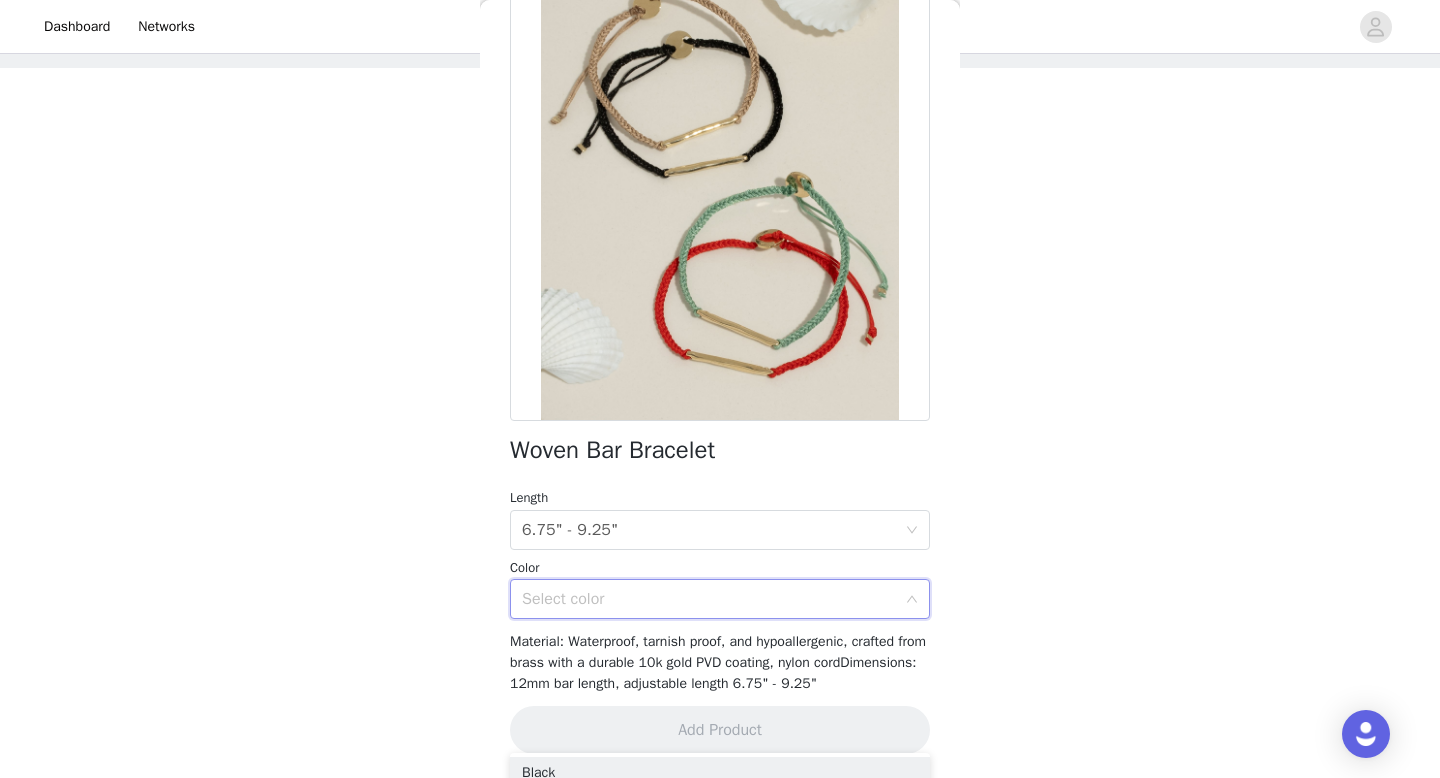 click on "Select color" at bounding box center [713, 599] 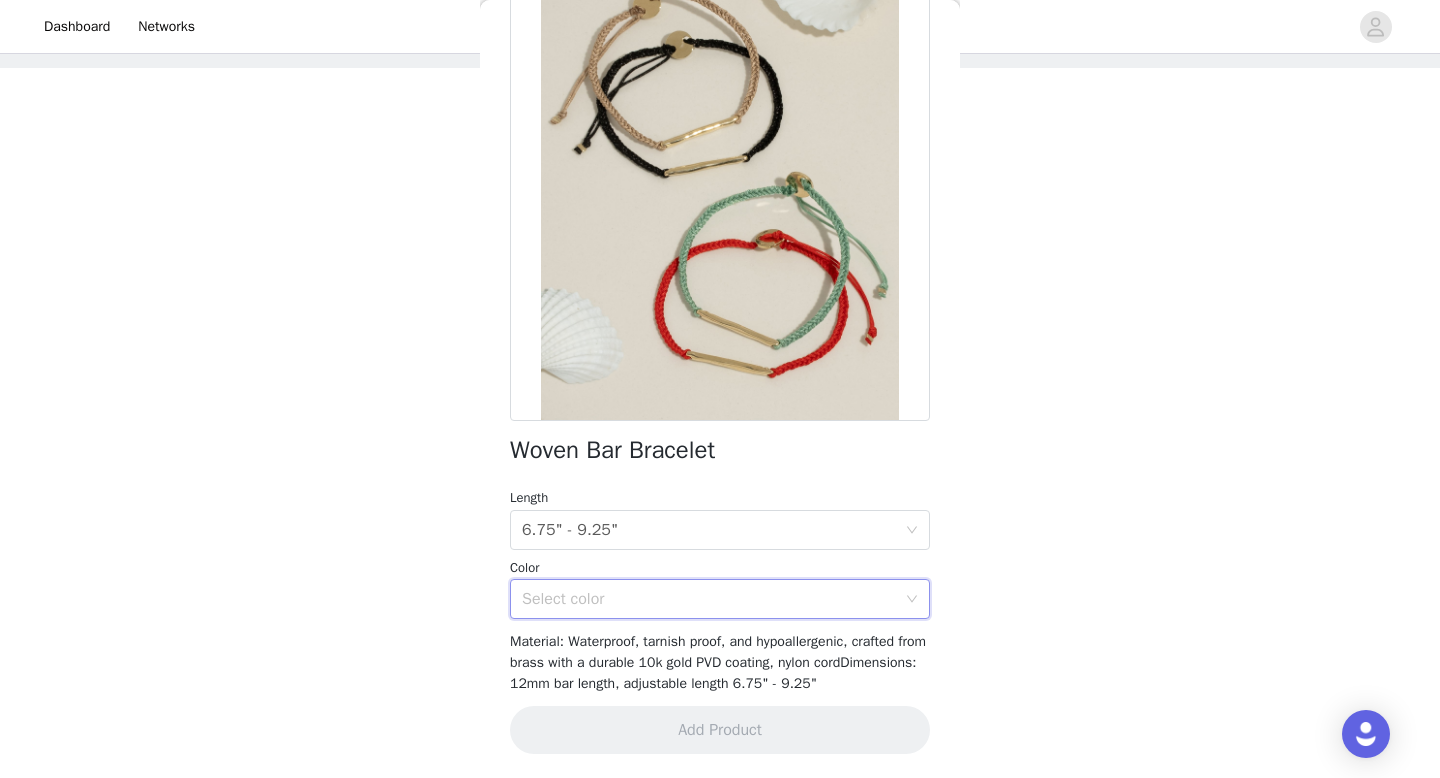 click on "Select color" at bounding box center (709, 599) 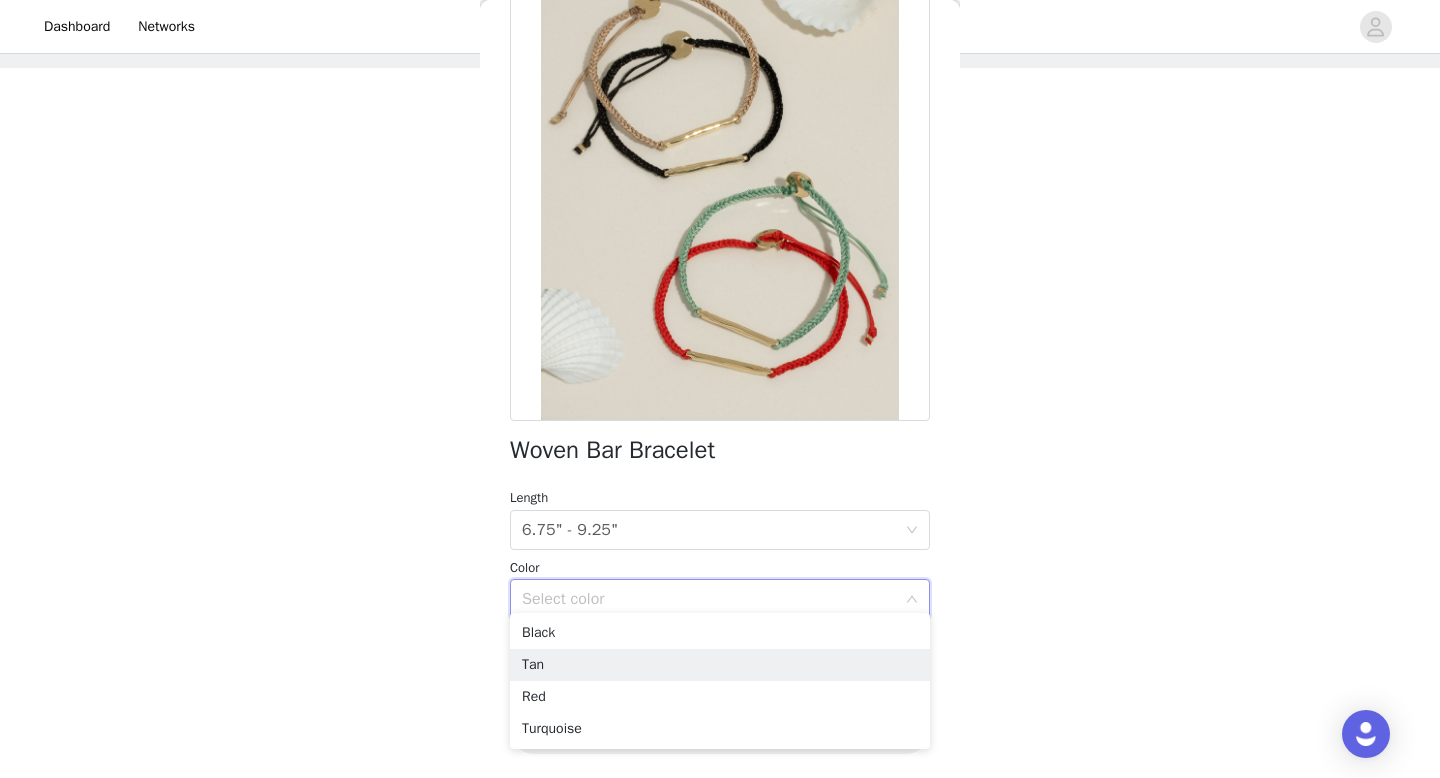 scroll, scrollTop: 150, scrollLeft: 0, axis: vertical 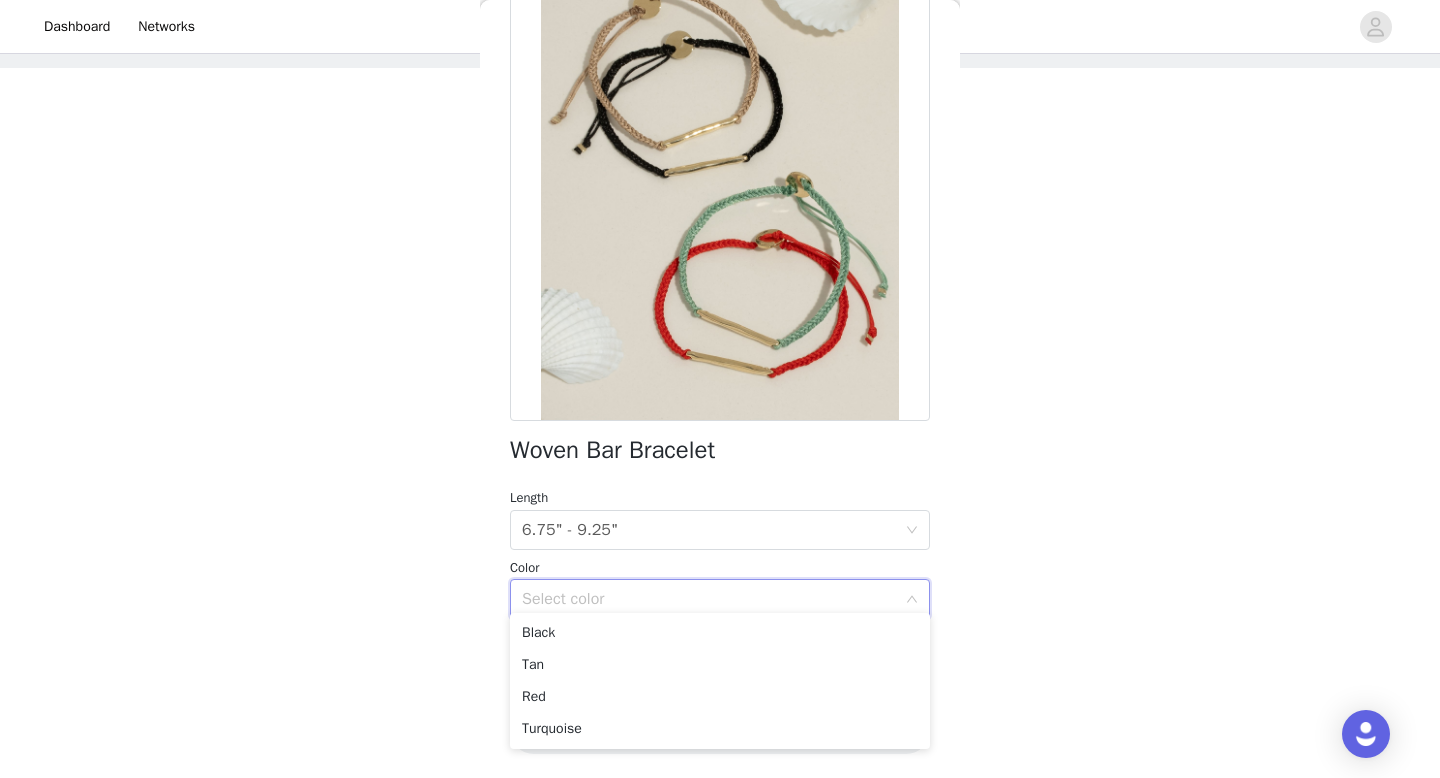 click on "STEP 1 OF 4
Products
You will receive 3 products.       2/3 Selected           Layered Chains Set           Gold       Edit   Remove     Caspian Bracelet           Silver, 7"       Edit   Remove     Add Product       Back     Woven Bar Bracelet               Length   Select length 6.75" - 9.25" Color   Select color   Material: Waterproof, tarnish proof, and hypoallergenic, crafted from brass with a durable 10k gold PVD coating, nylon cordDimensions: 12mm bar length, adjustable length 6.75" - 9.25"    Add Product" at bounding box center [720, 299] 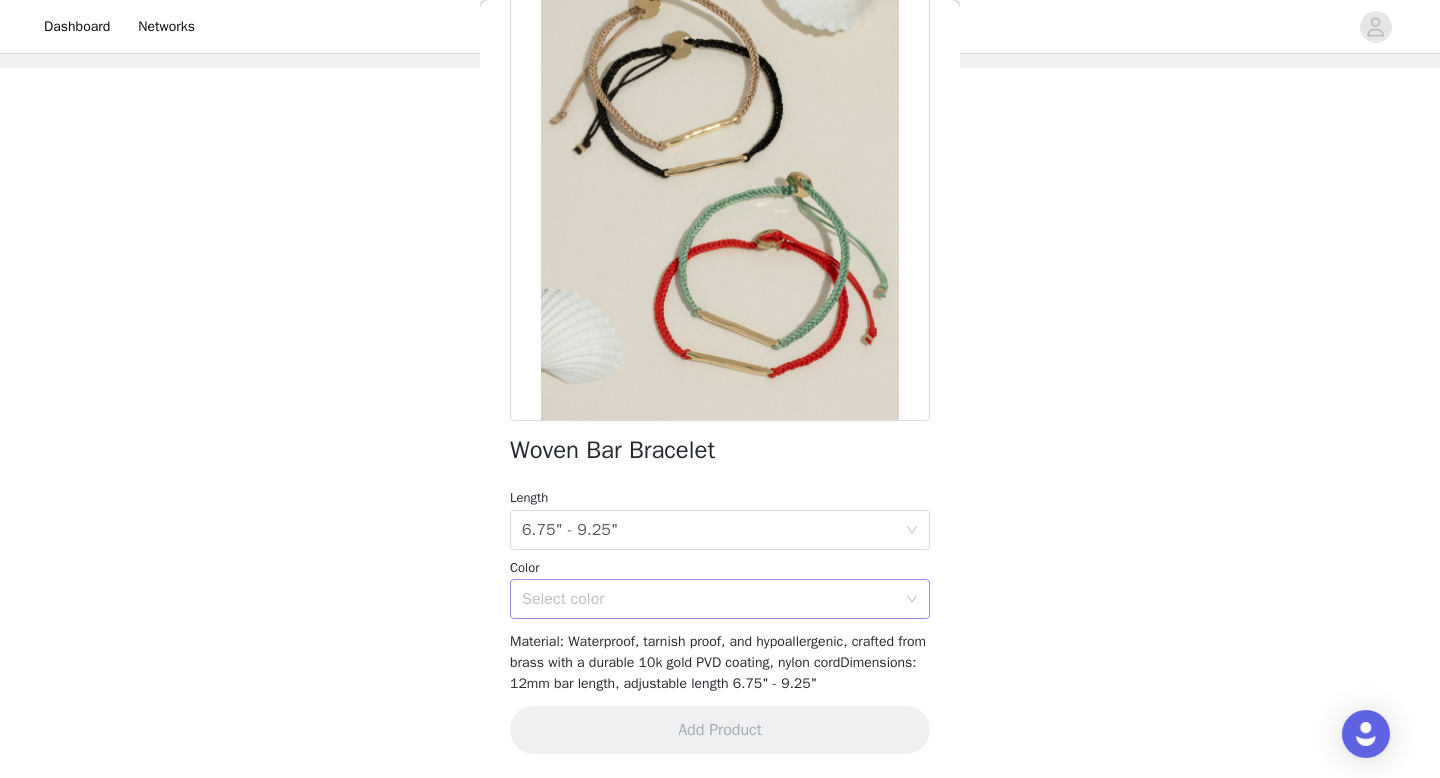 click on "Select color" at bounding box center [709, 599] 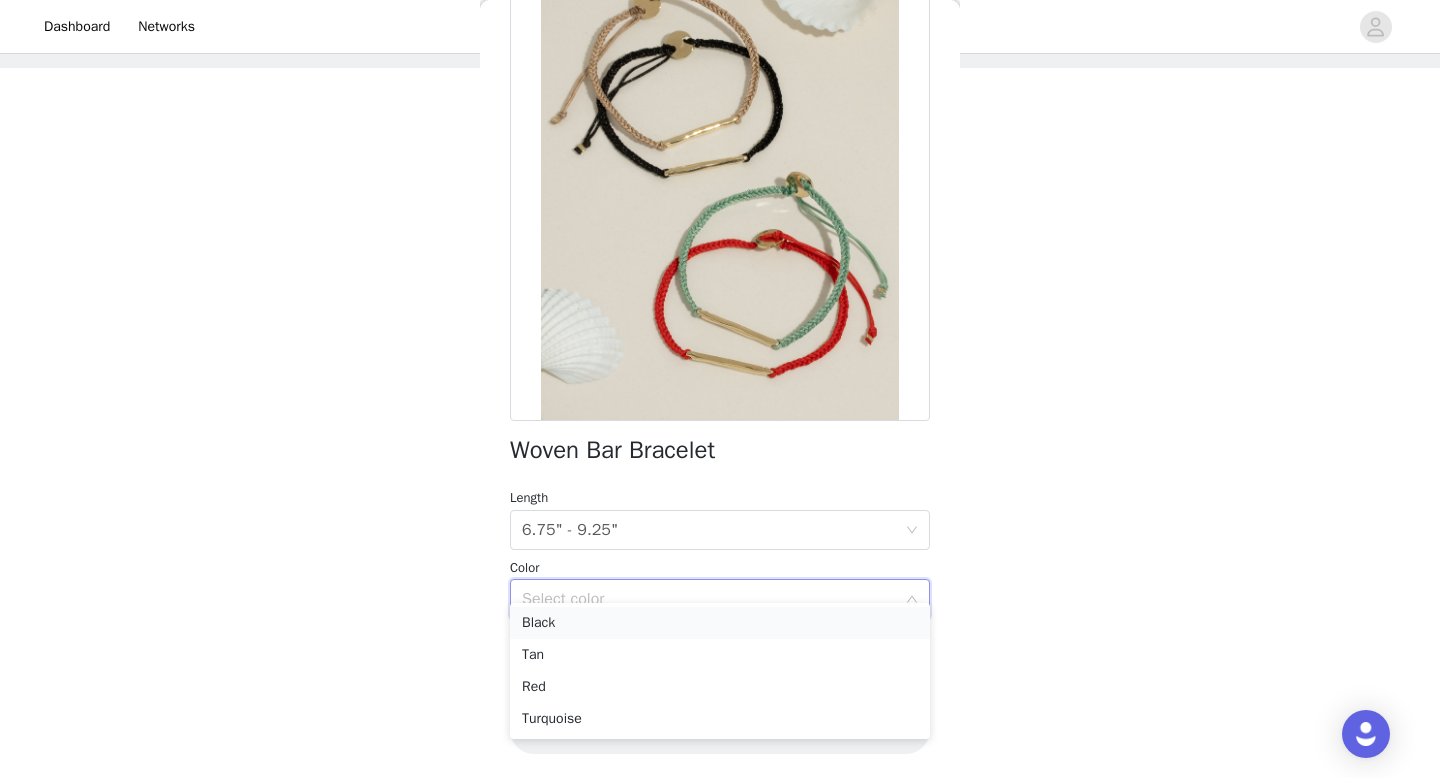 click on "Black" at bounding box center (720, 623) 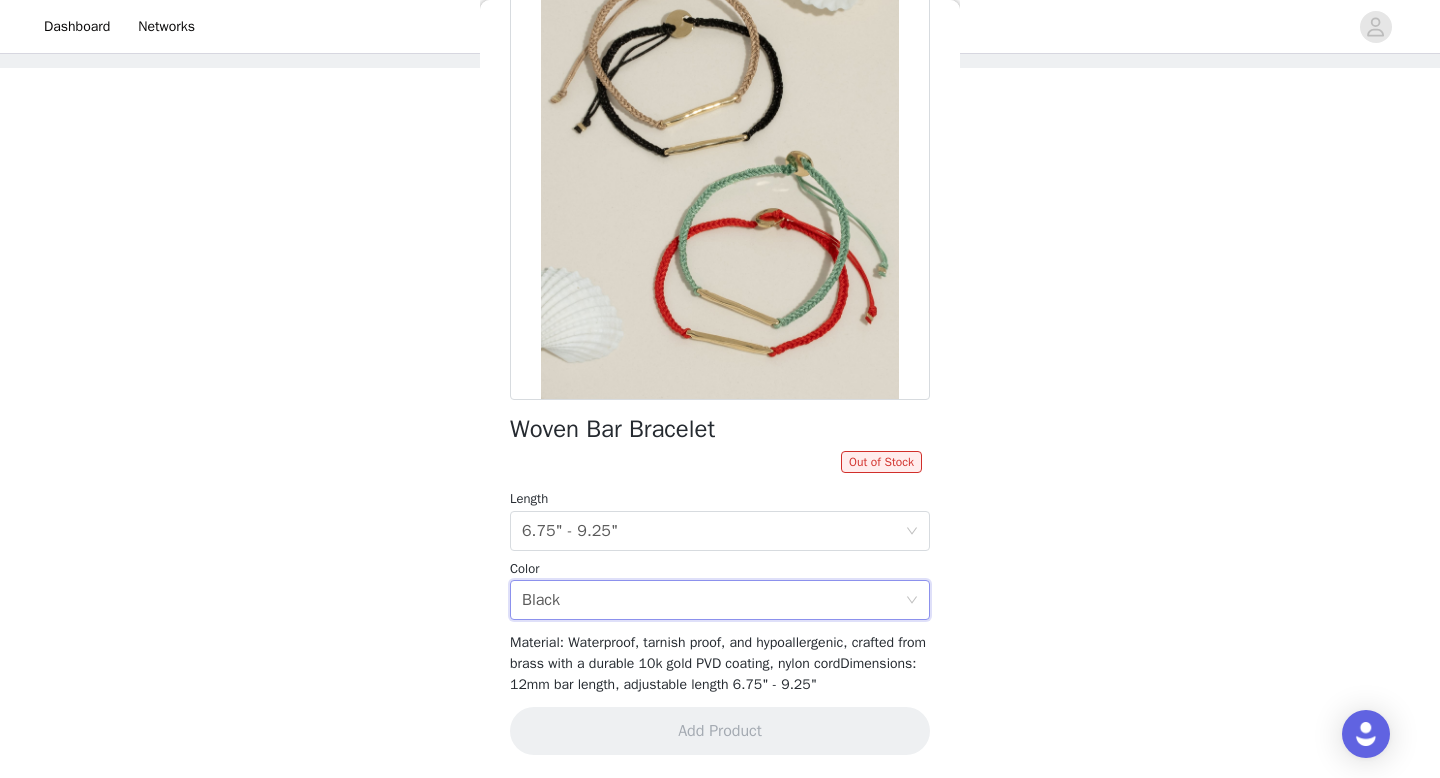 click on "Woven Bar Bracelet              Out of Stock   Length   Select length 6.75" - 9.25" Color   Select color Black   Material: Waterproof, tarnish proof, and hypoallergenic, crafted from brass with a durable 10k gold PVD coating, nylon cordDimensions: 12mm bar length, adjustable length 6.75" - 9.25"    Add Product" at bounding box center [720, 364] 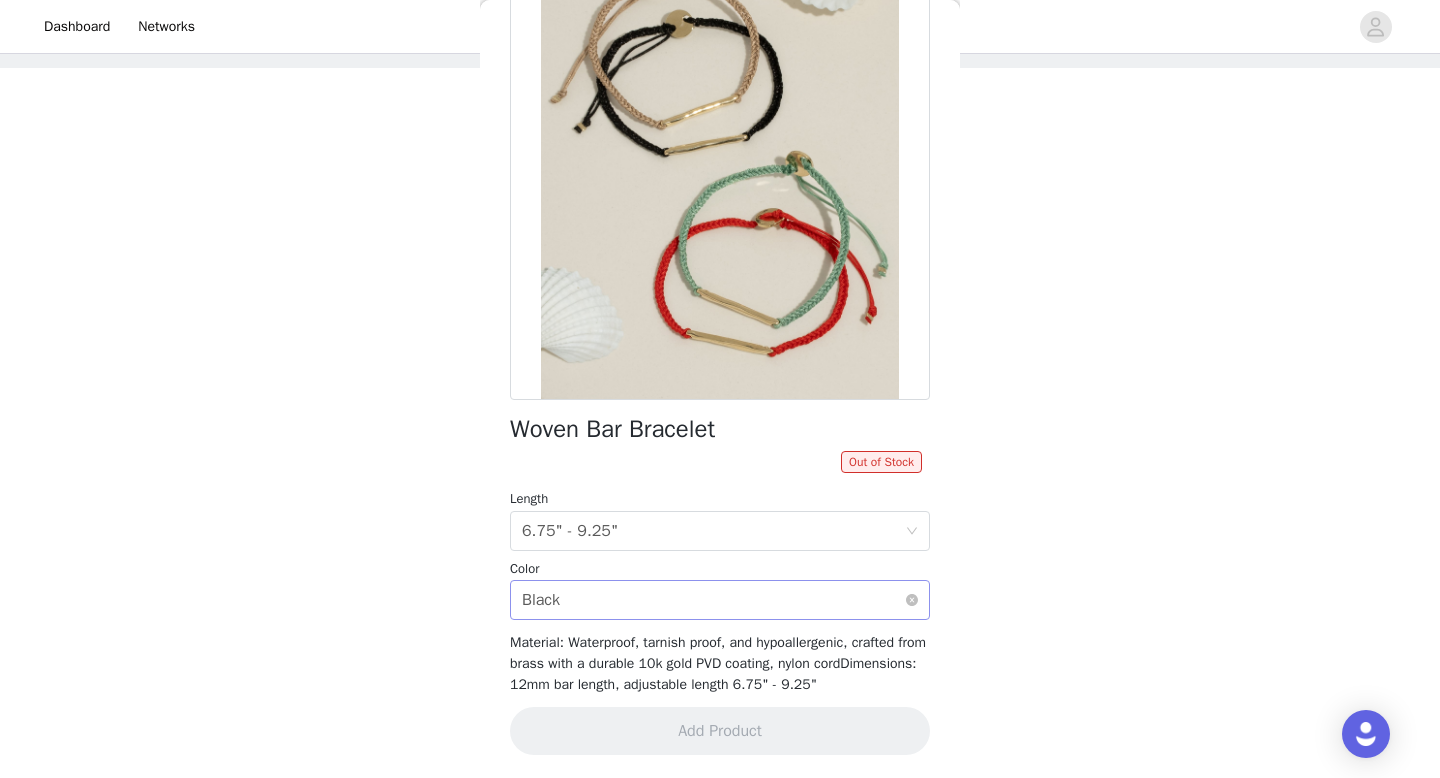 click on "Select color Black" at bounding box center [713, 600] 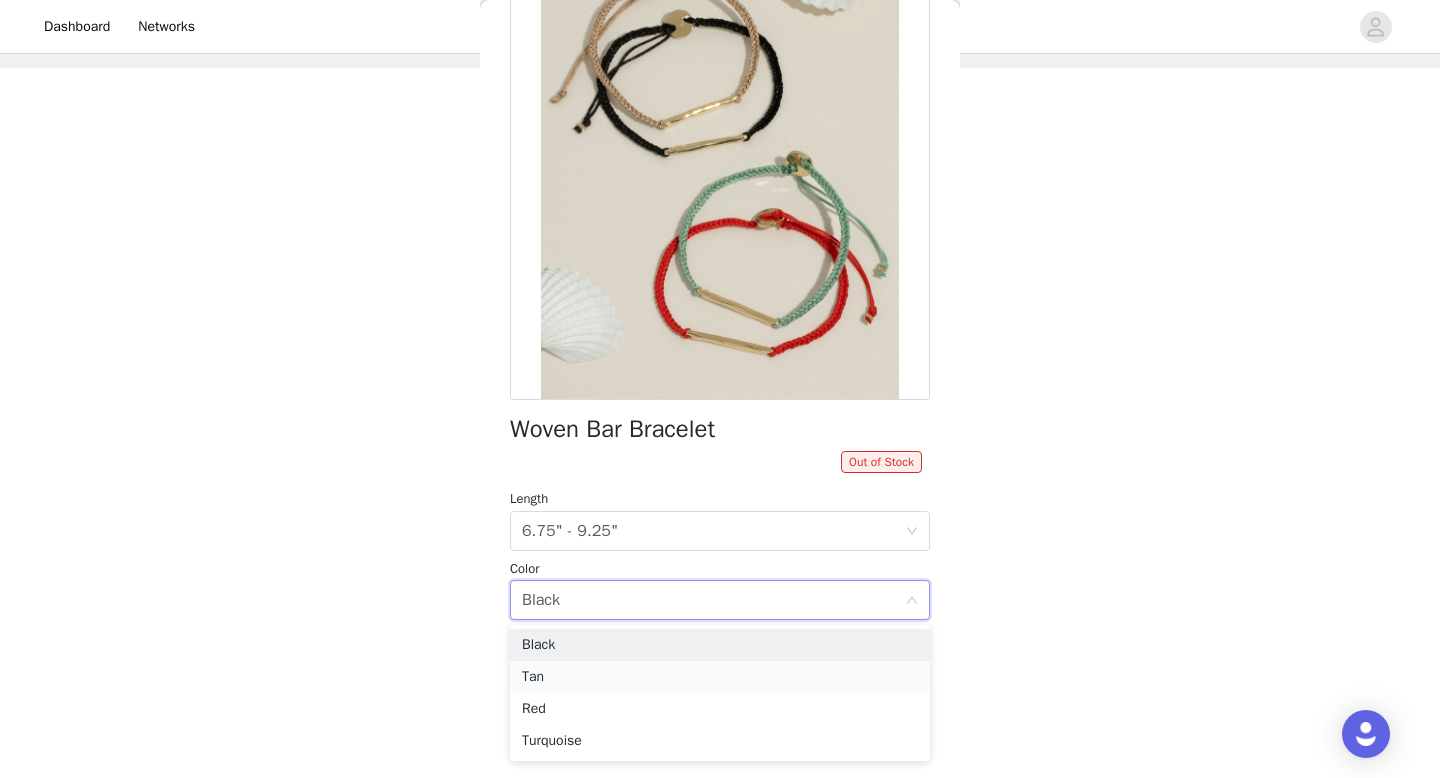 click on "Tan" at bounding box center [720, 677] 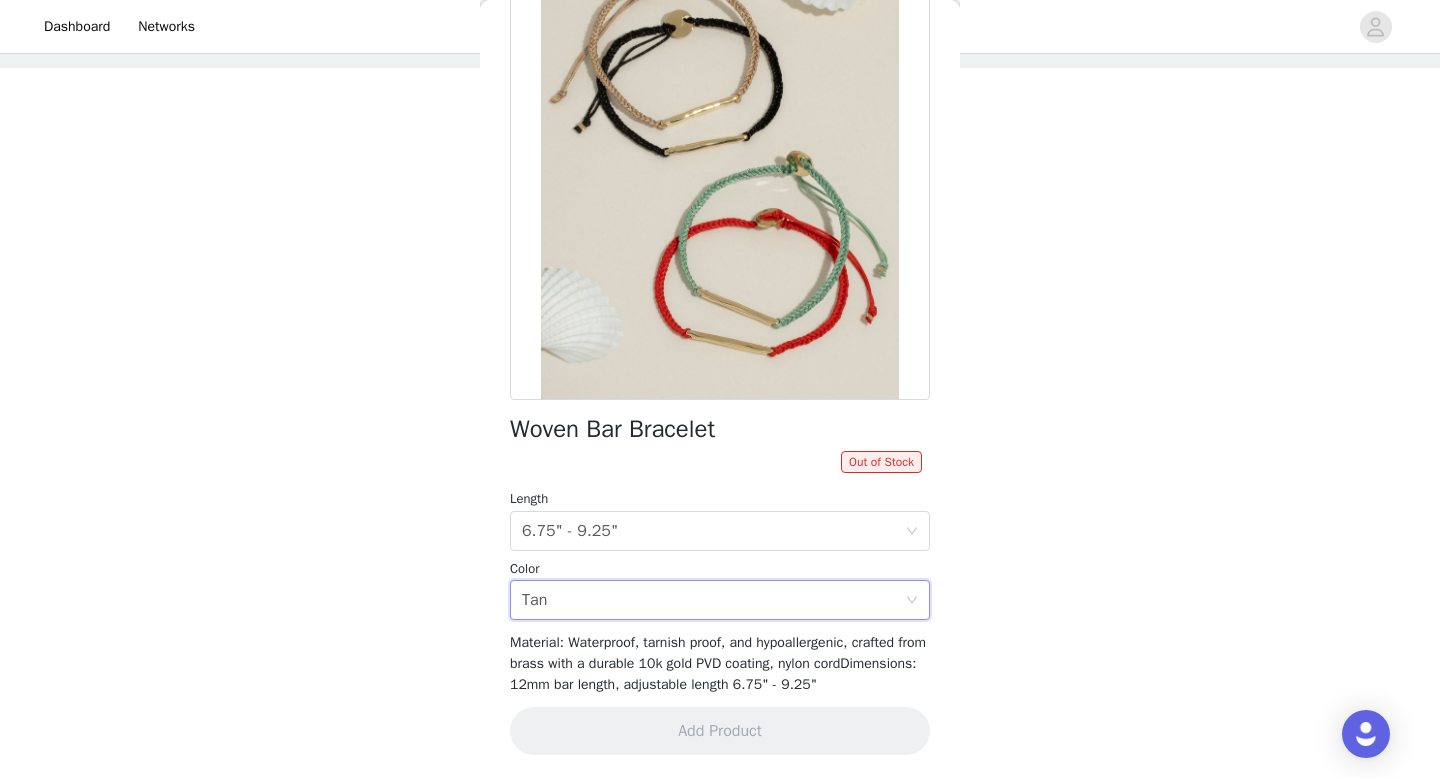 scroll, scrollTop: 94, scrollLeft: 0, axis: vertical 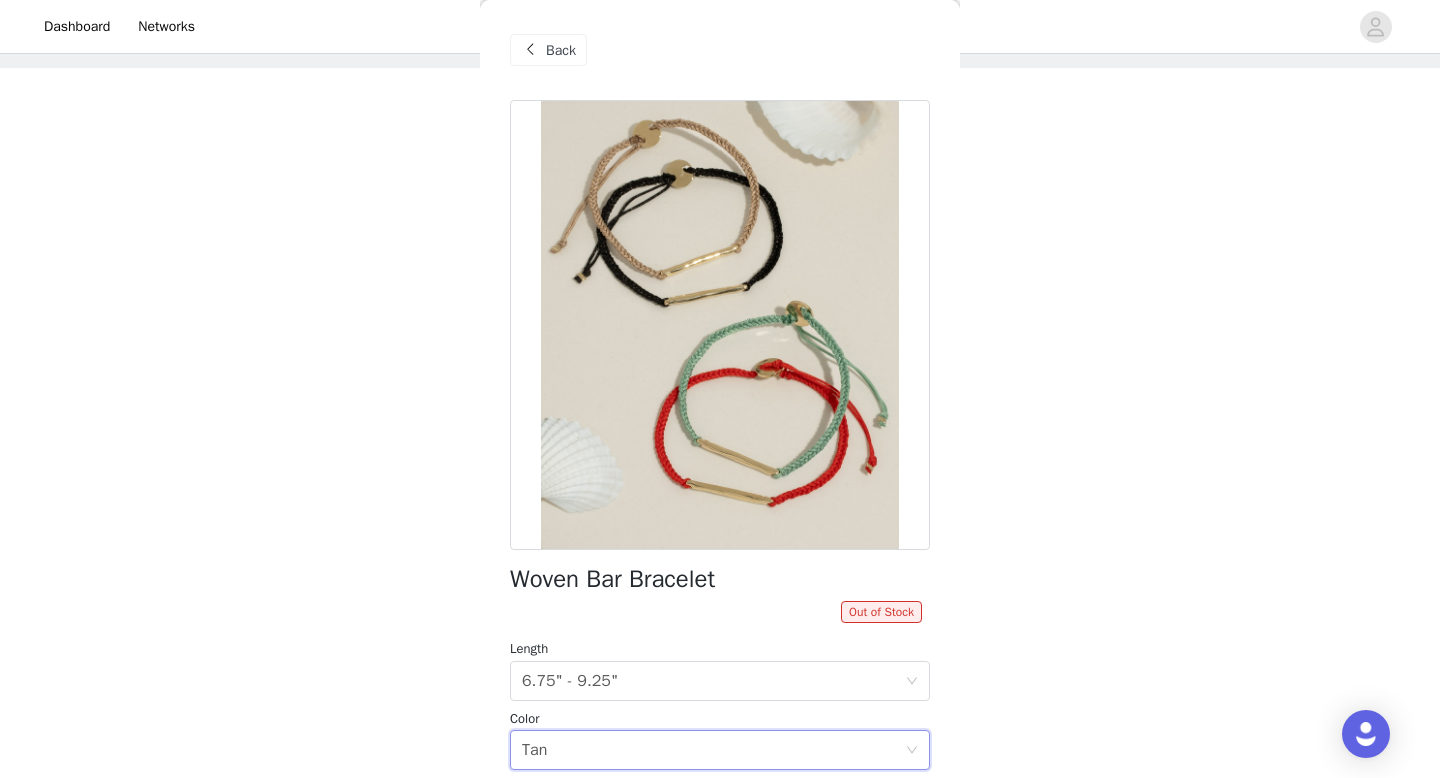 click on "Back" at bounding box center (561, 50) 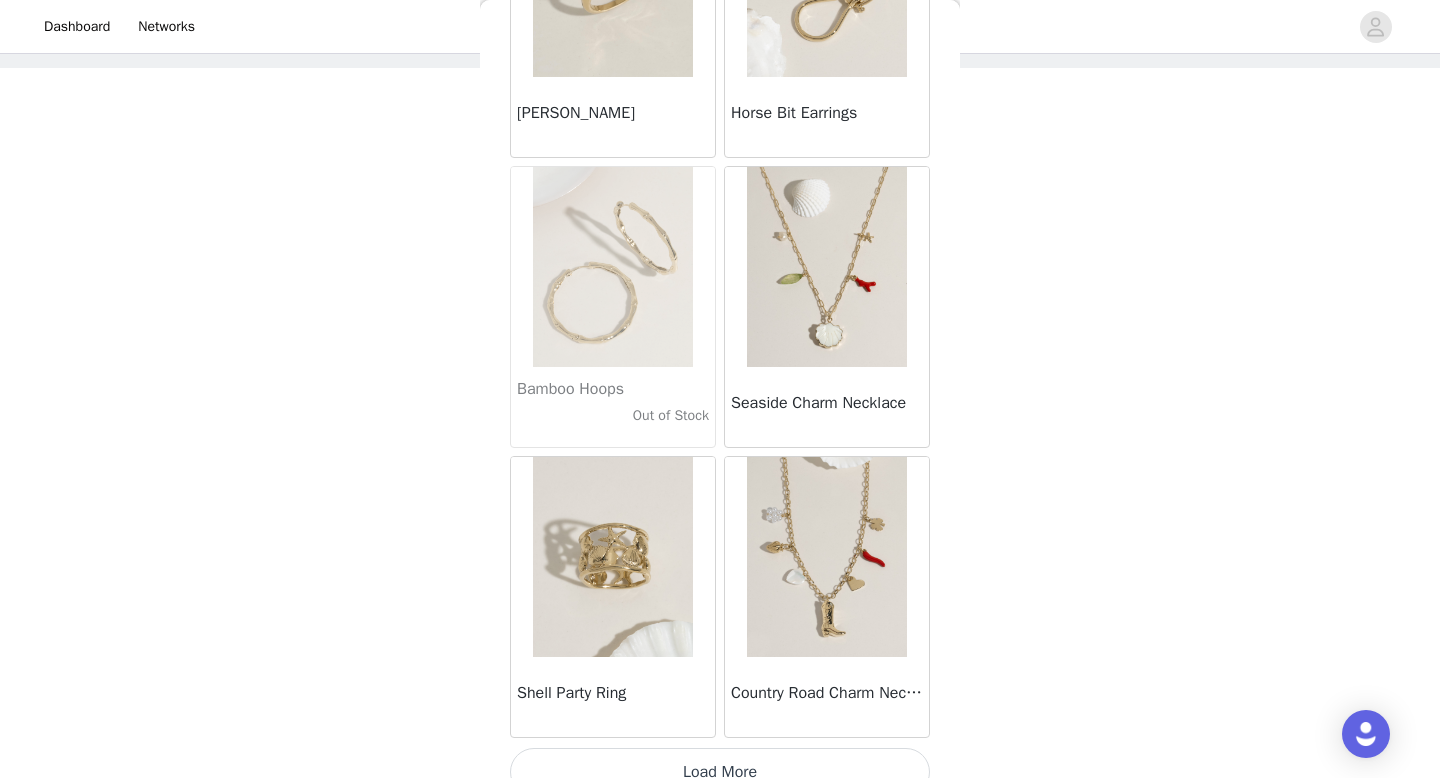 scroll, scrollTop: 19682, scrollLeft: 0, axis: vertical 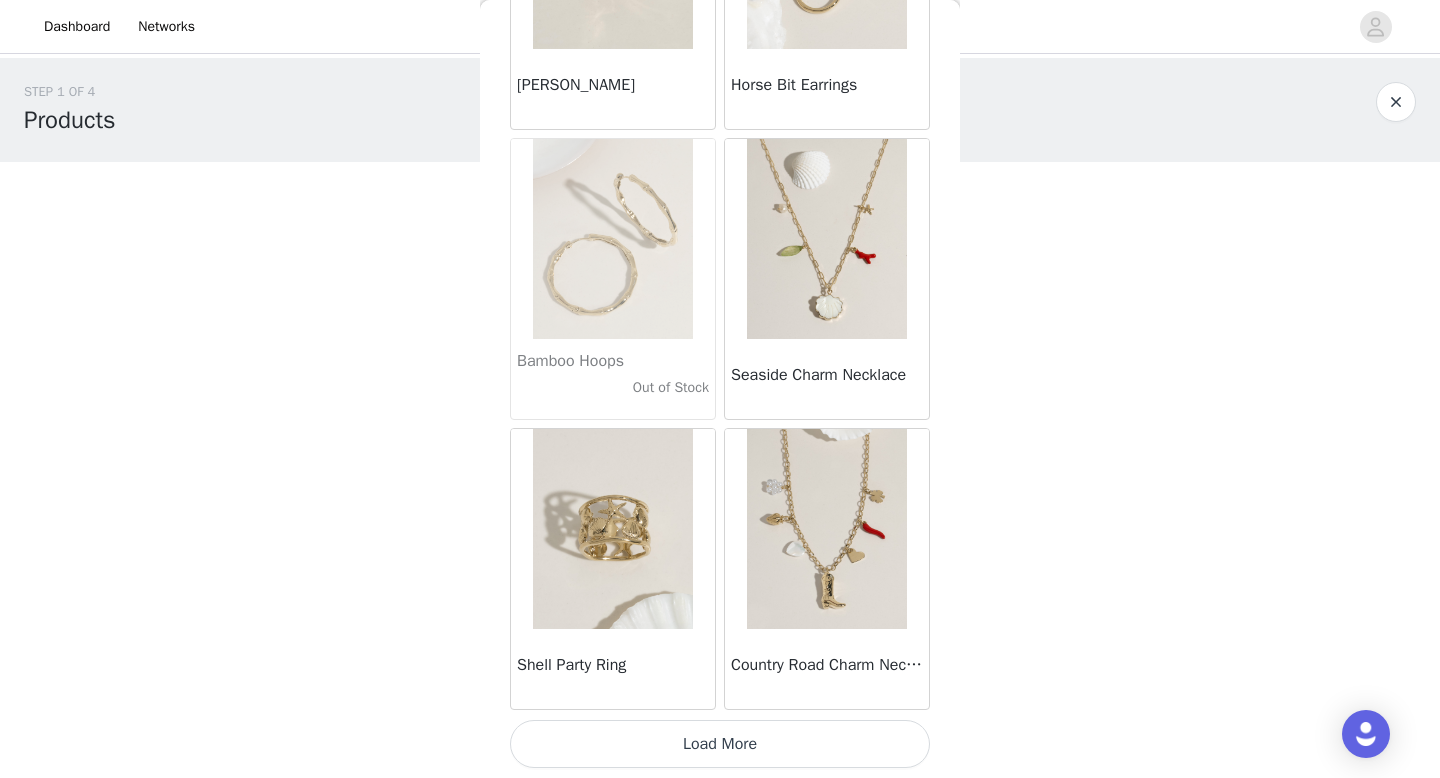 click on "Load More" at bounding box center (720, 744) 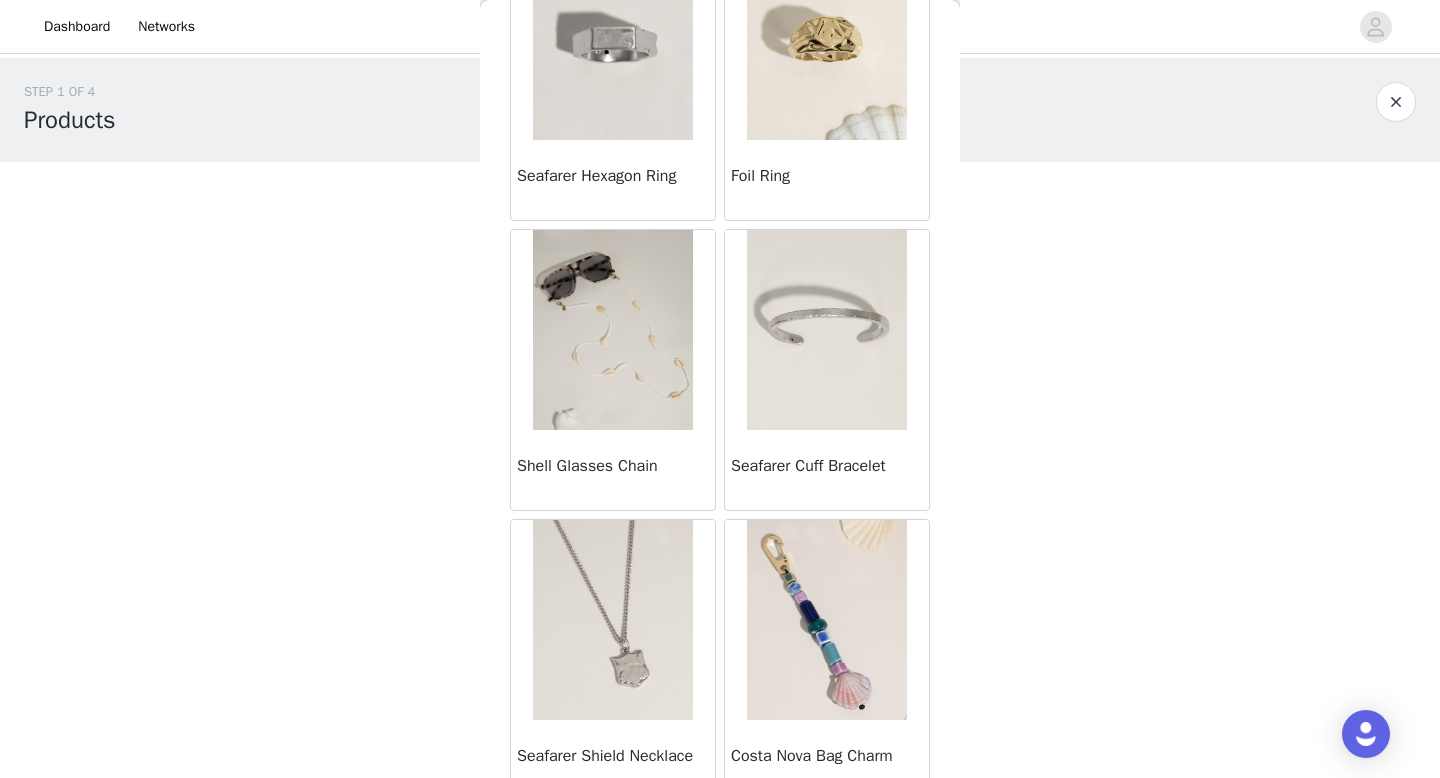 scroll, scrollTop: 20752, scrollLeft: 0, axis: vertical 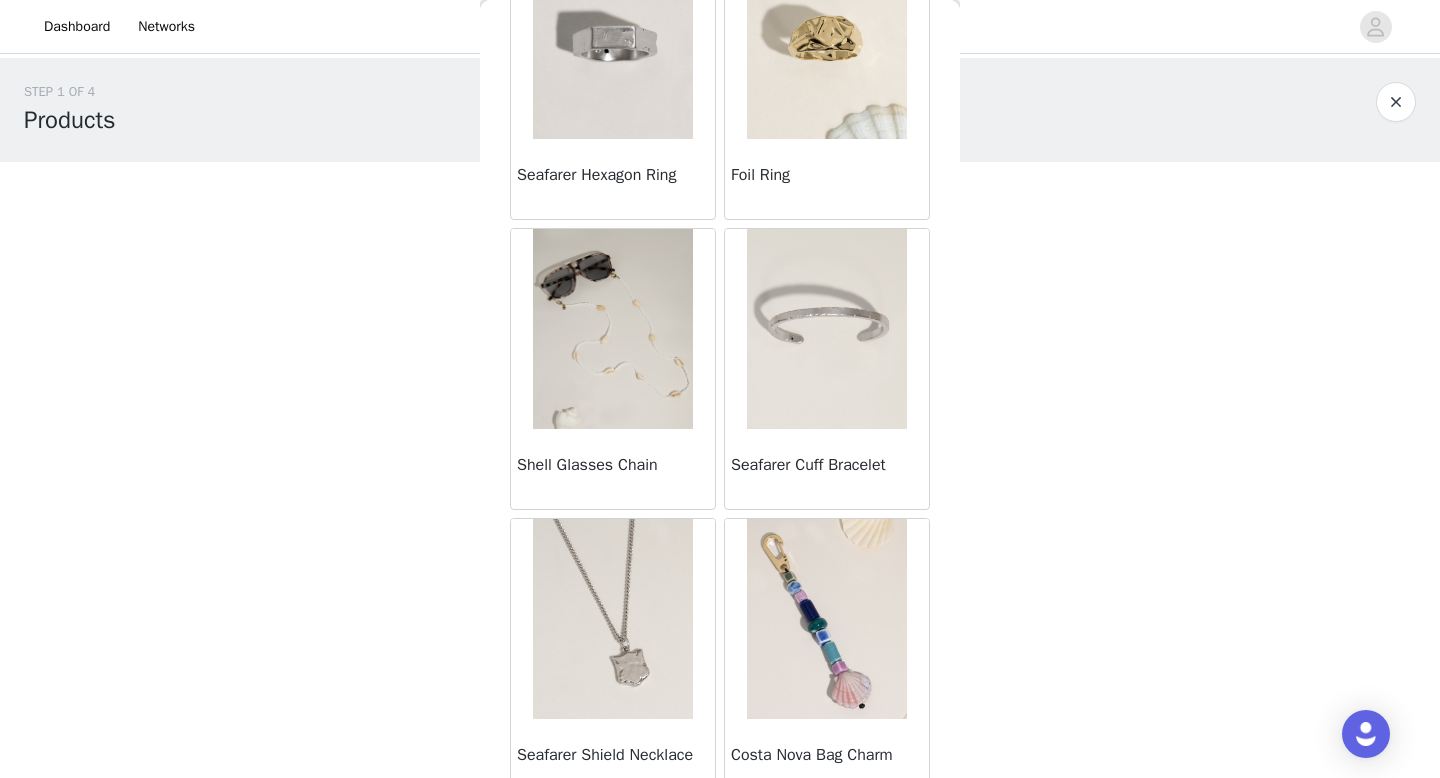 click at bounding box center [613, 39] 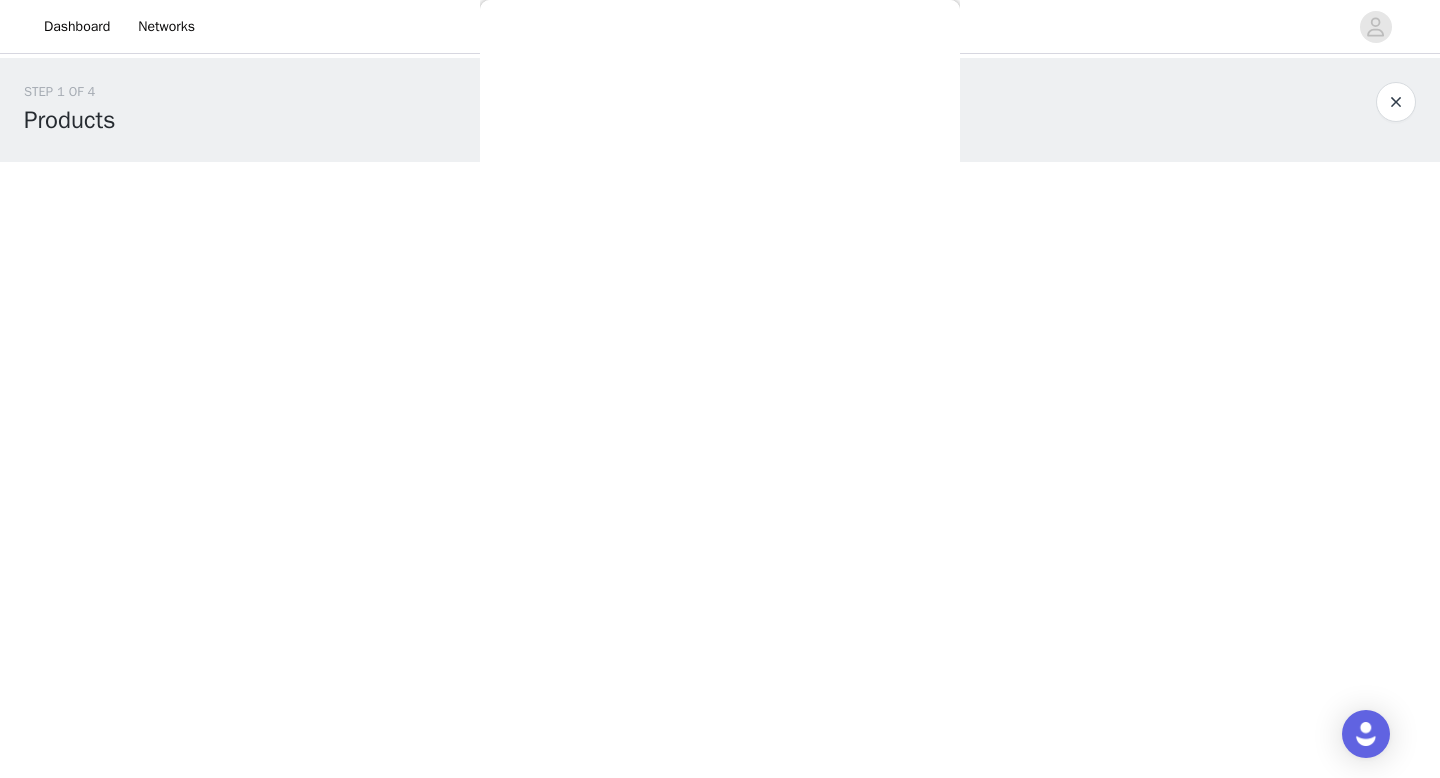 scroll, scrollTop: 129, scrollLeft: 0, axis: vertical 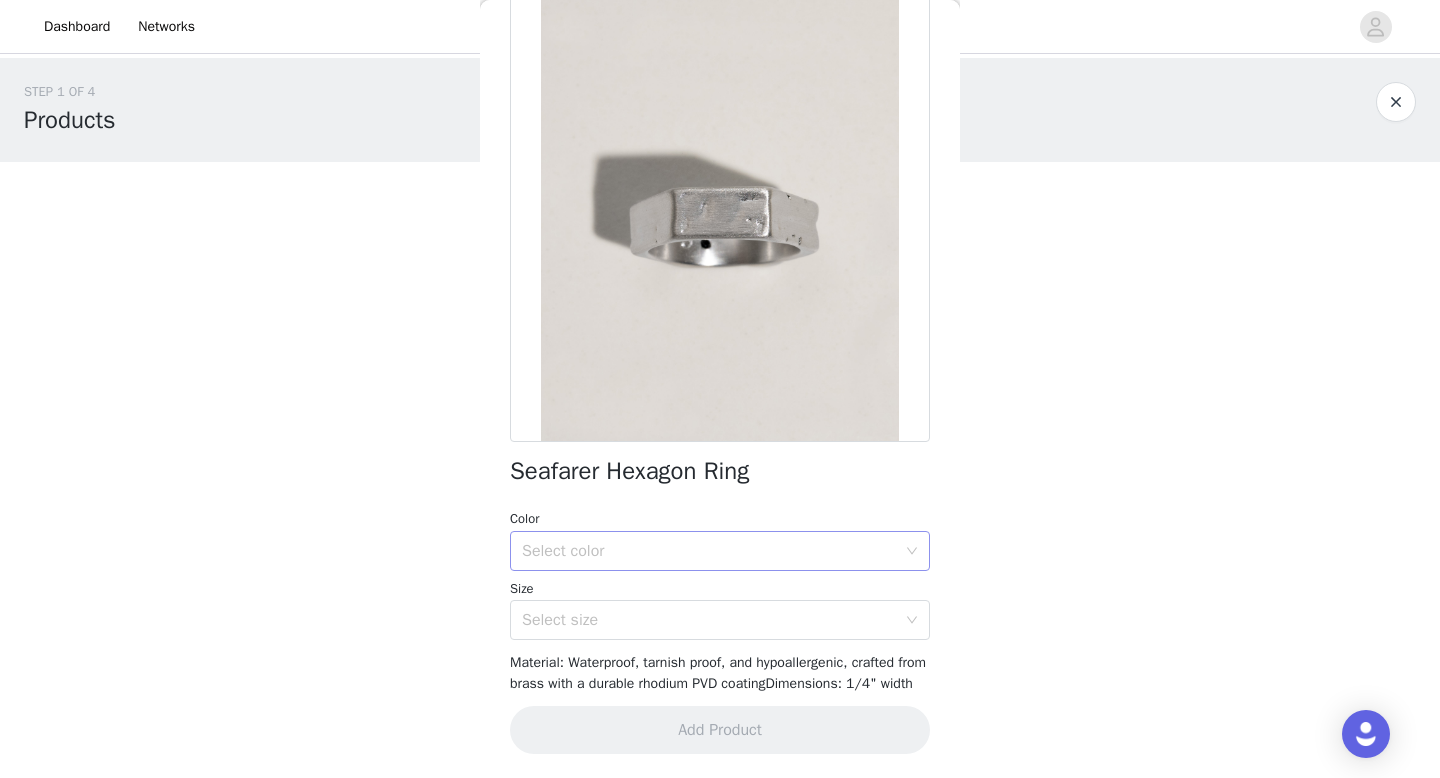 click on "Select color" at bounding box center (709, 551) 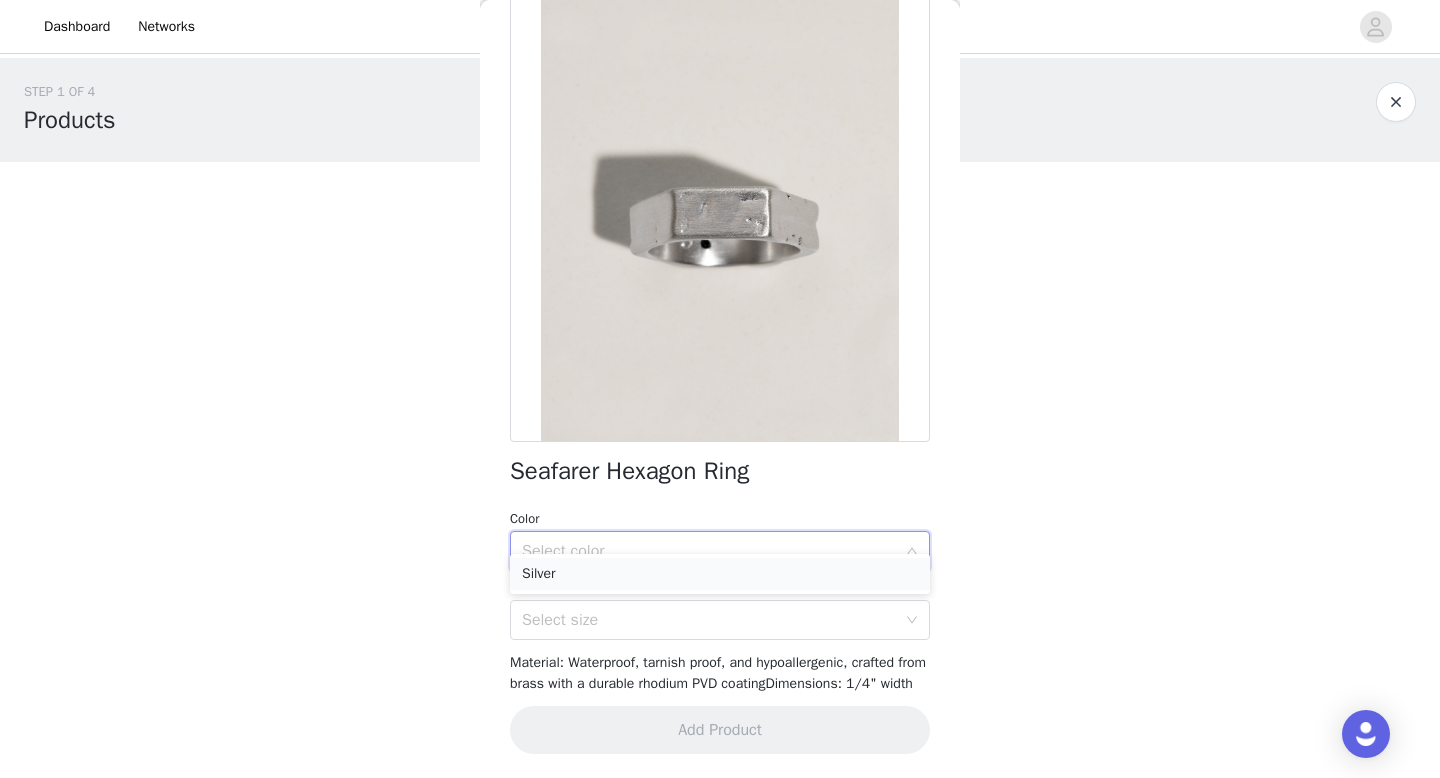 click on "Silver" at bounding box center (720, 574) 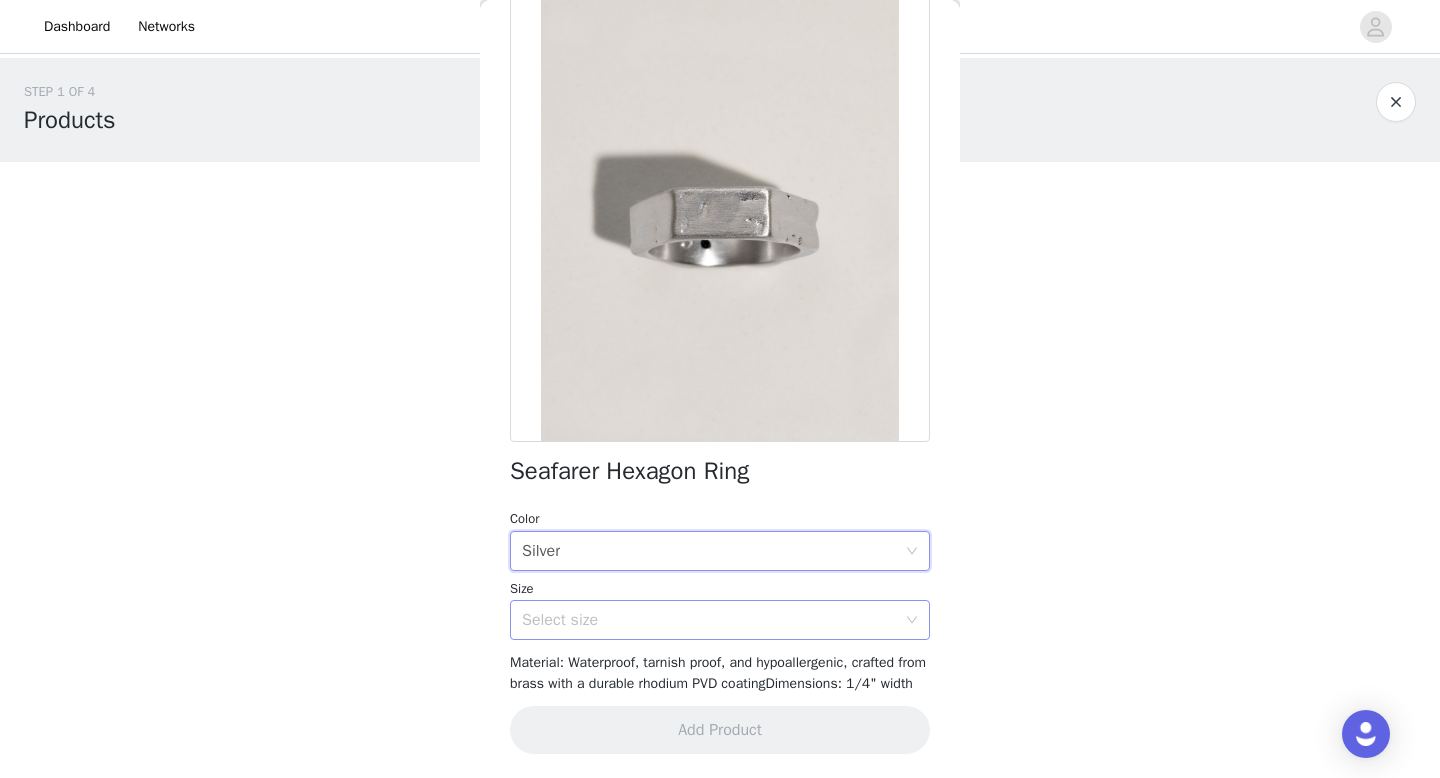 click on "Select size" at bounding box center [709, 620] 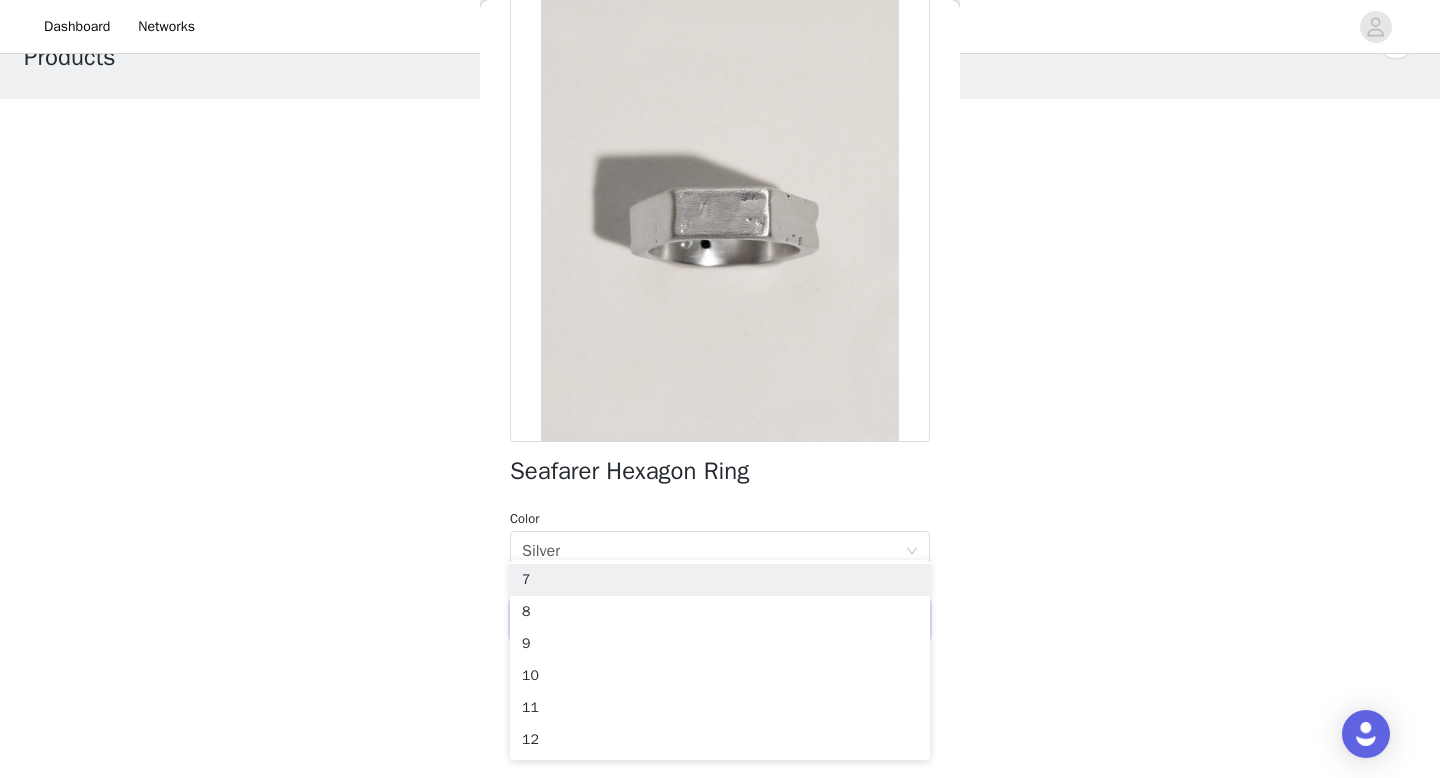 scroll, scrollTop: 94, scrollLeft: 0, axis: vertical 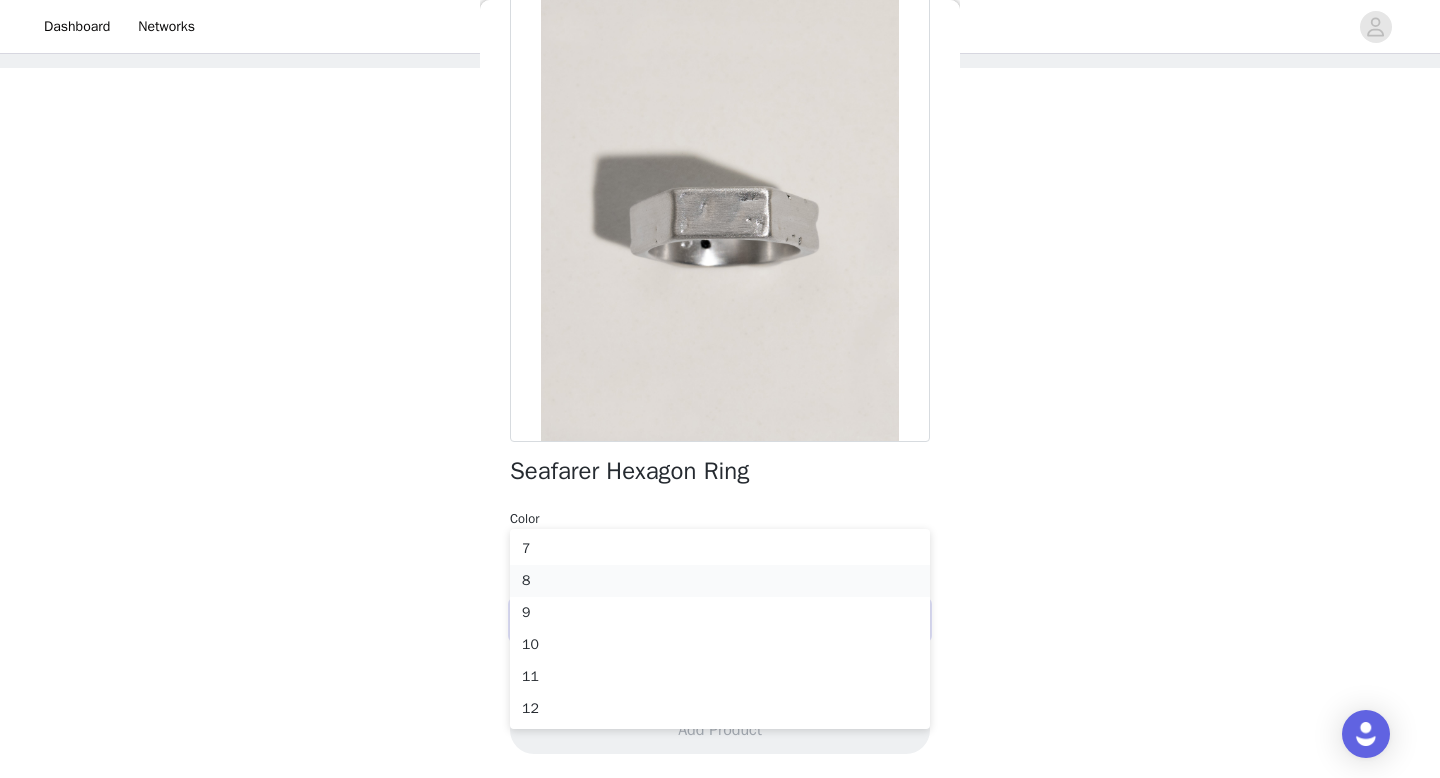 click on "8" at bounding box center (720, 581) 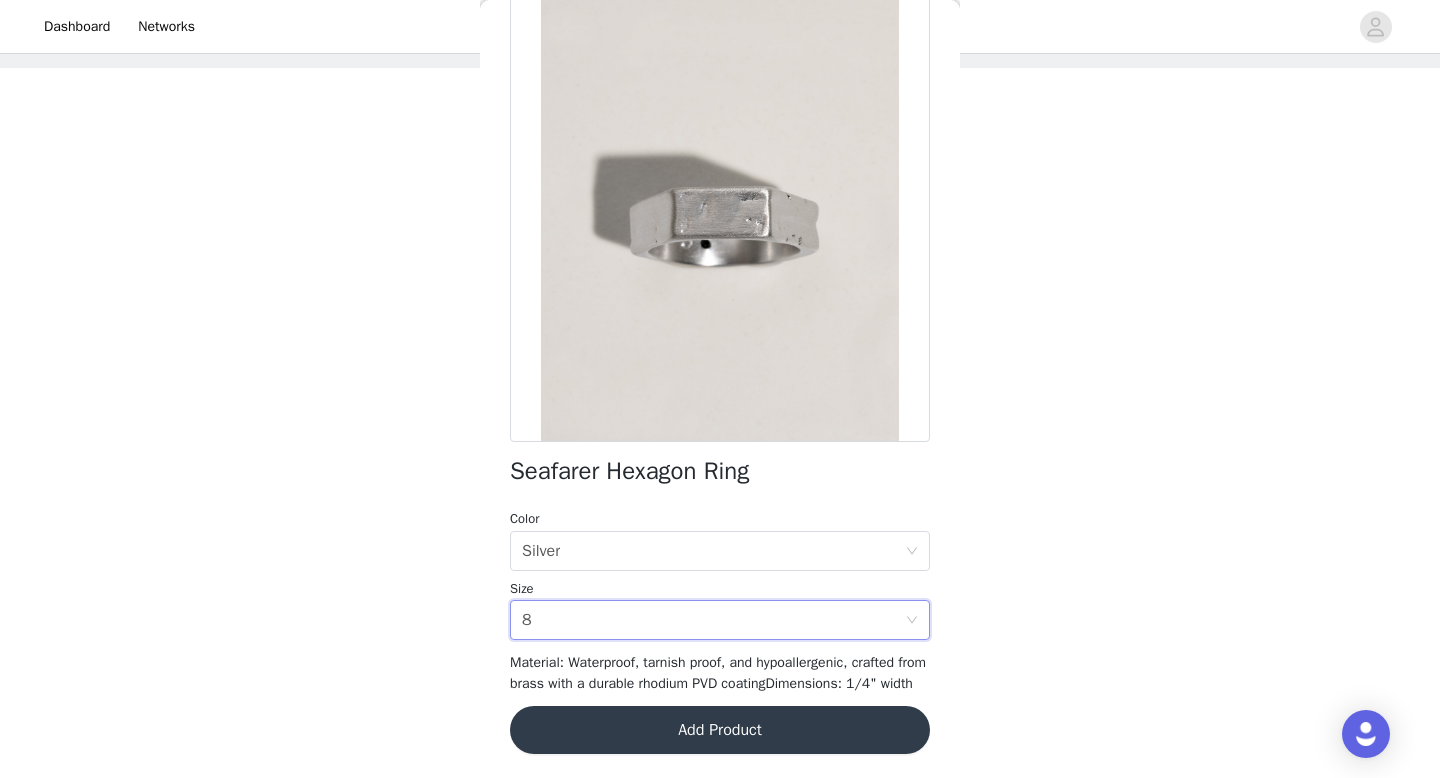 click on "Add Product" at bounding box center [720, 730] 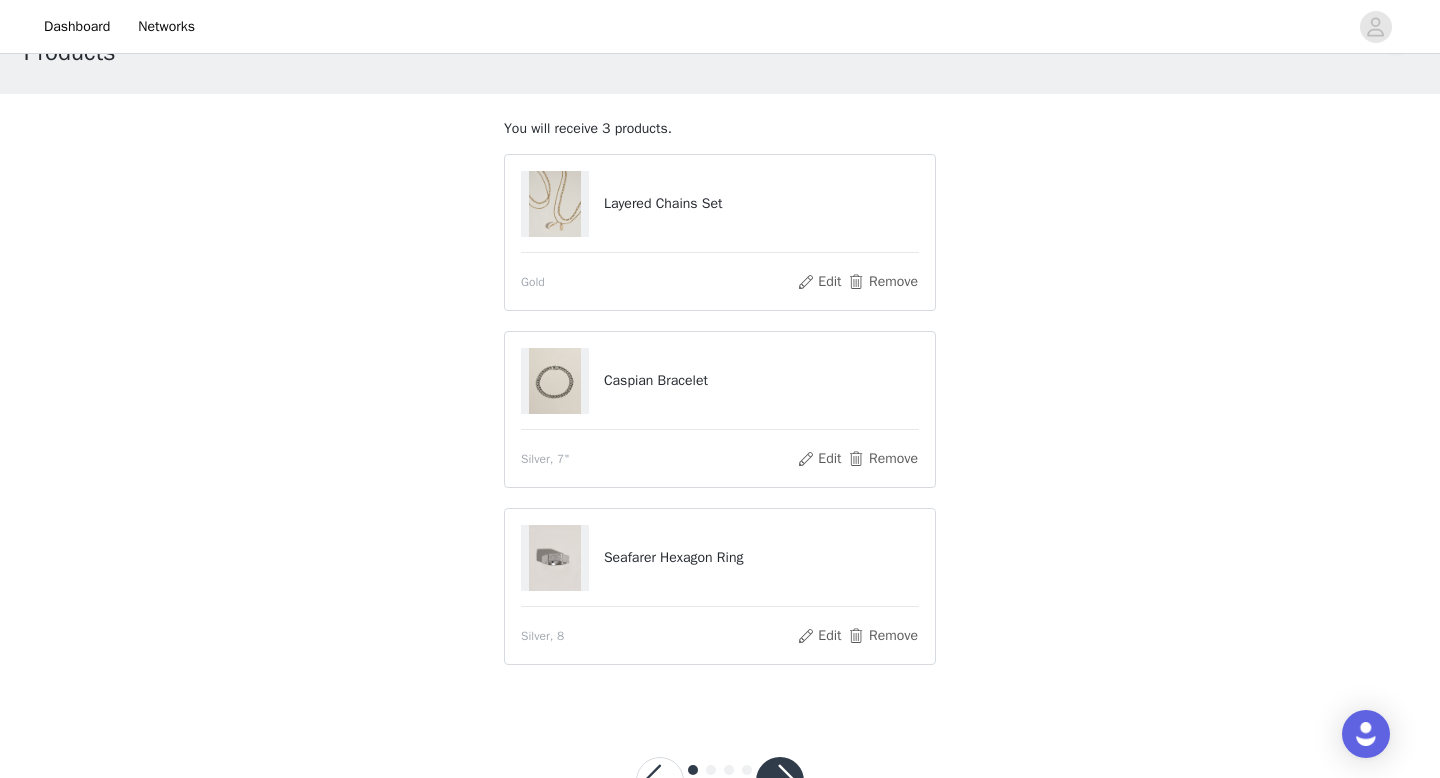 scroll, scrollTop: 56, scrollLeft: 0, axis: vertical 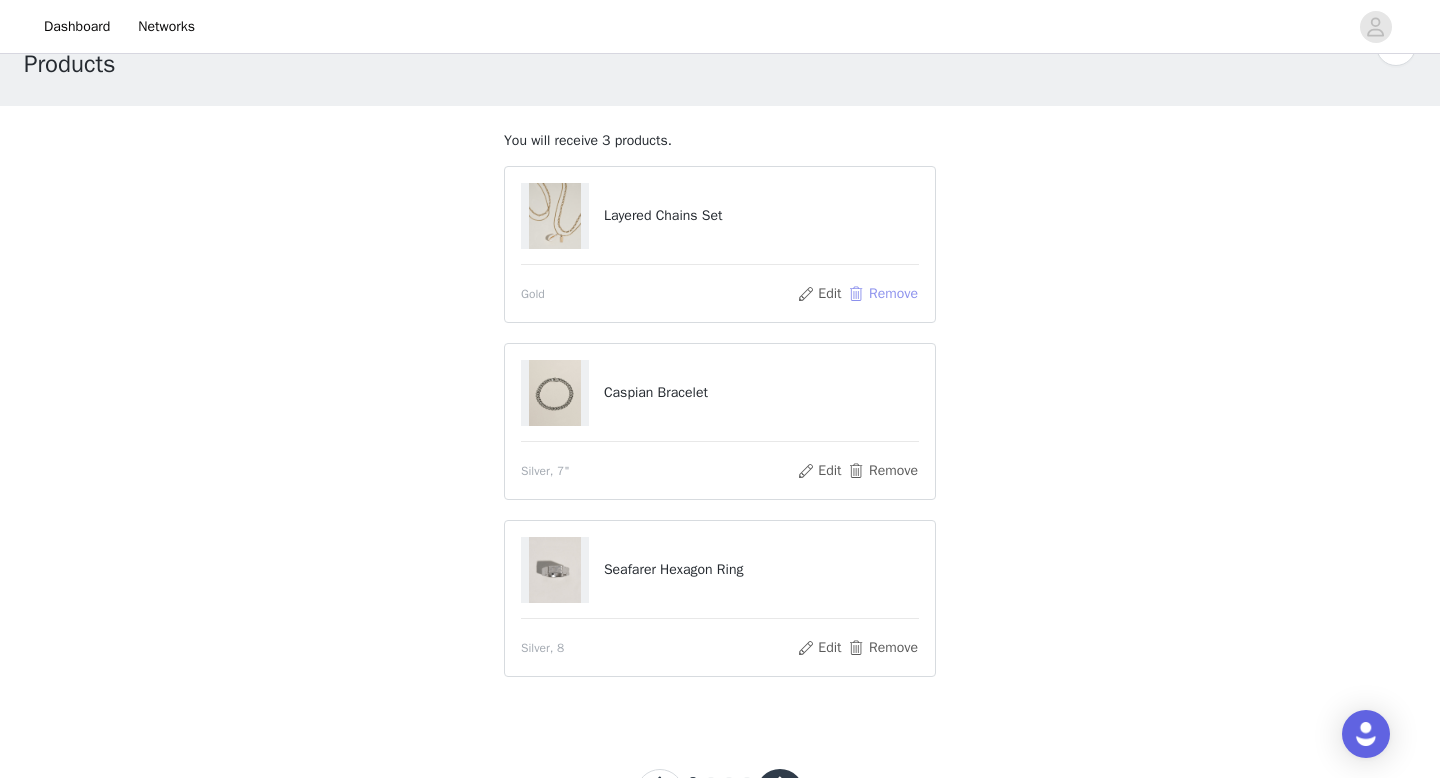 click on "Remove" at bounding box center [883, 294] 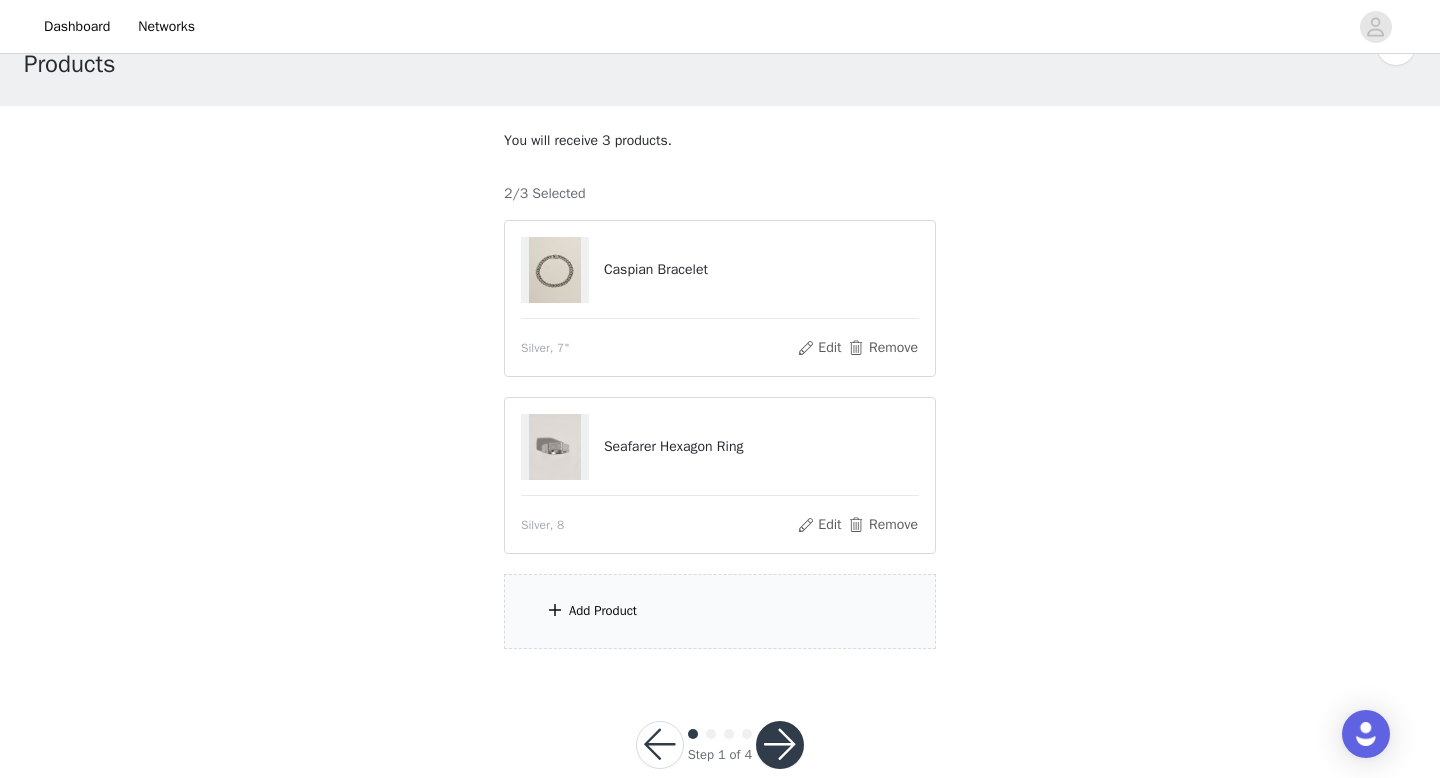 click on "Add Product" at bounding box center (720, 611) 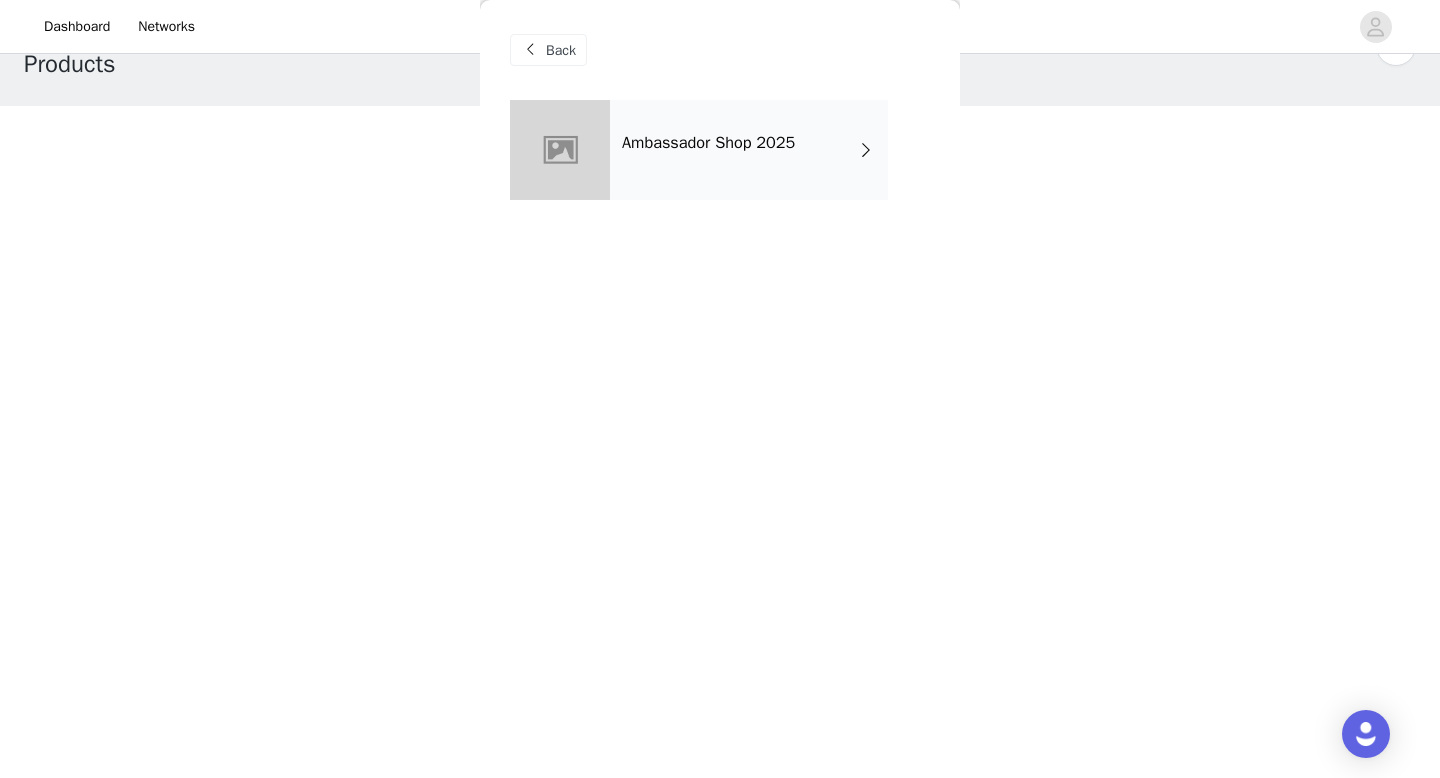 click on "Ambassador Shop 2025" at bounding box center [749, 150] 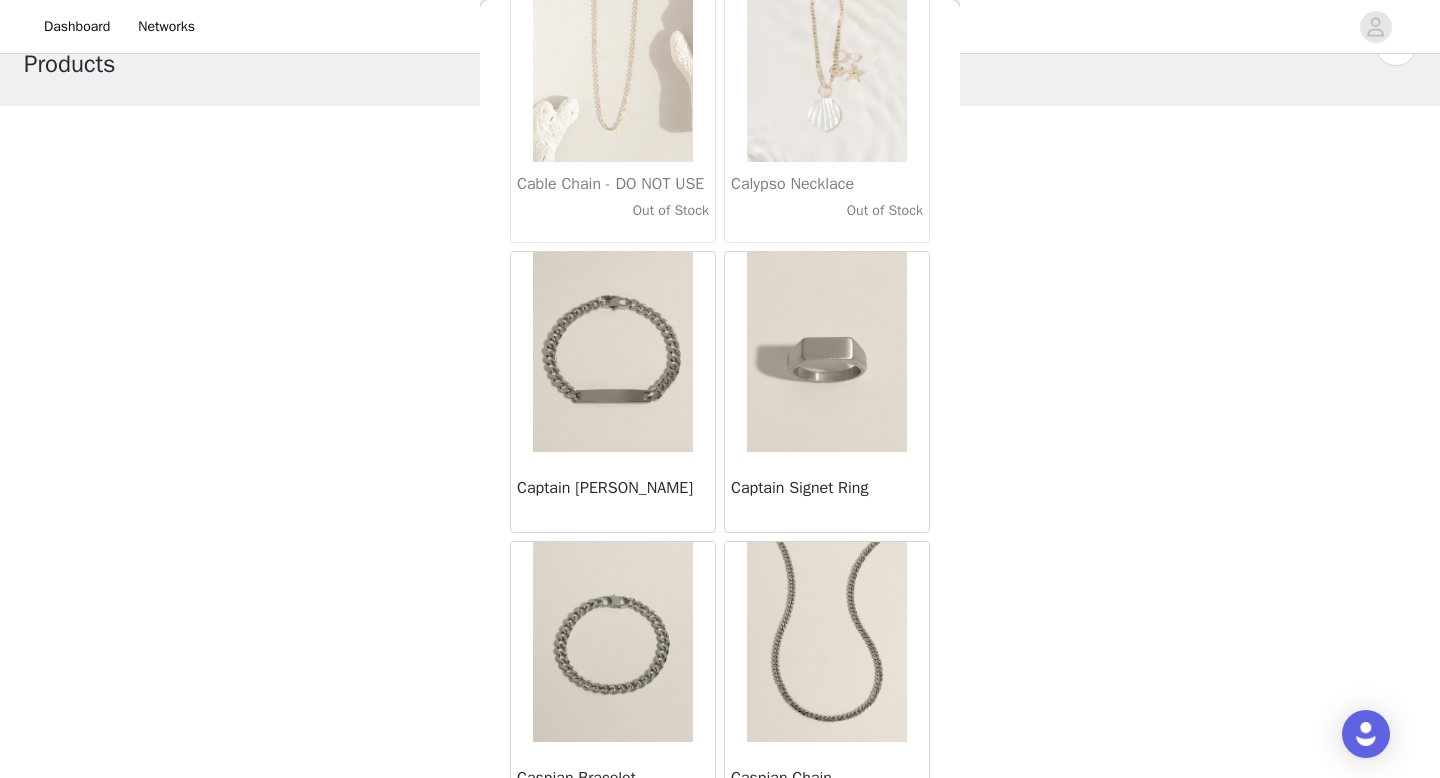 scroll, scrollTop: 2282, scrollLeft: 0, axis: vertical 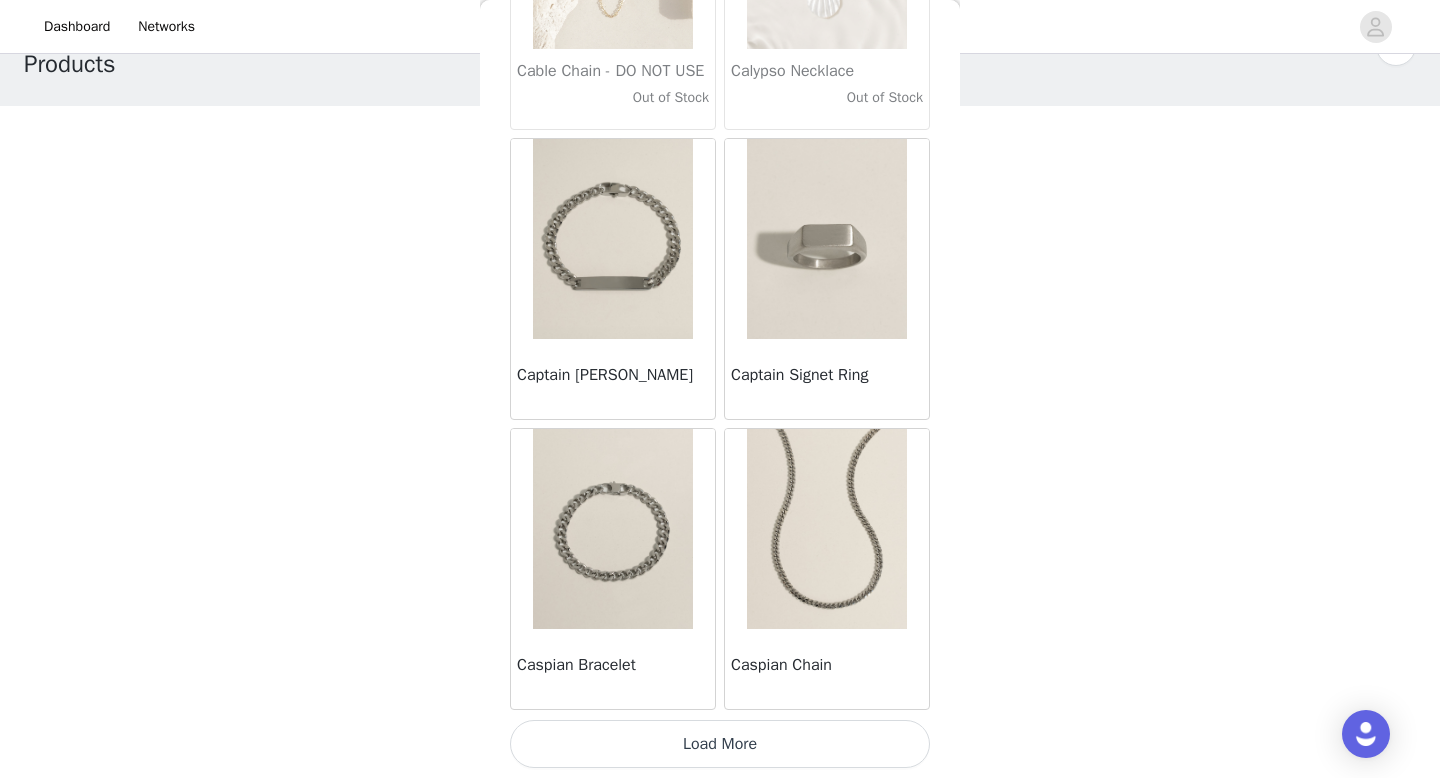 click on "Load More" at bounding box center (720, 744) 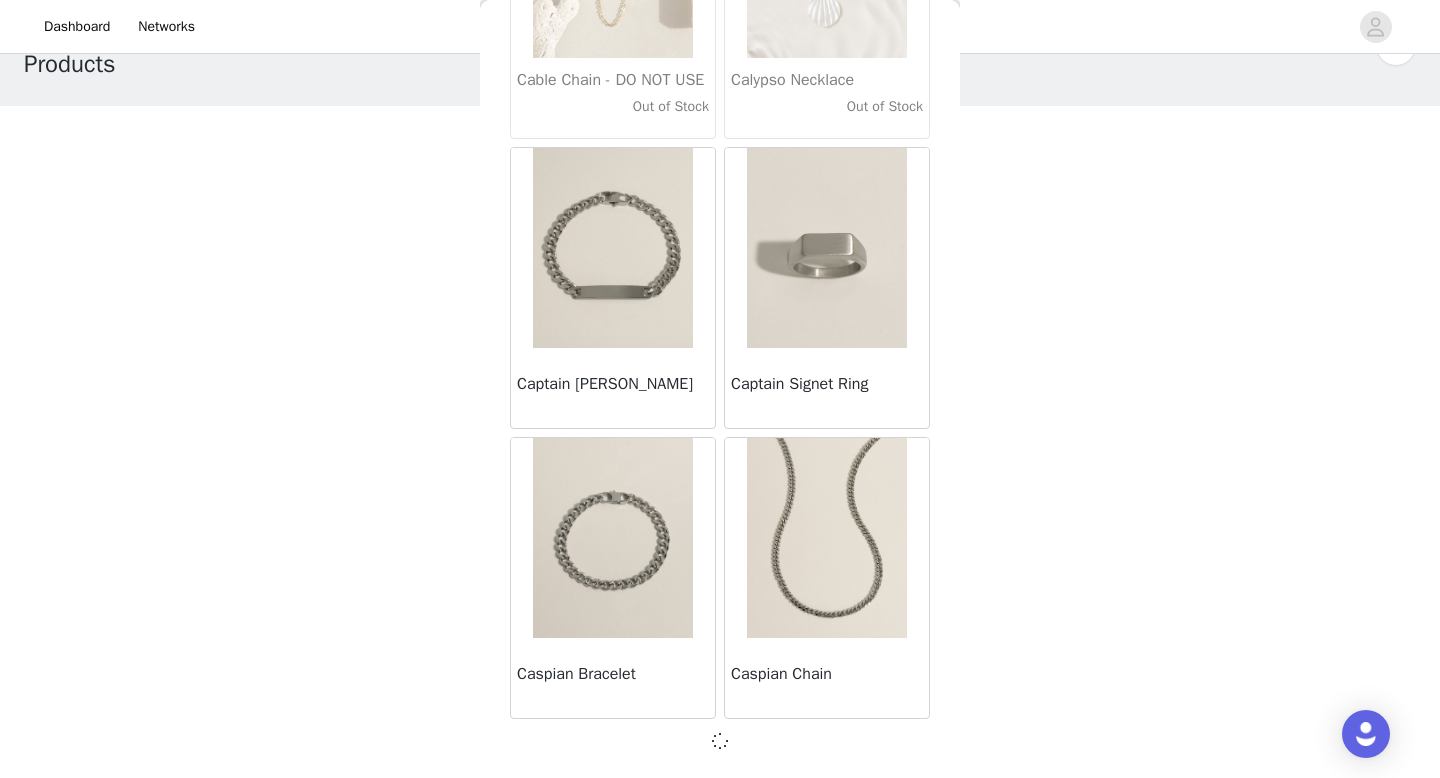 scroll, scrollTop: 94, scrollLeft: 0, axis: vertical 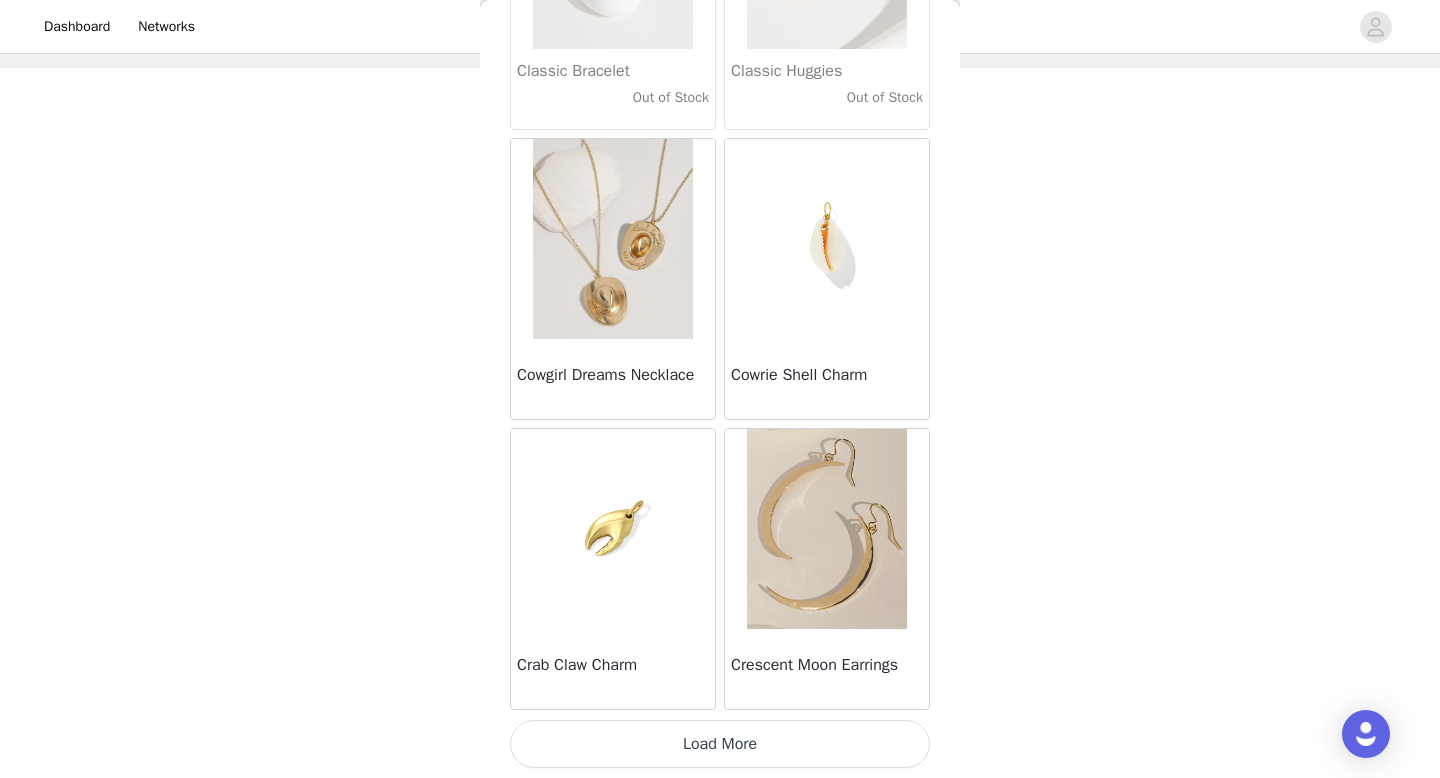 click on "Adore Necklace       Bamboo Bracelet       Biggie Smalls Earrings     Out of Stock     Block Ring       Boho Heart Hoops     Out of Stock     Boho Hoops       Boho Moon Hoops       Boot Charm     Out of Stock     Box Chain       Braided Hoops     Out of Stock     Braided Leather Bracelet       Braided Ring       Bubble Letter Necklace       Butterfly Necklace     Out of Stock     Cable Chain - DO NOT USE     Out of Stock     Calypso Necklace     Out of Stock     Captain Bracelet       Captain Signet Ring       Caspian Bracelet       Caspian Chain       Chain Hoops       Chunky Cross Chain Necklace       Chunky Cross Charm     Out of Stock     Chunky Cross Necklace     Out of Stock     Chunky Cross Ring     Out of Stock     Chunky Curb Chain       Chunky Figaro Chain       Chunky Love Bracelet       Chunky Love Chain       Chunky Mariner Necklace     Out of Stock     Chunky Pearl Bracelet     Out of Stock     Chunky Pearl Hibiscus Necklace     Out of Stock     Chunky Pearl Necklace     Out of Stock" at bounding box center (720, -2154) 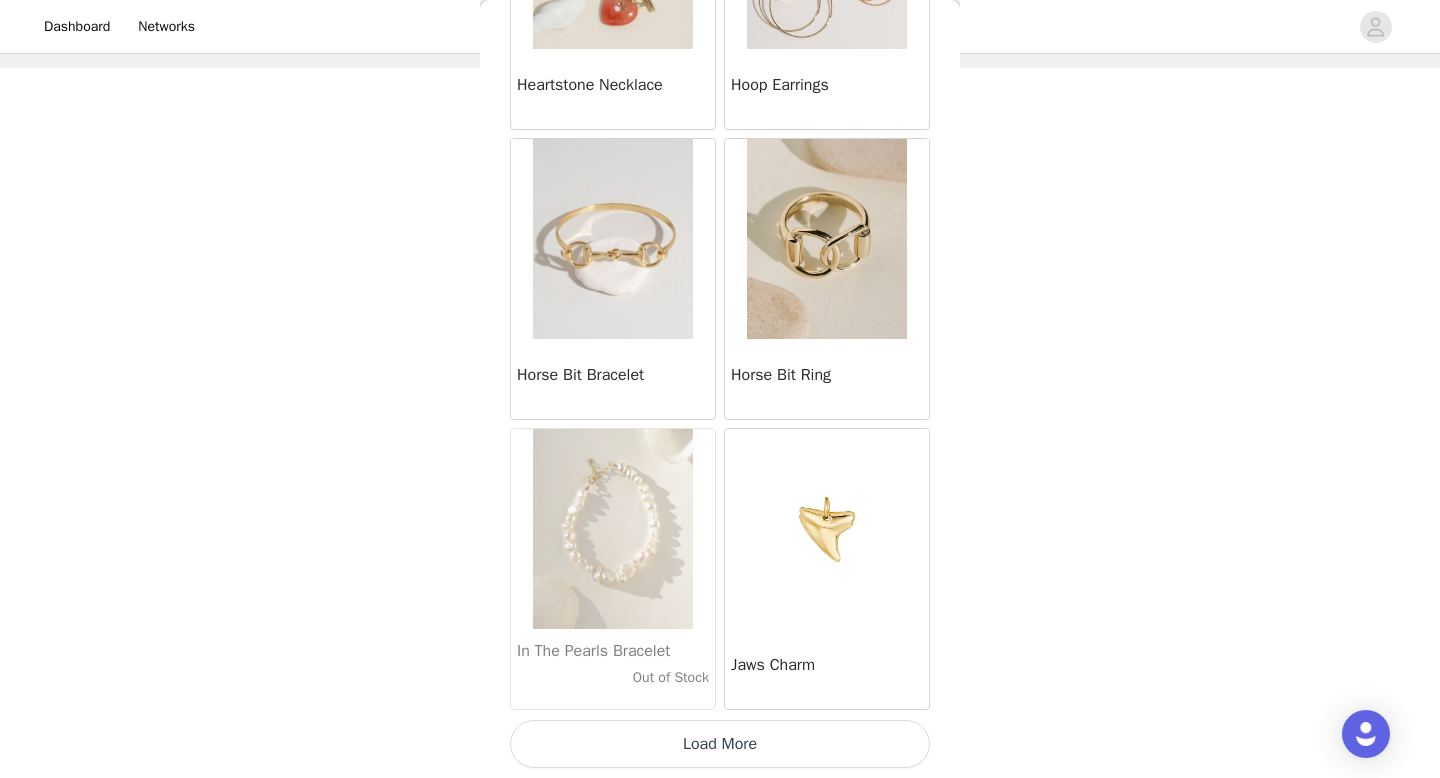 click on "Load More" at bounding box center (720, 744) 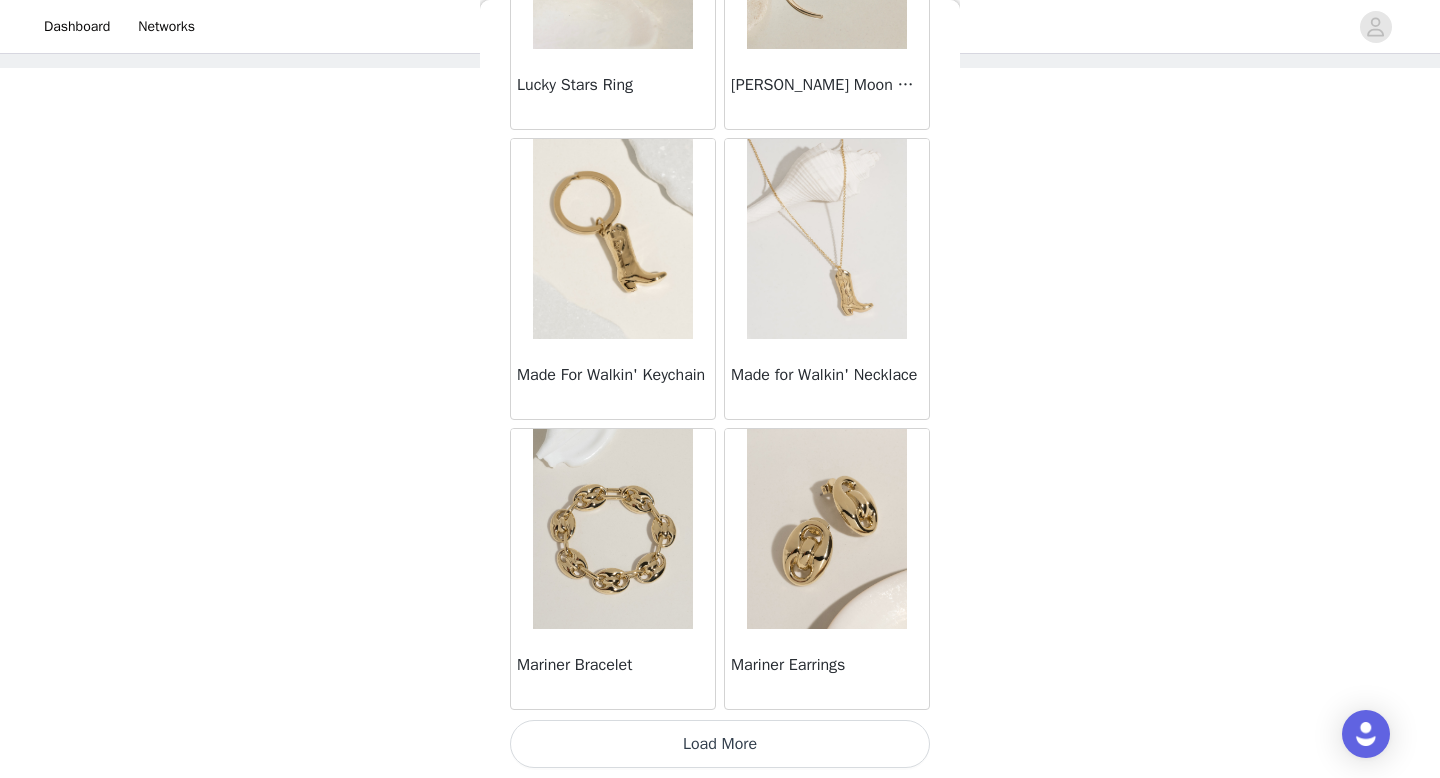 click on "Load More" at bounding box center (720, 744) 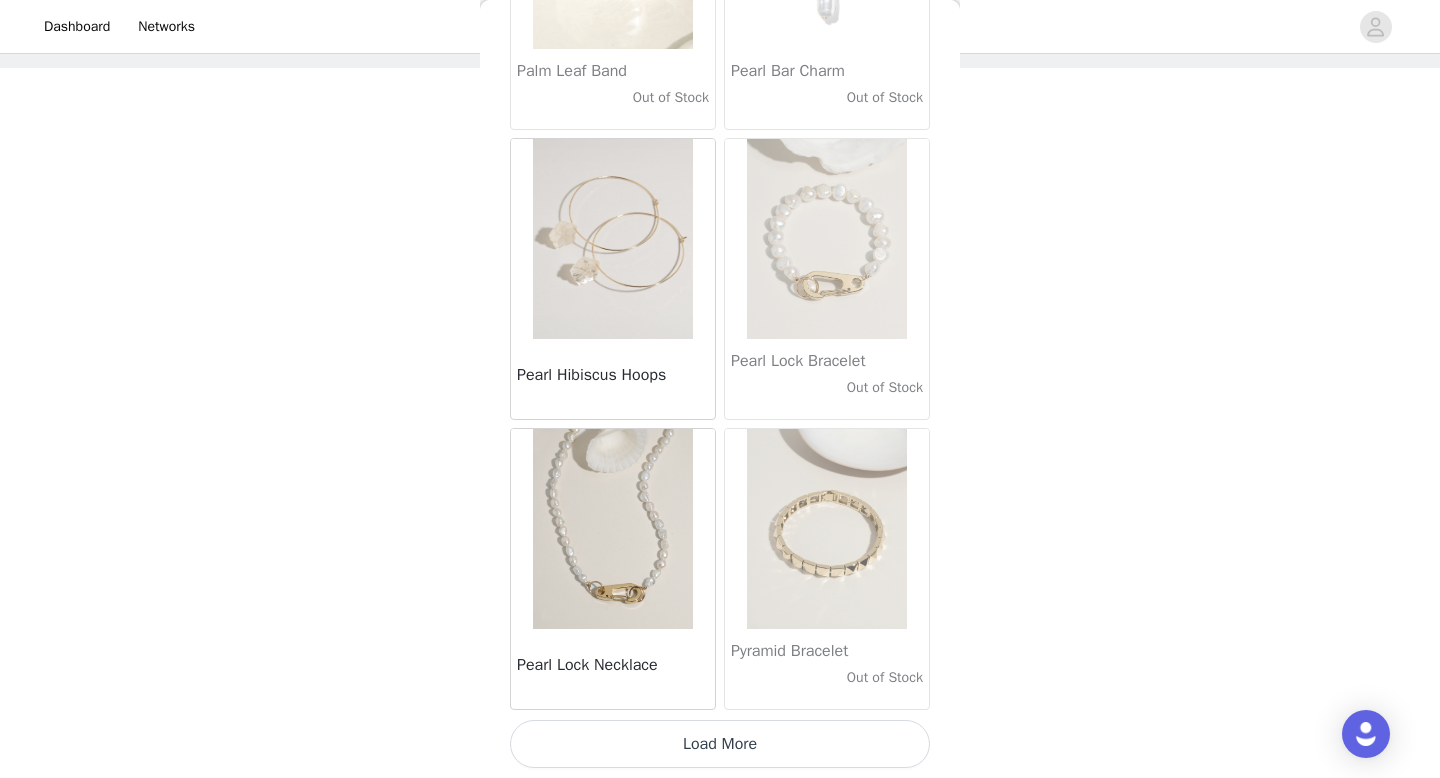 click on "Load More" at bounding box center (720, 744) 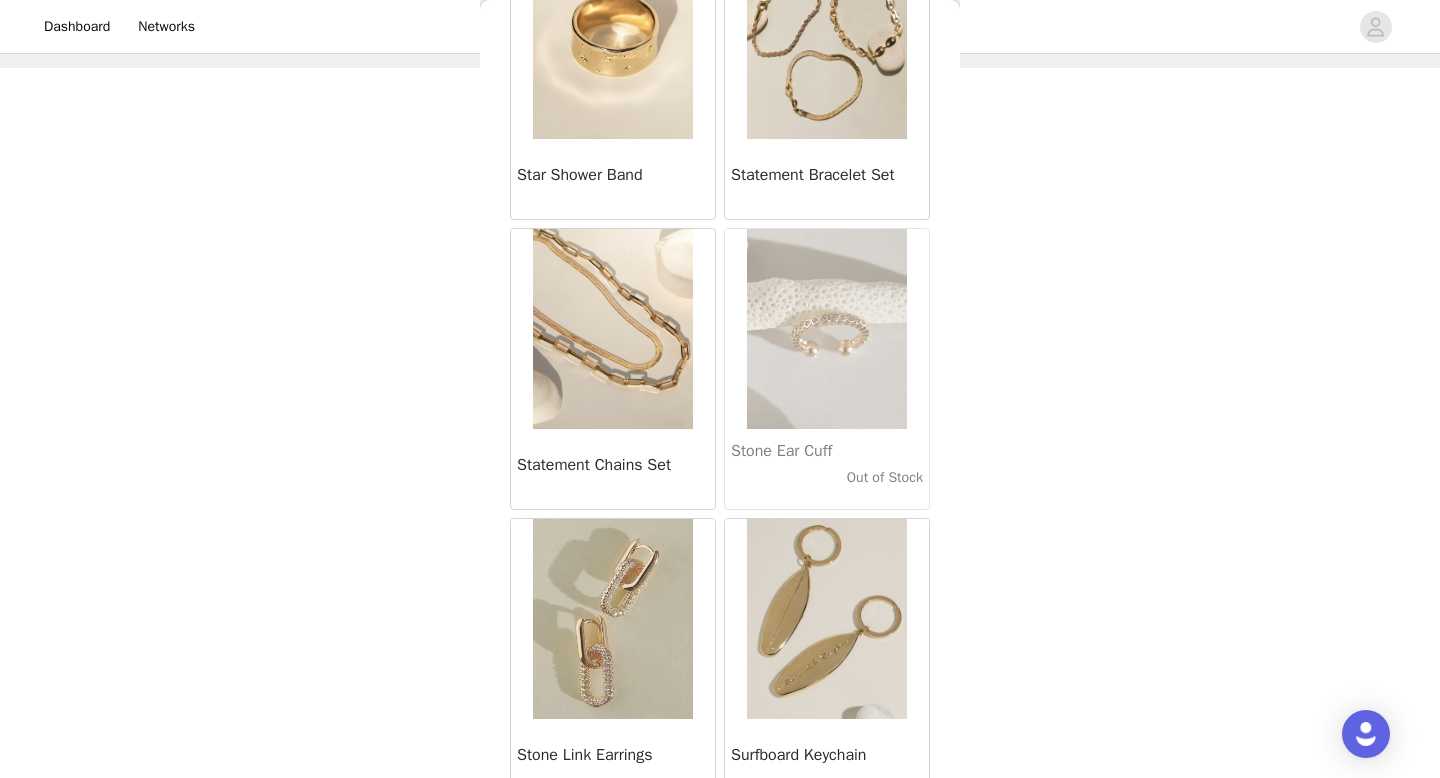 scroll, scrollTop: 16782, scrollLeft: 0, axis: vertical 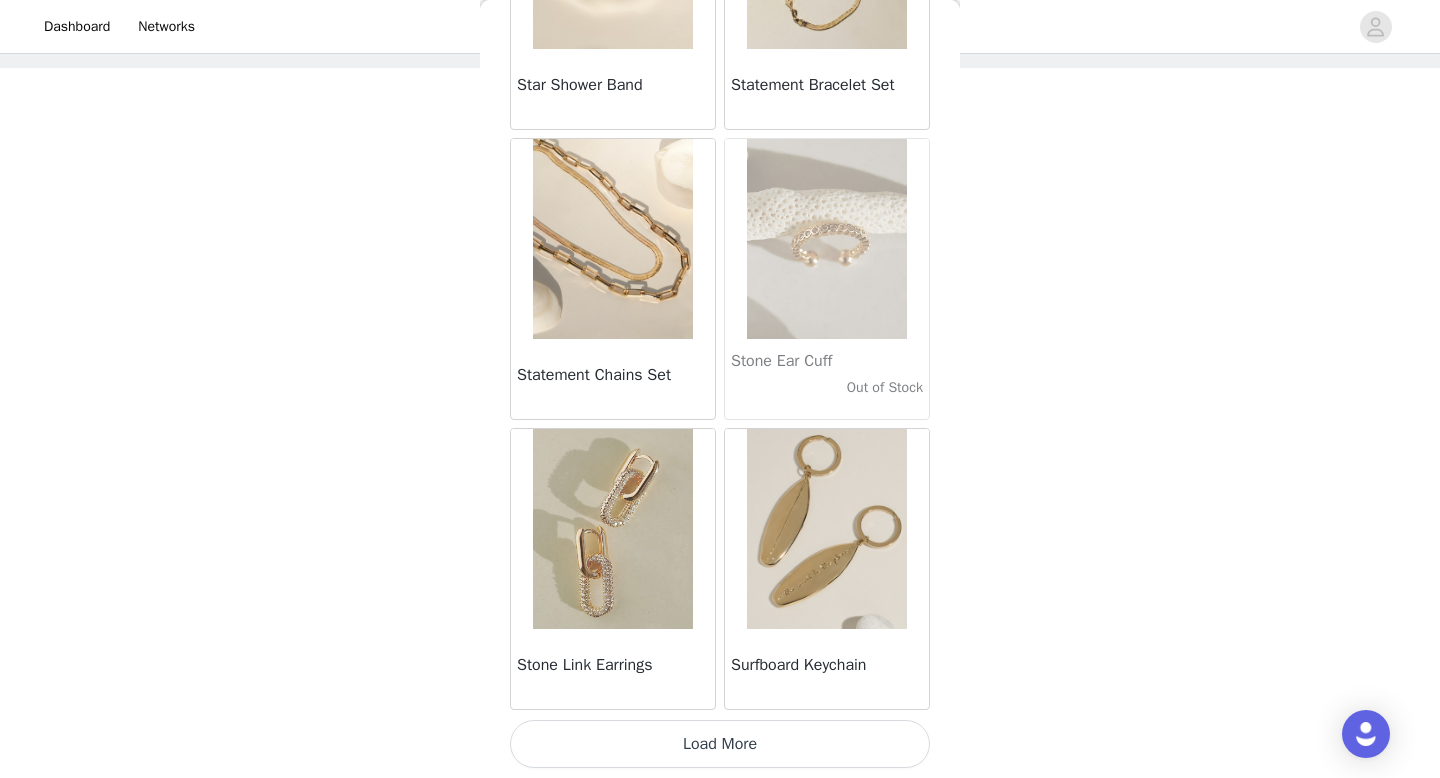 click on "Load More" at bounding box center (720, 744) 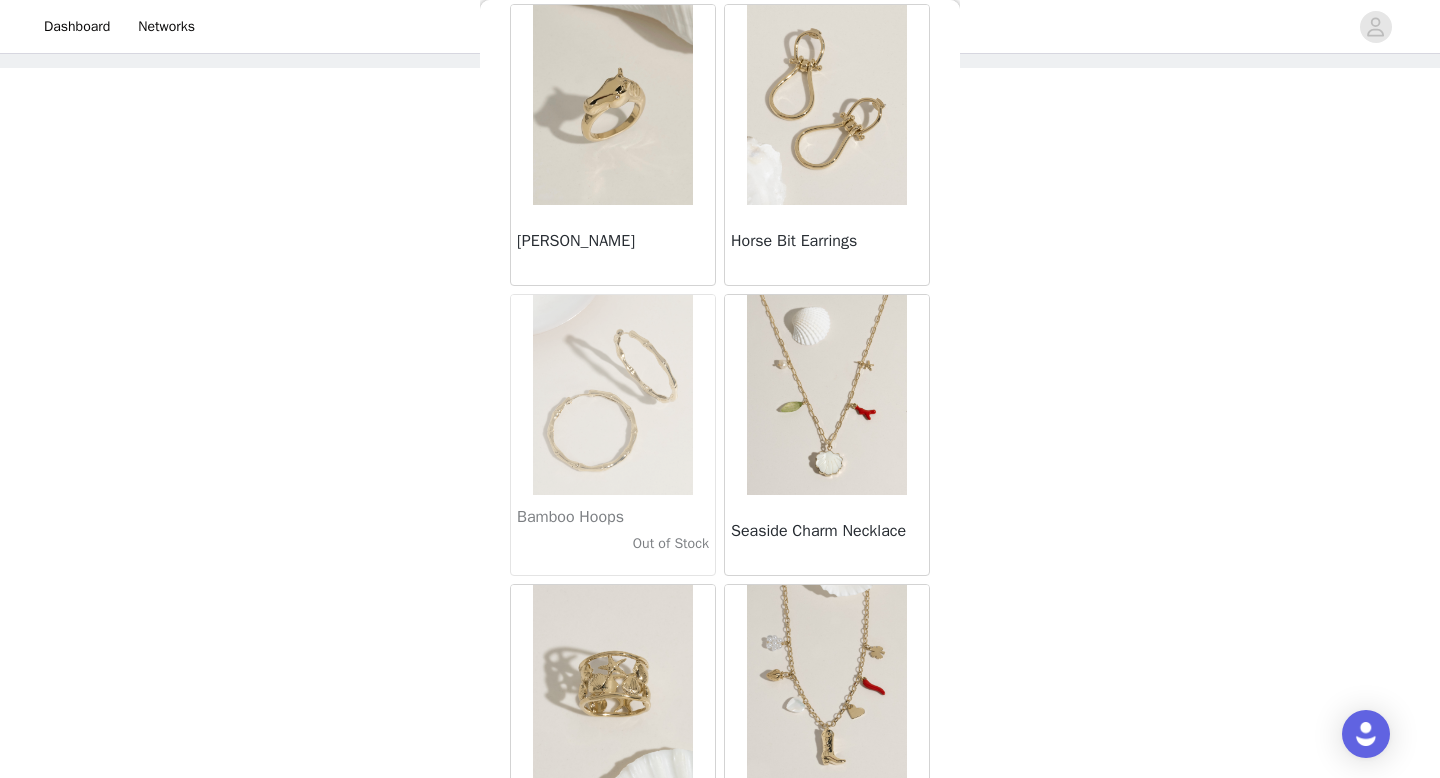 scroll, scrollTop: 19682, scrollLeft: 0, axis: vertical 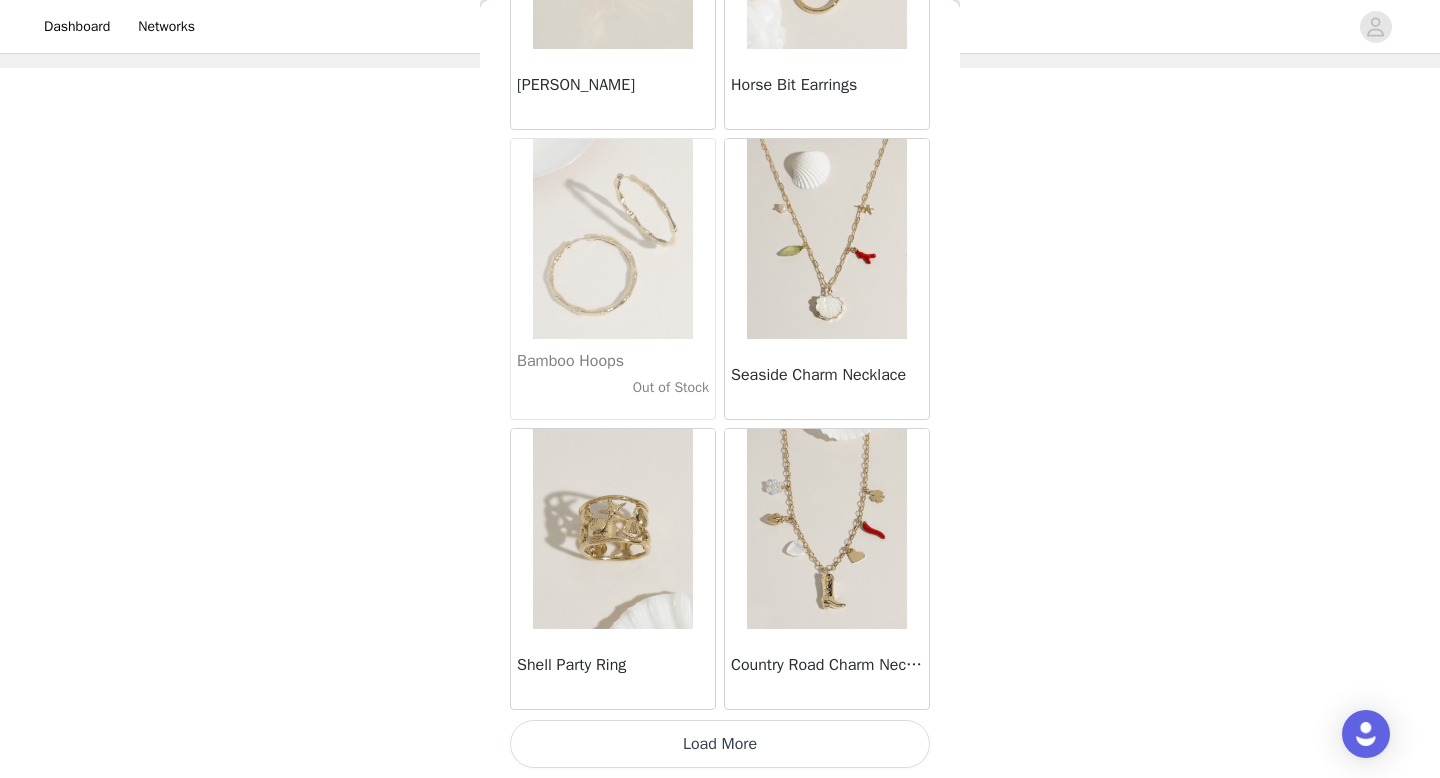 click on "Load More" at bounding box center [720, 744] 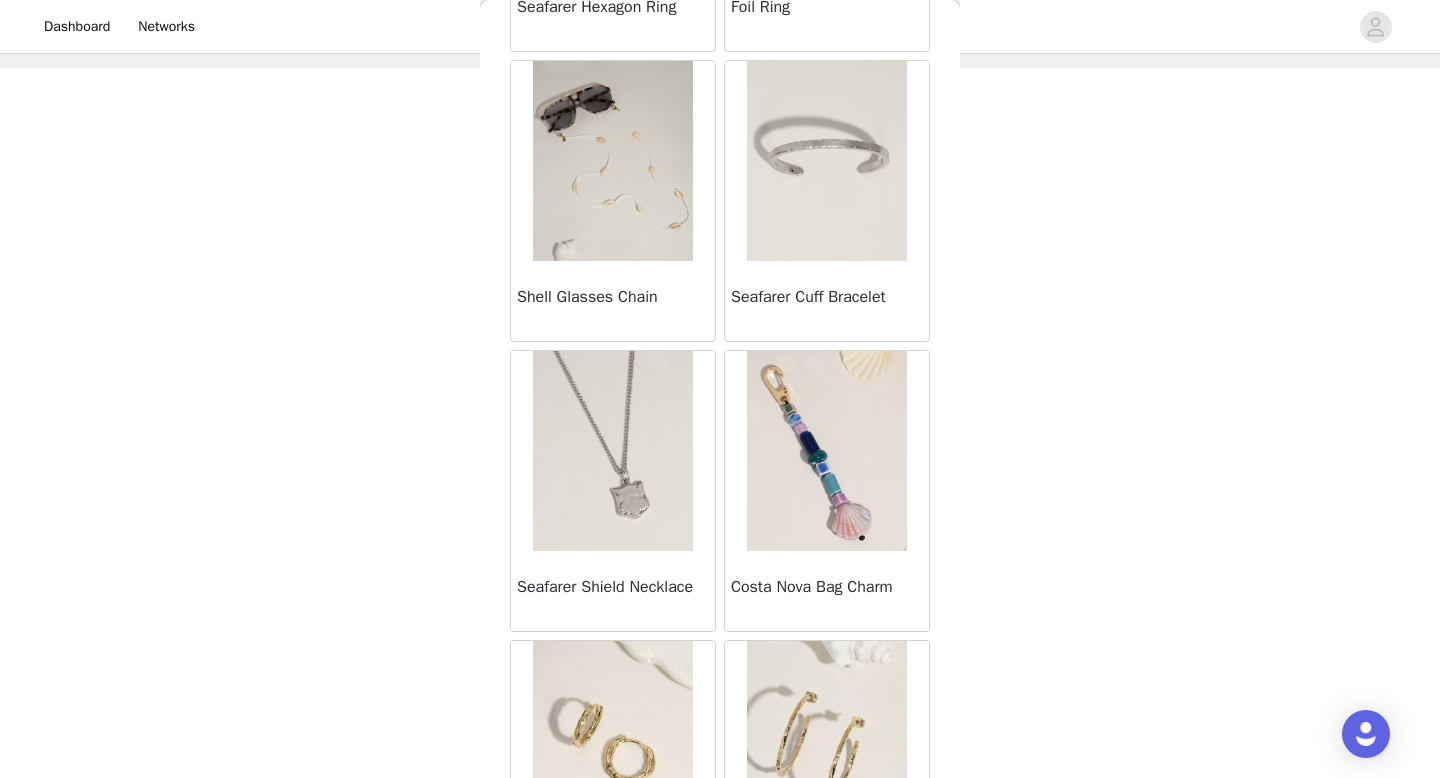 scroll, scrollTop: 20931, scrollLeft: 0, axis: vertical 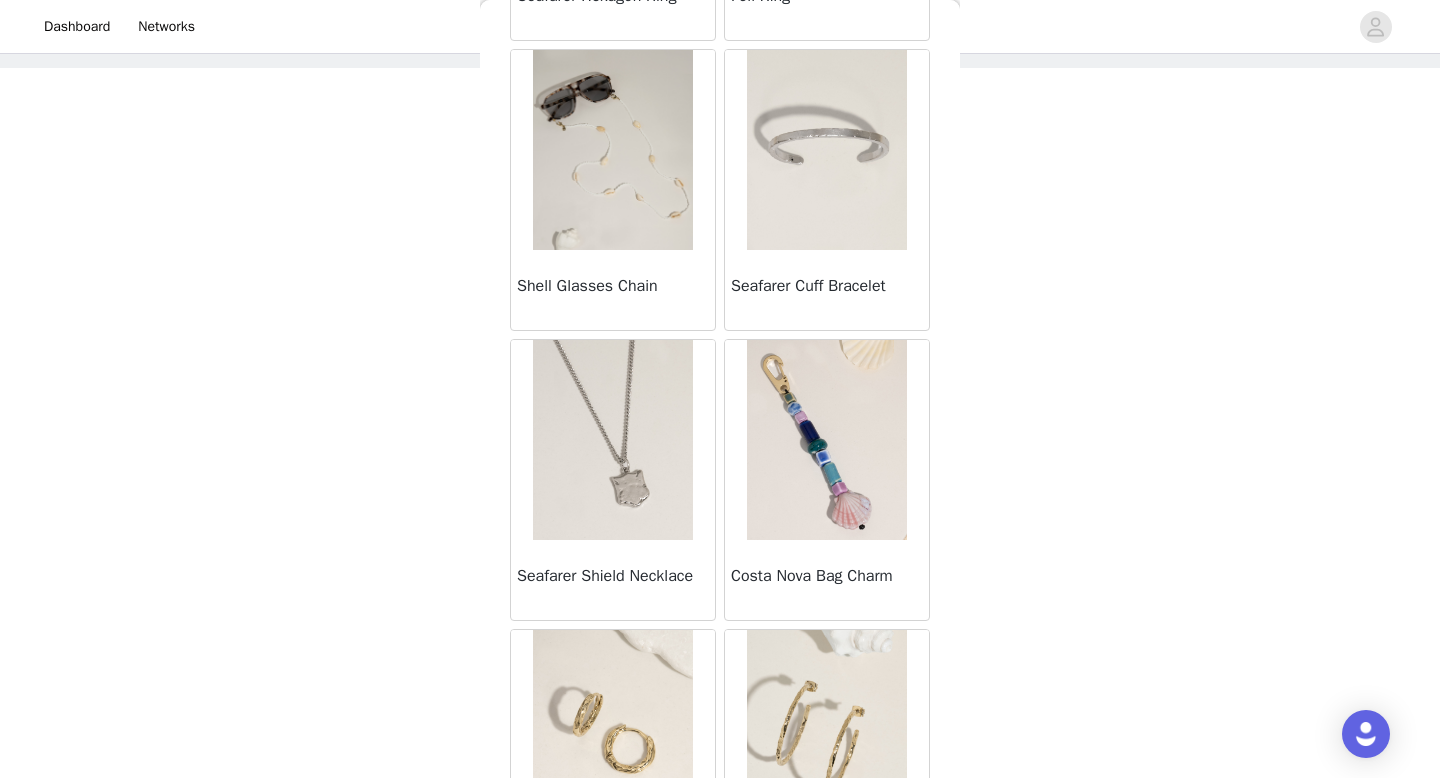click at bounding box center [613, 440] 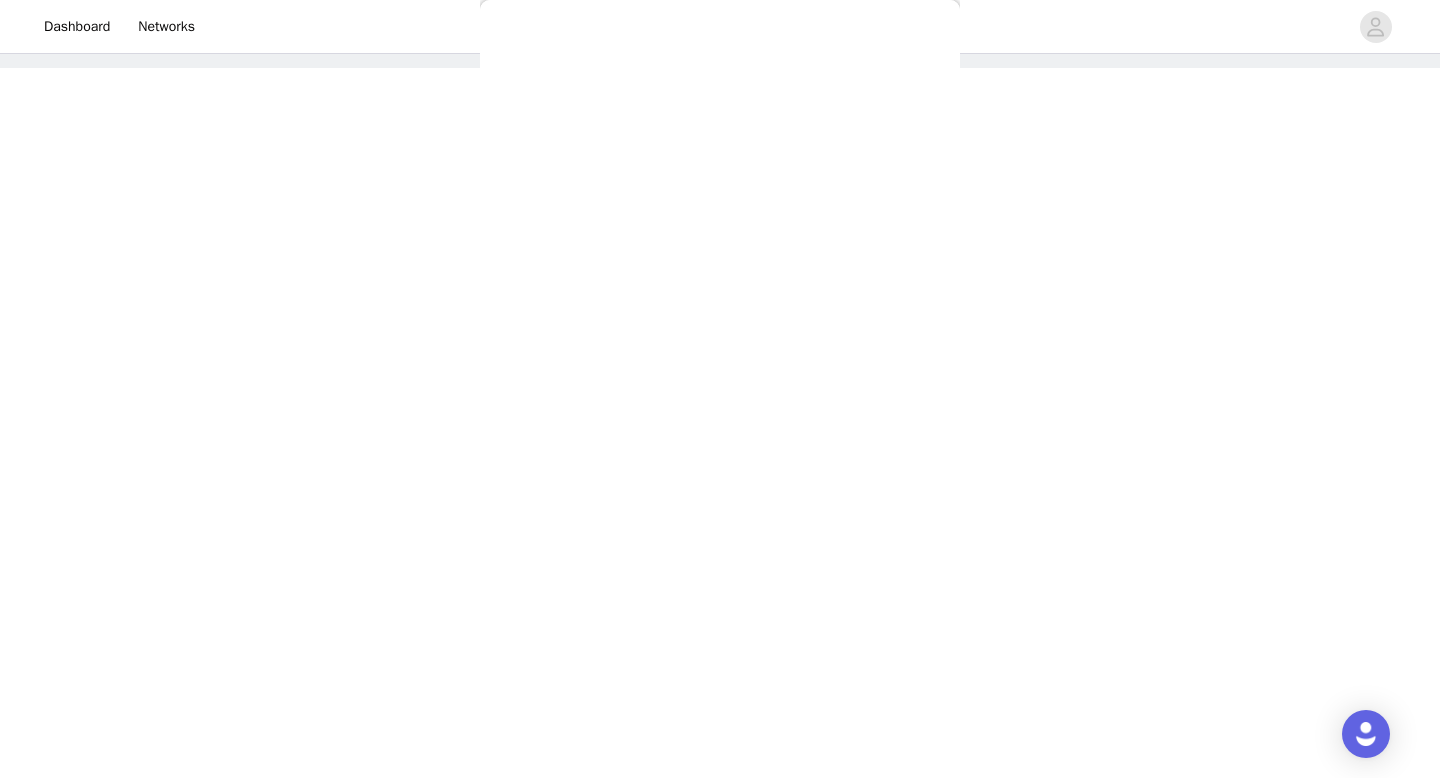 scroll, scrollTop: 129, scrollLeft: 0, axis: vertical 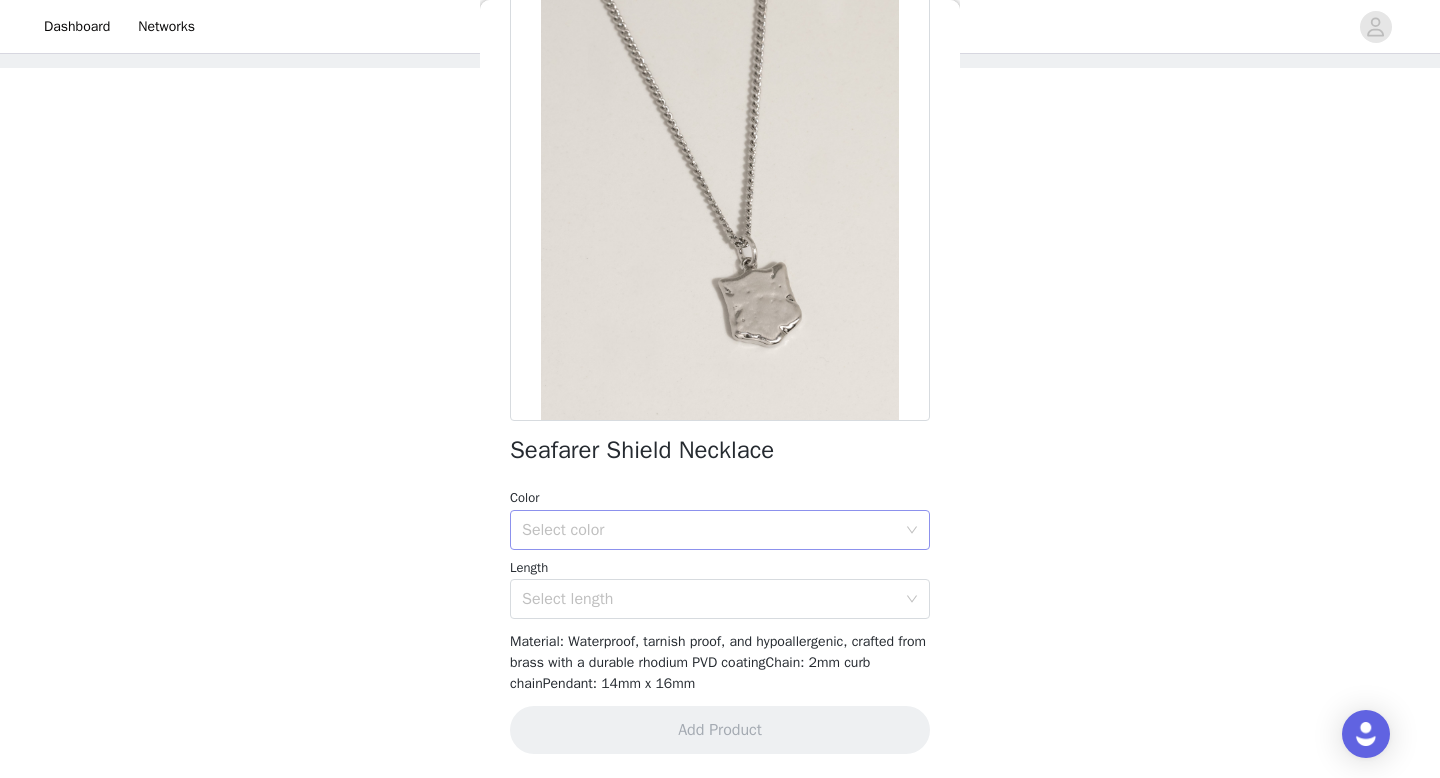 click on "Select color" at bounding box center [709, 530] 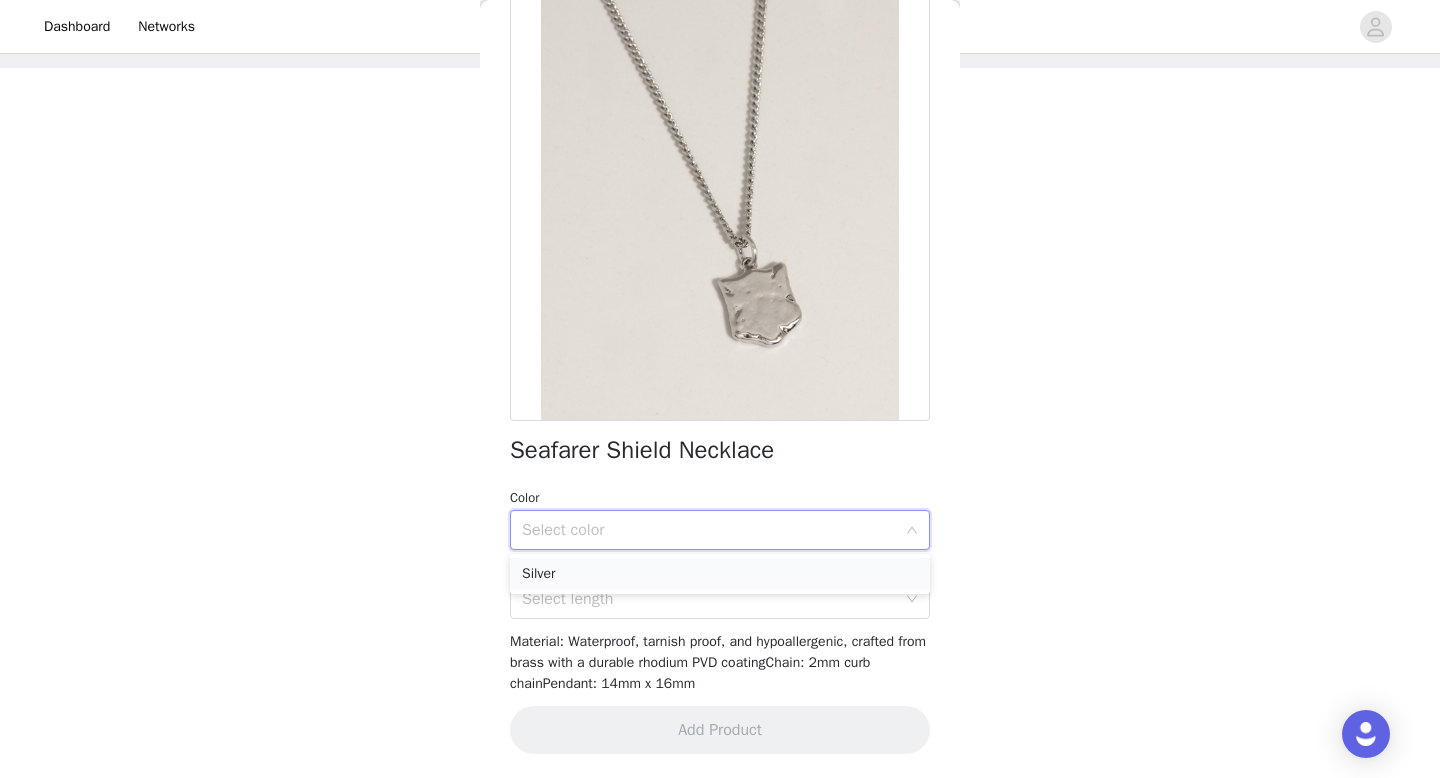 click on "Silver" at bounding box center [720, 574] 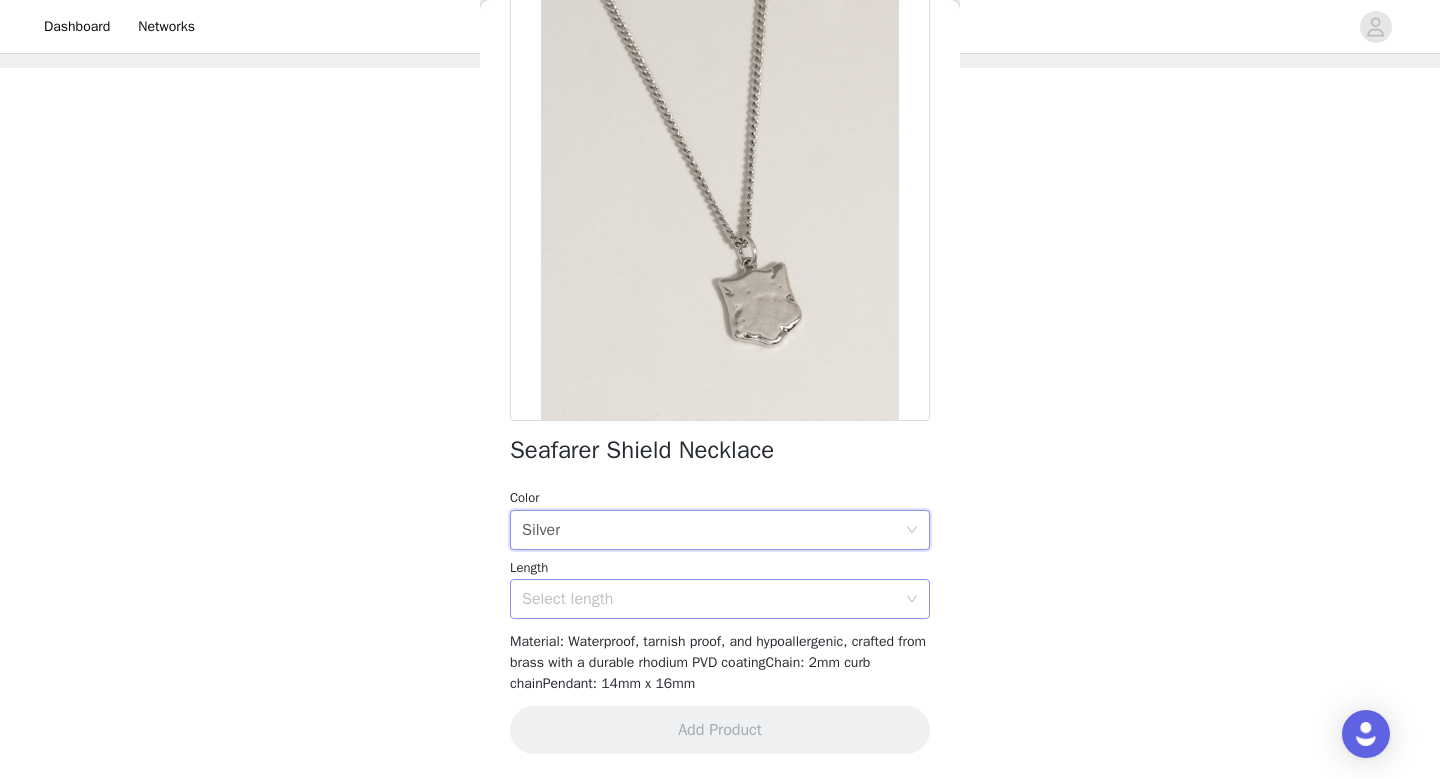click on "Select length" at bounding box center (709, 599) 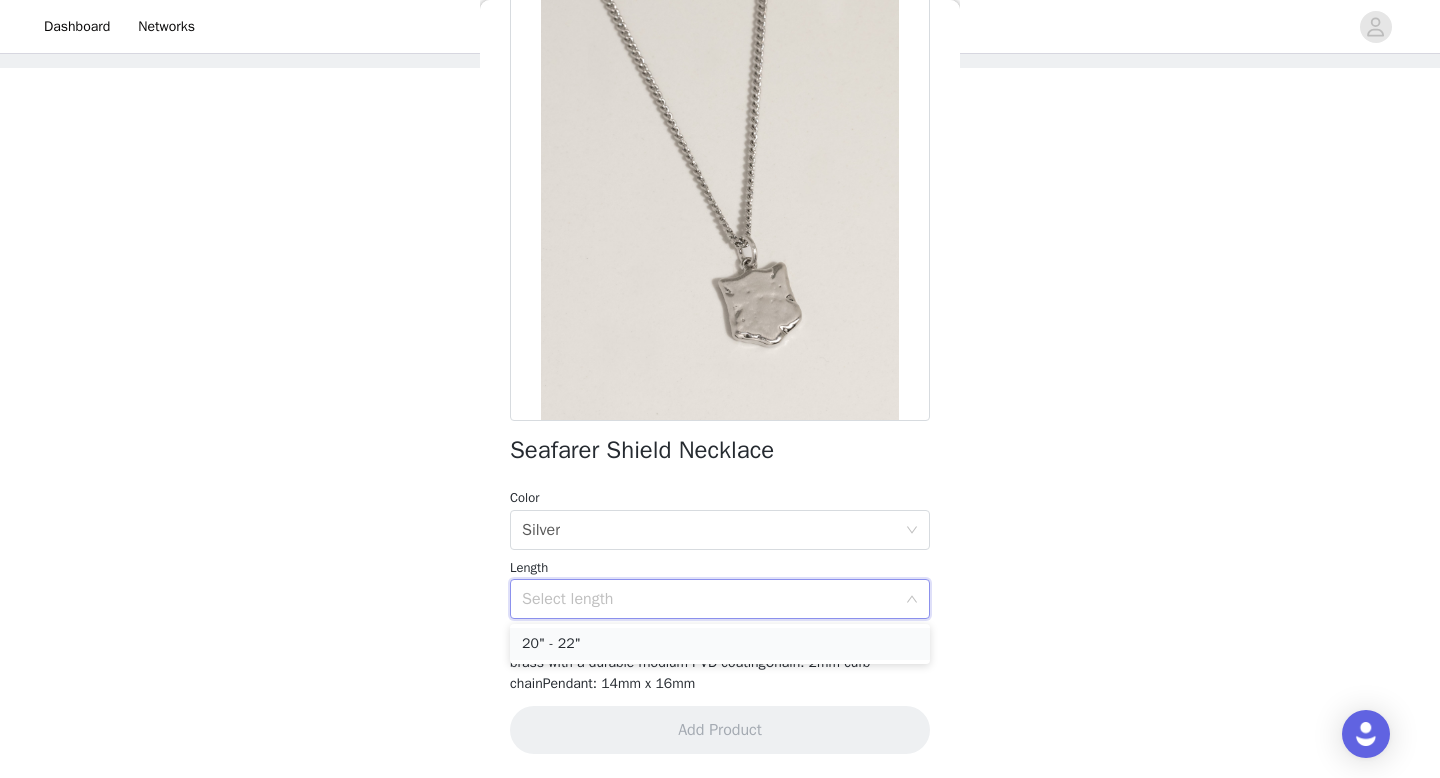 click on "20" - 22"" at bounding box center [720, 644] 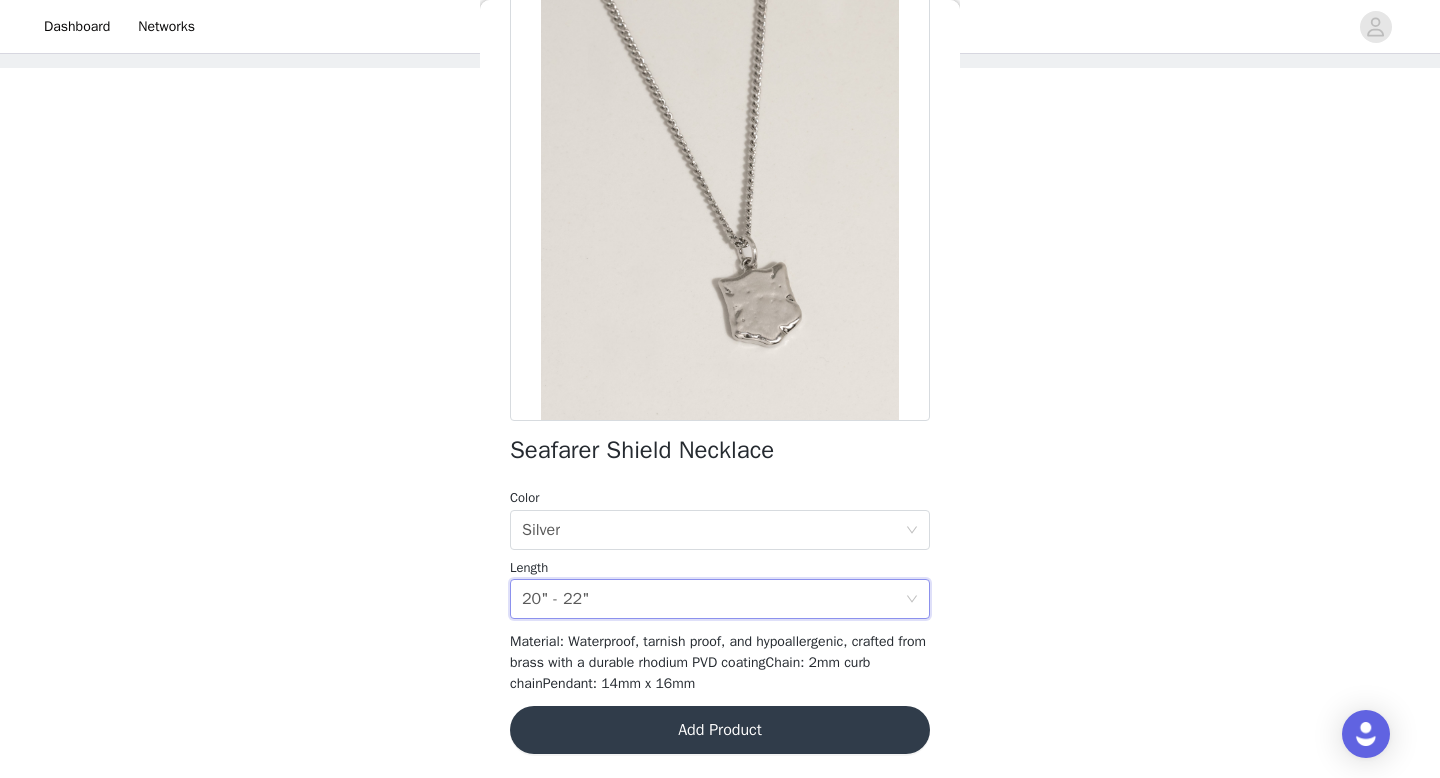 click on "Add Product" at bounding box center [720, 730] 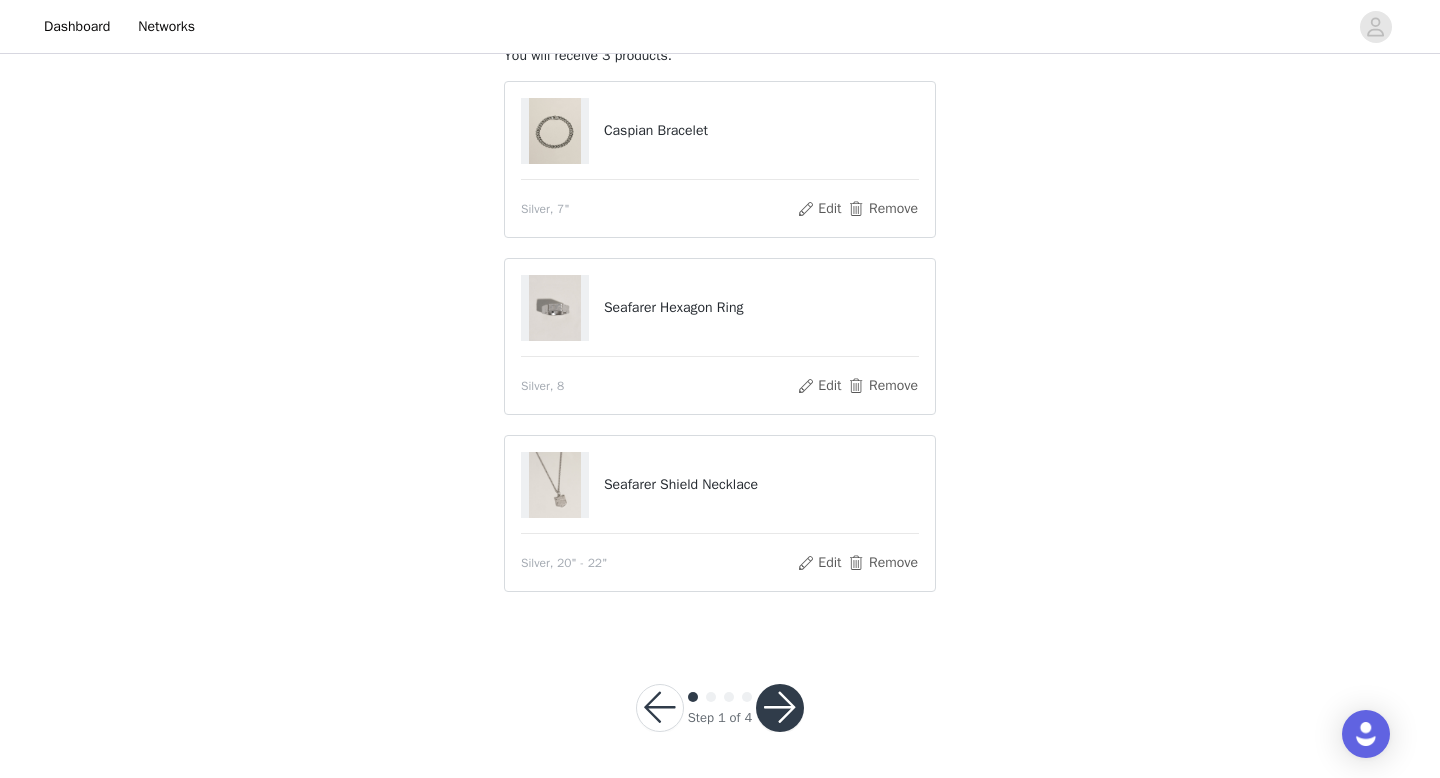 scroll, scrollTop: 142, scrollLeft: 0, axis: vertical 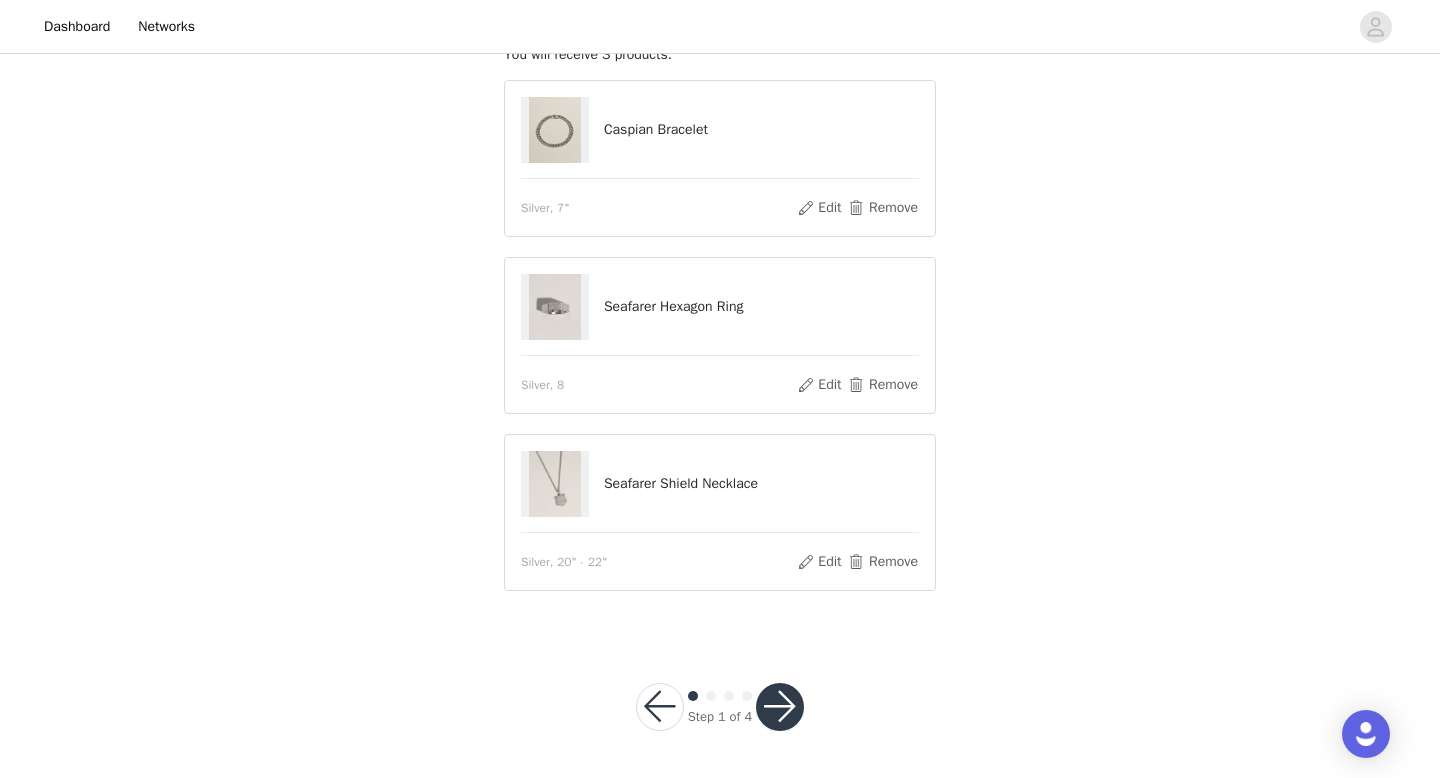 click at bounding box center (780, 707) 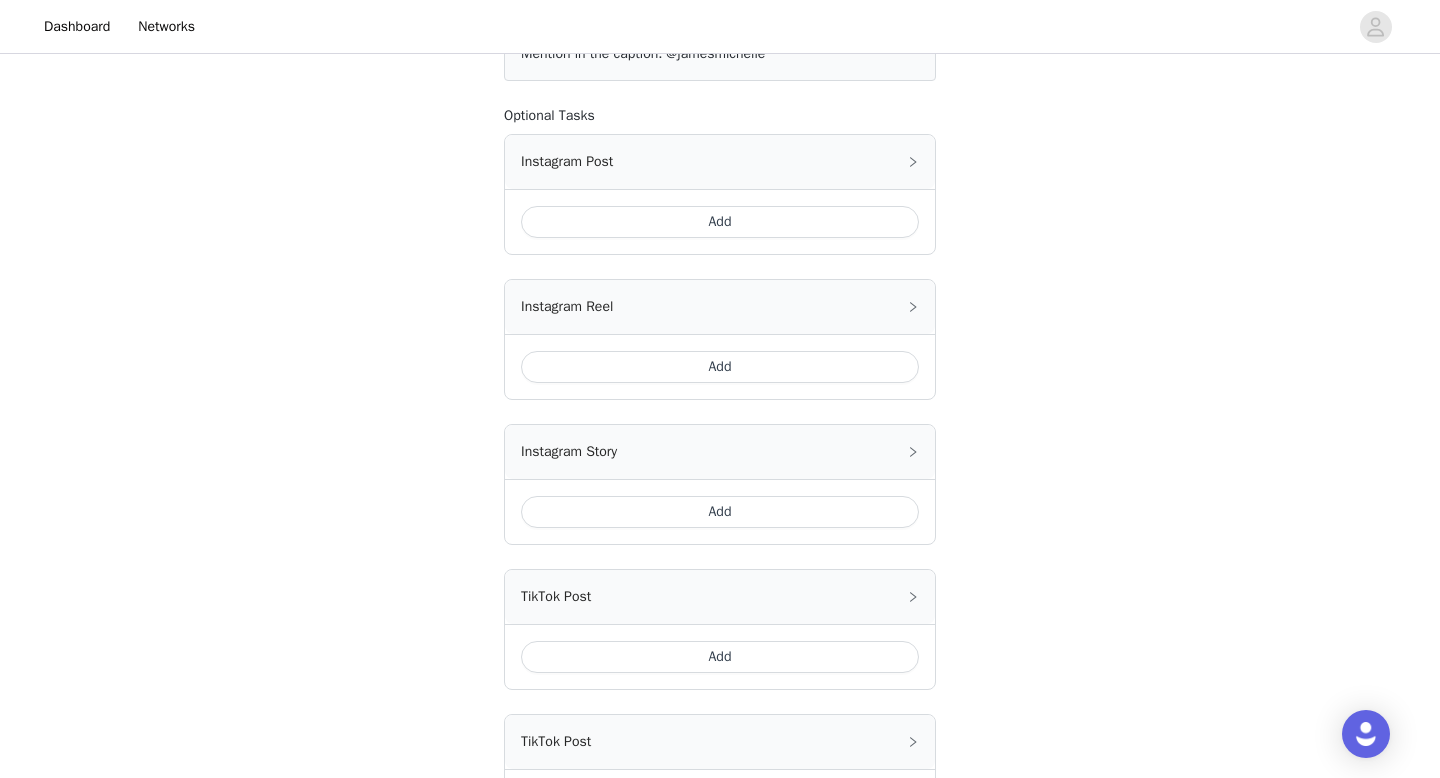 scroll, scrollTop: 216, scrollLeft: 0, axis: vertical 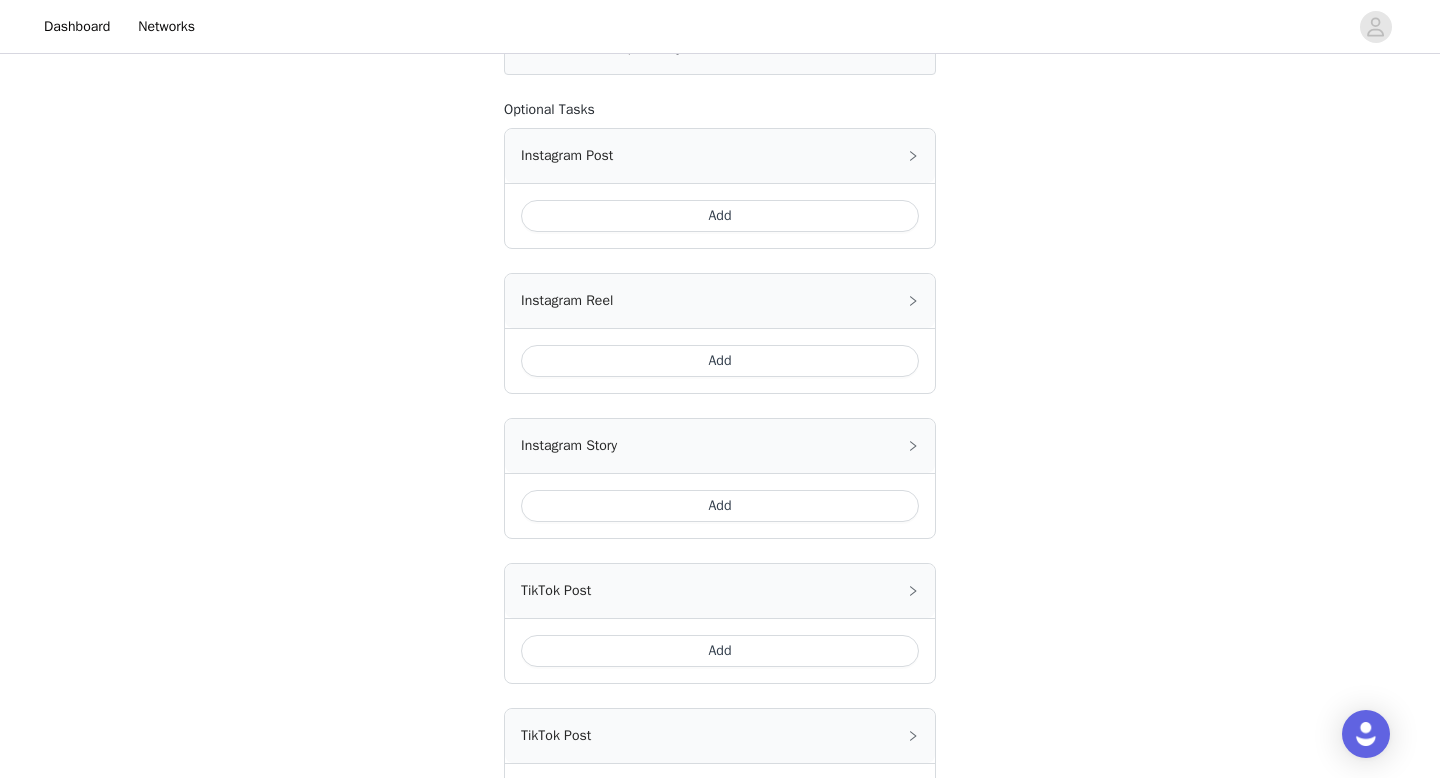 click on "Add" at bounding box center (720, 506) 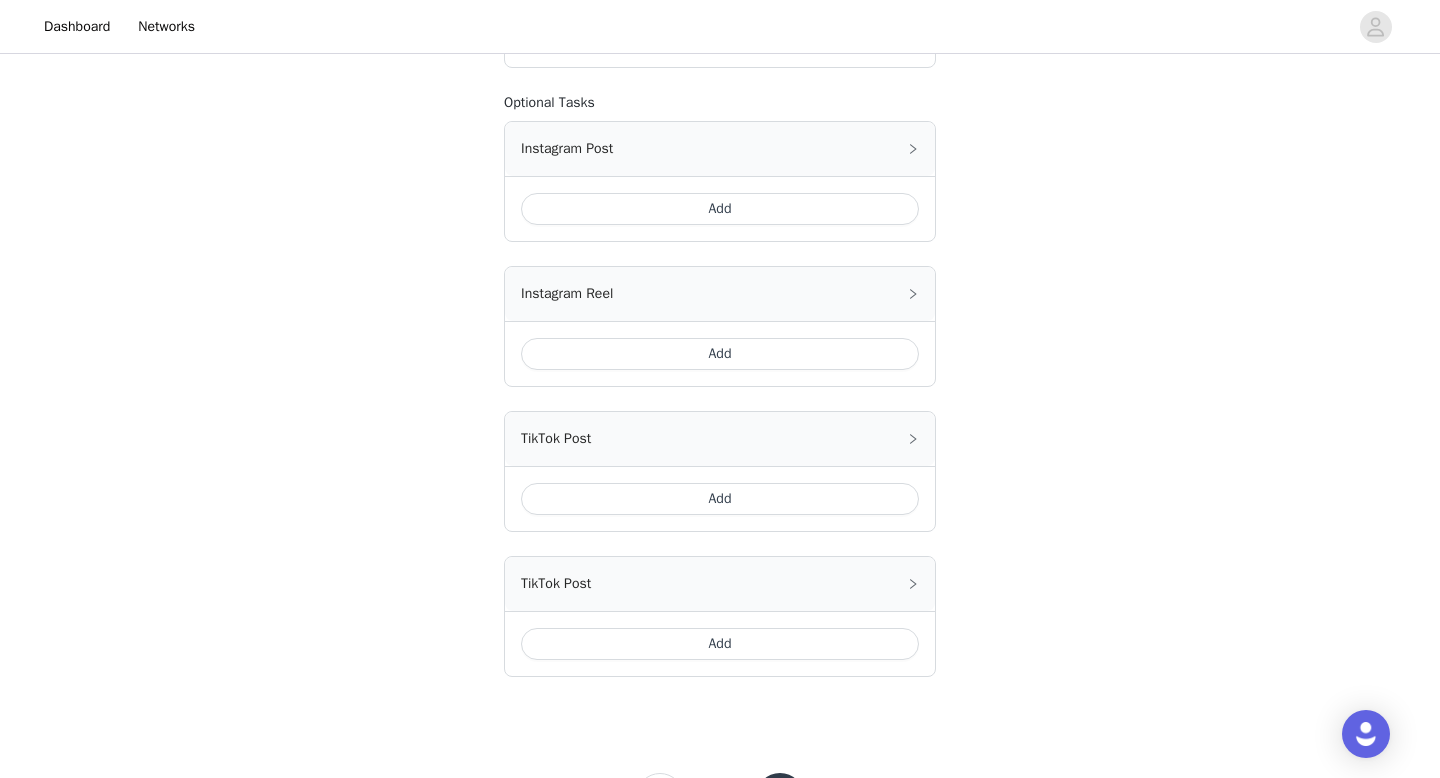 scroll, scrollTop: 546, scrollLeft: 0, axis: vertical 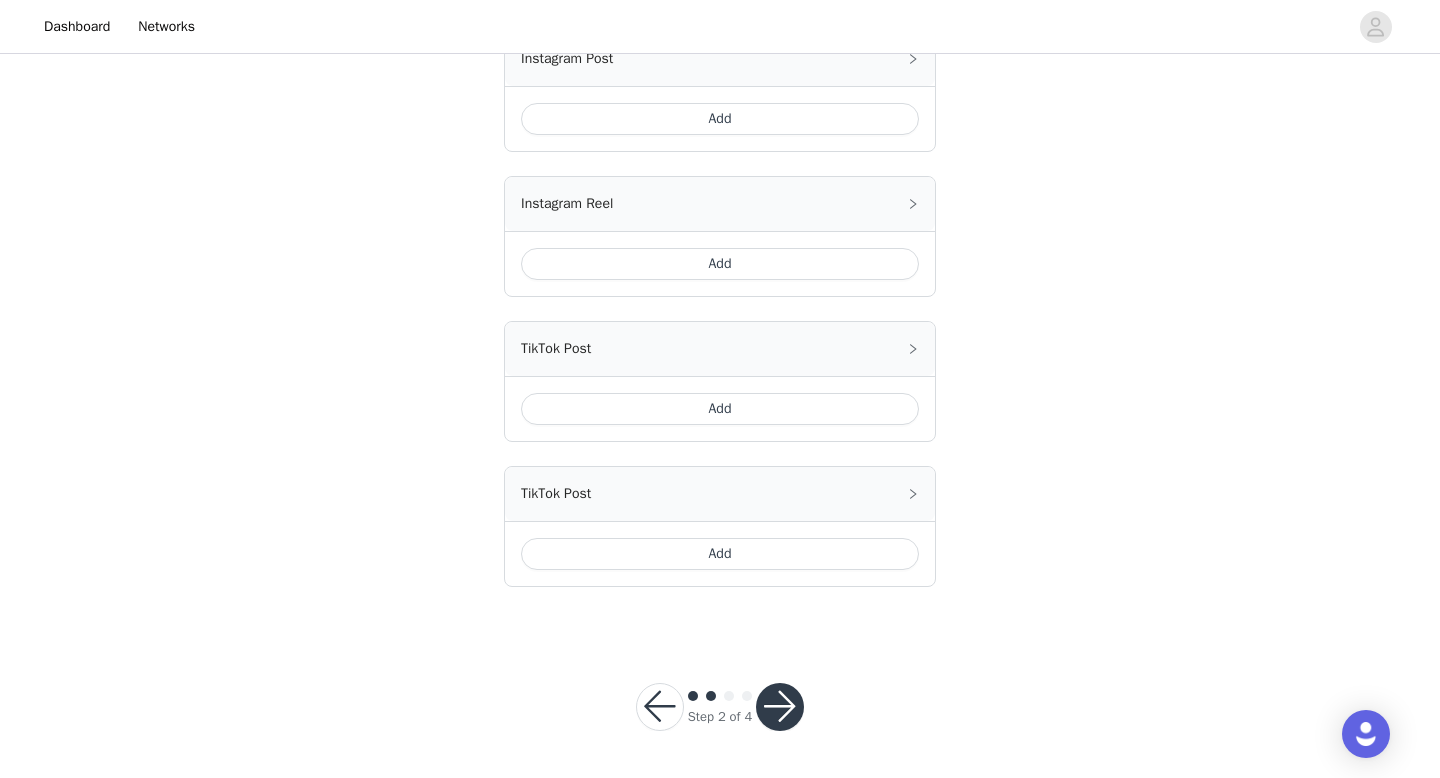 click at bounding box center [780, 707] 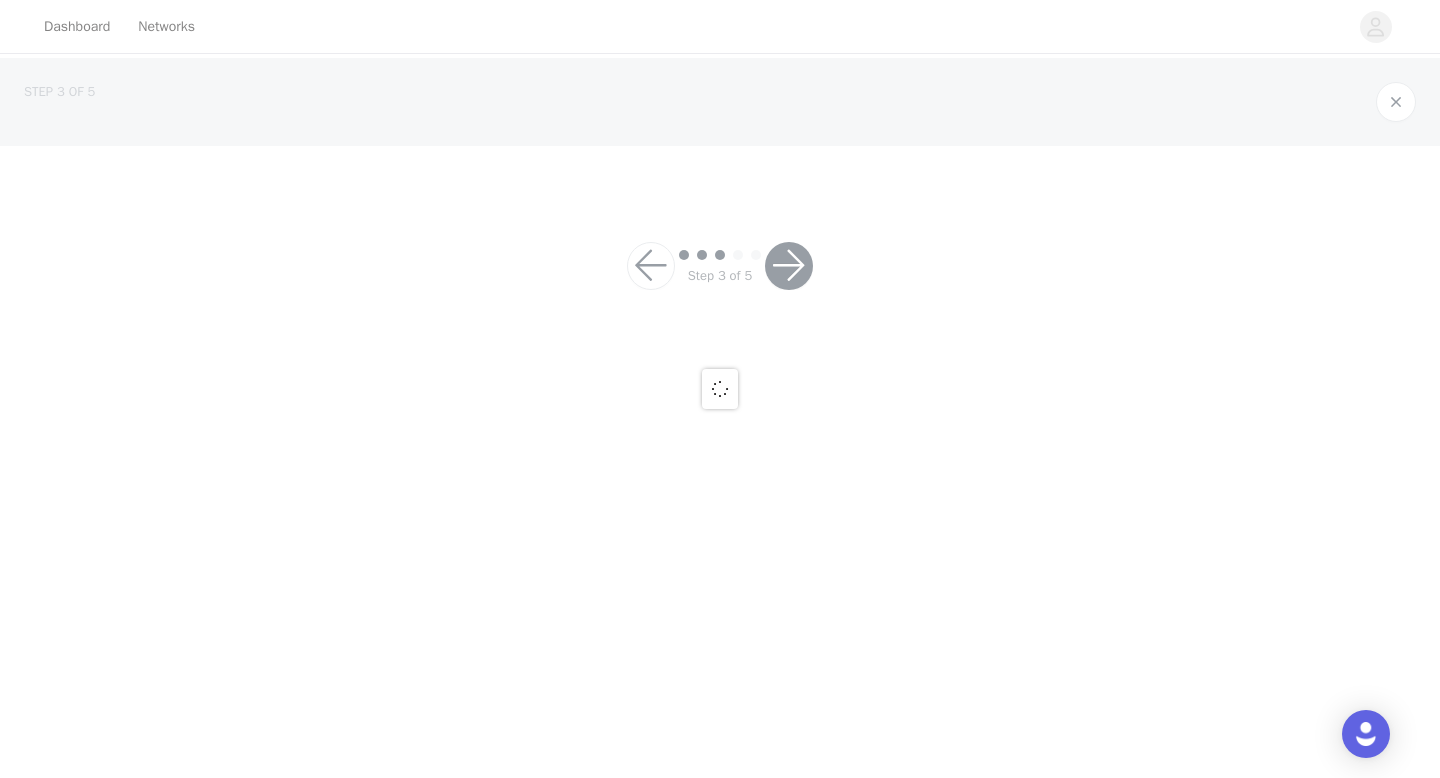 scroll, scrollTop: 0, scrollLeft: 0, axis: both 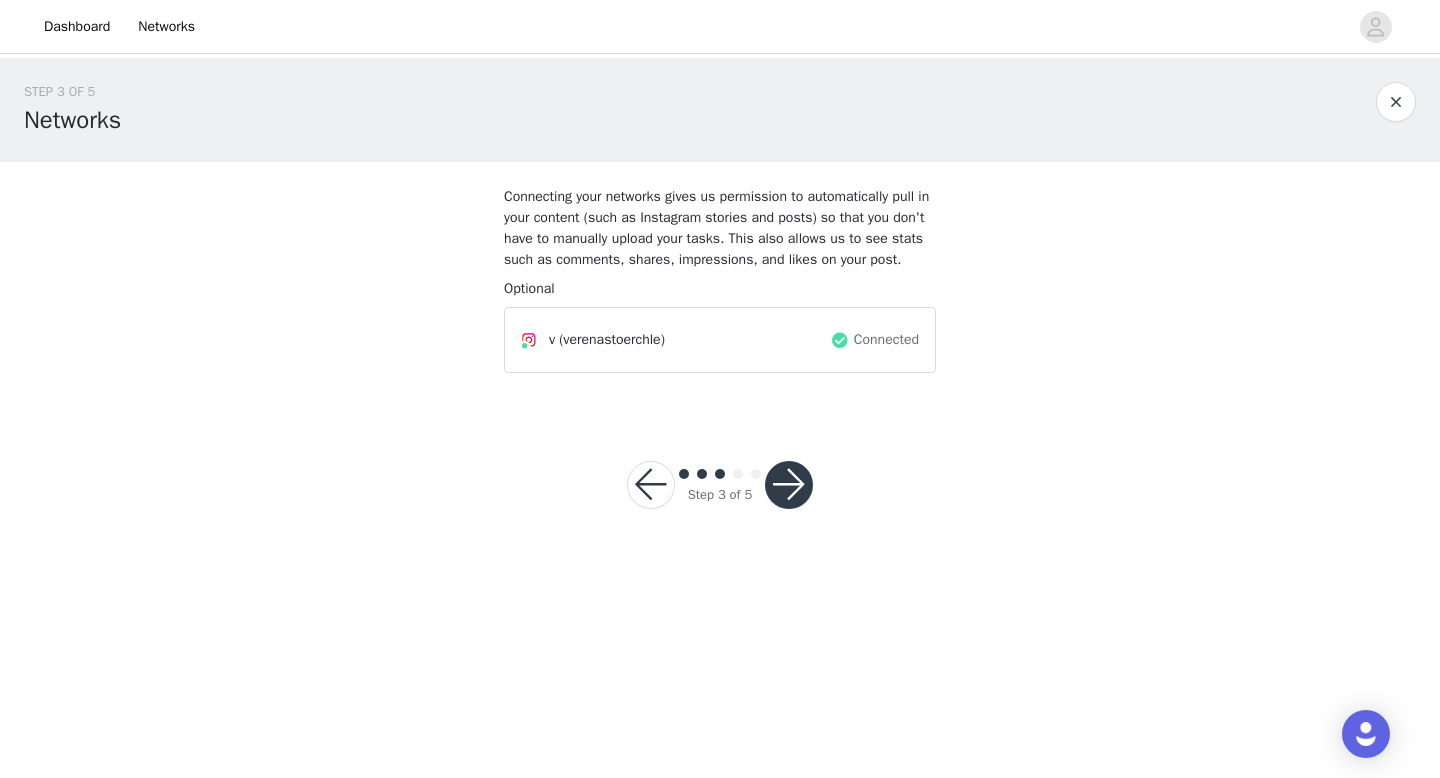click at bounding box center [789, 485] 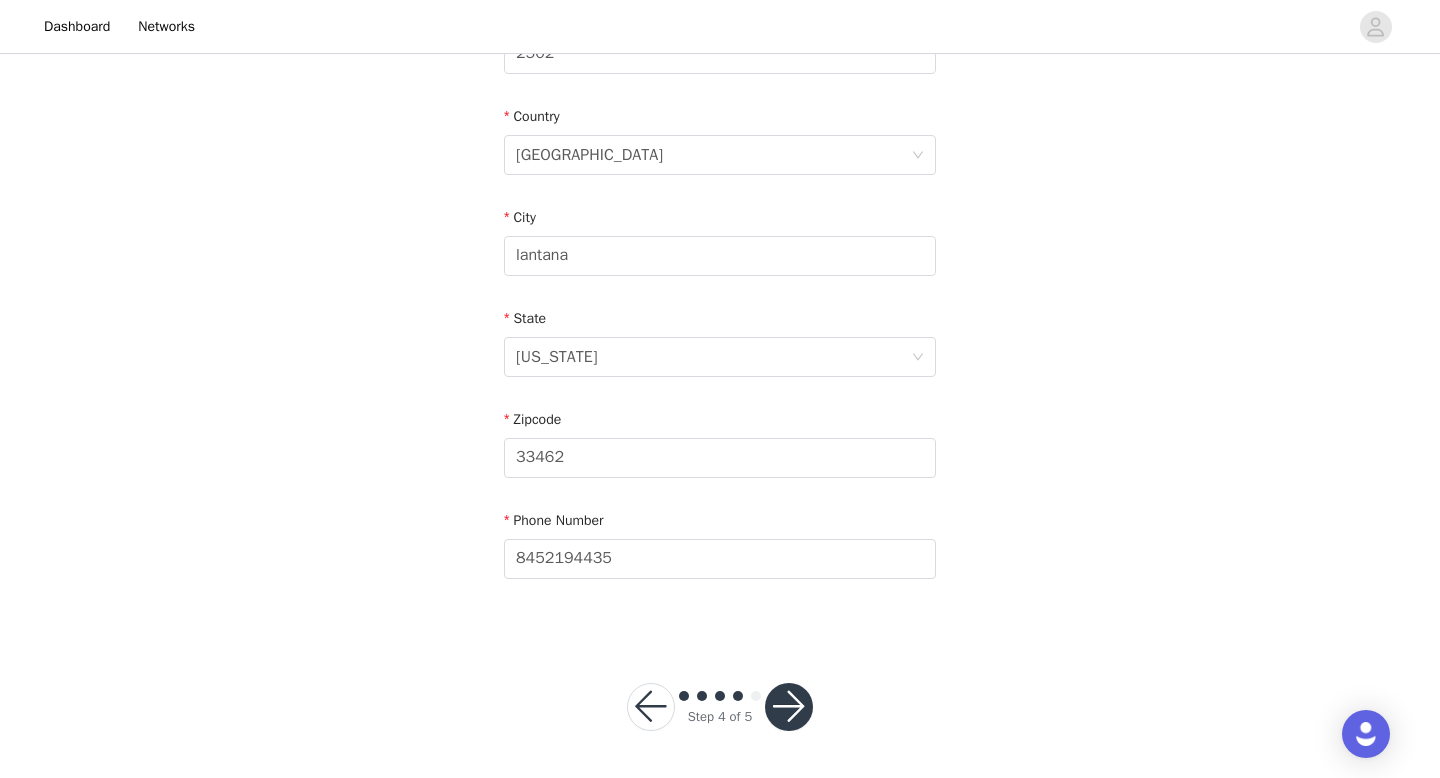 scroll, scrollTop: 585, scrollLeft: 0, axis: vertical 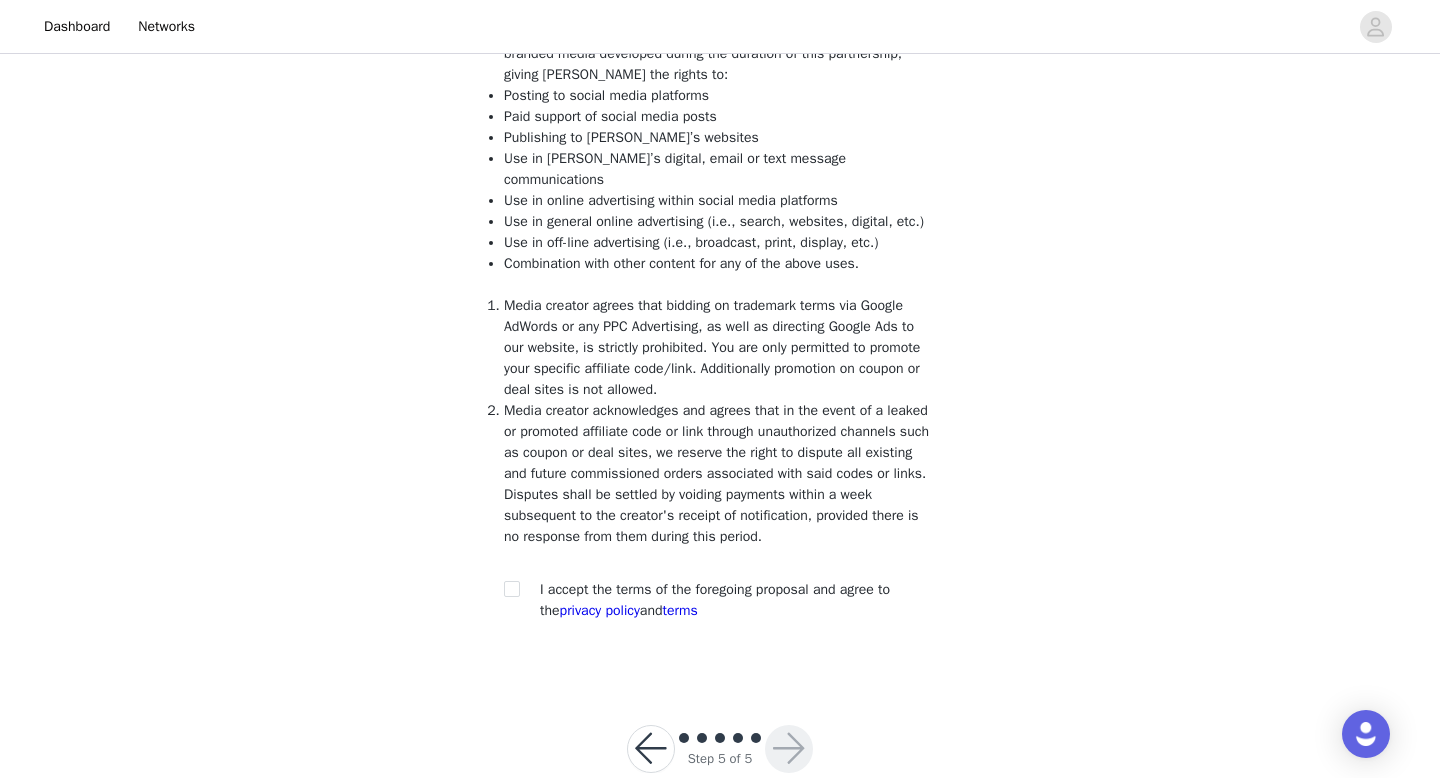 click at bounding box center (518, 589) 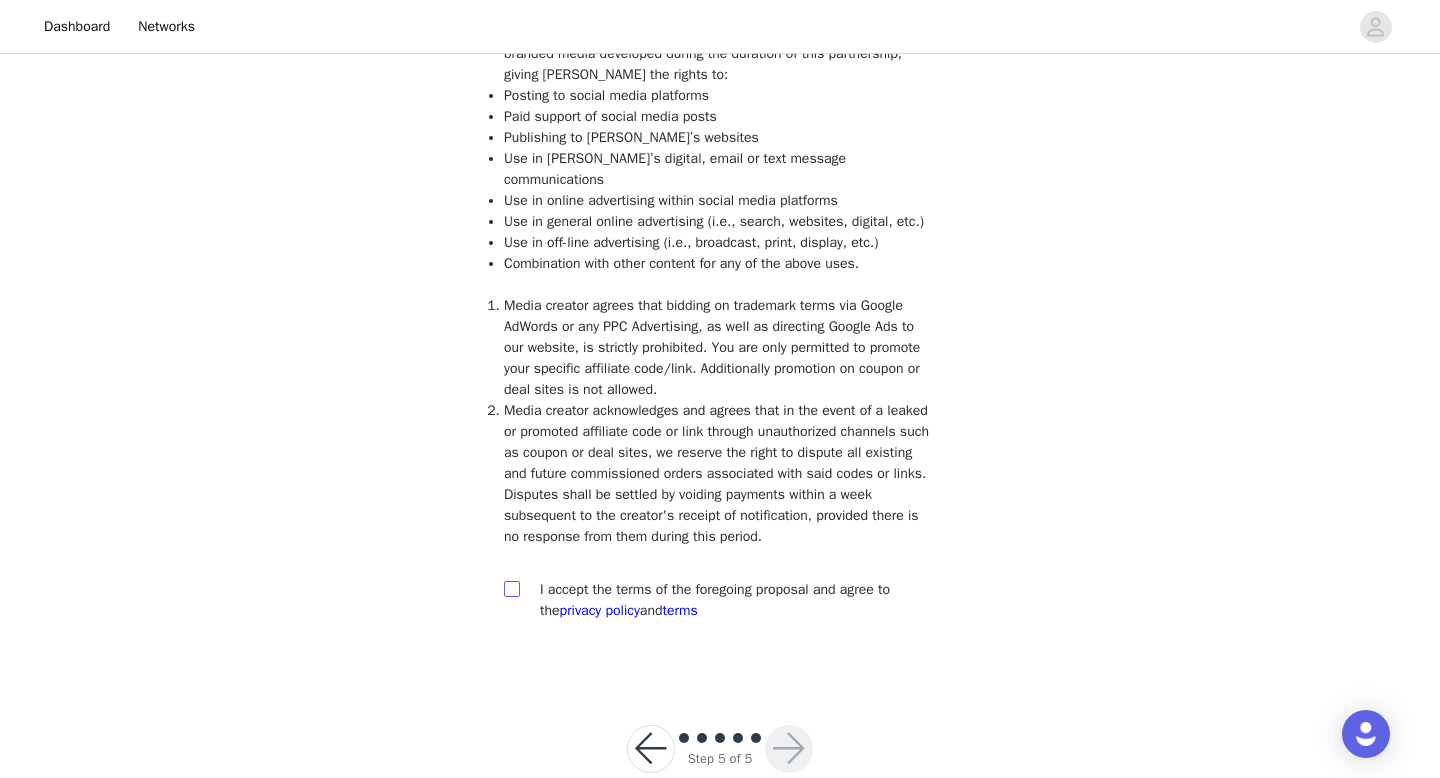 click at bounding box center (511, 588) 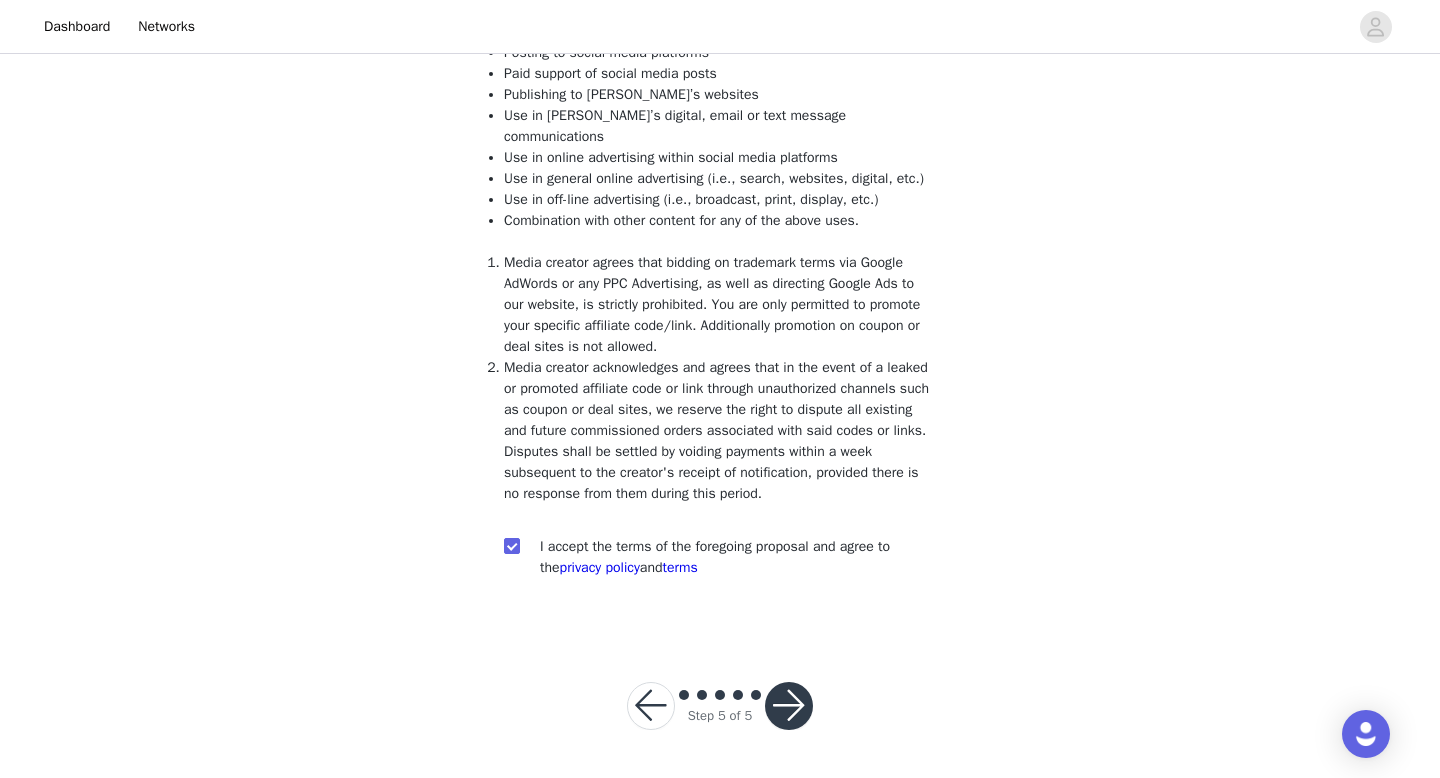 scroll, scrollTop: 293, scrollLeft: 0, axis: vertical 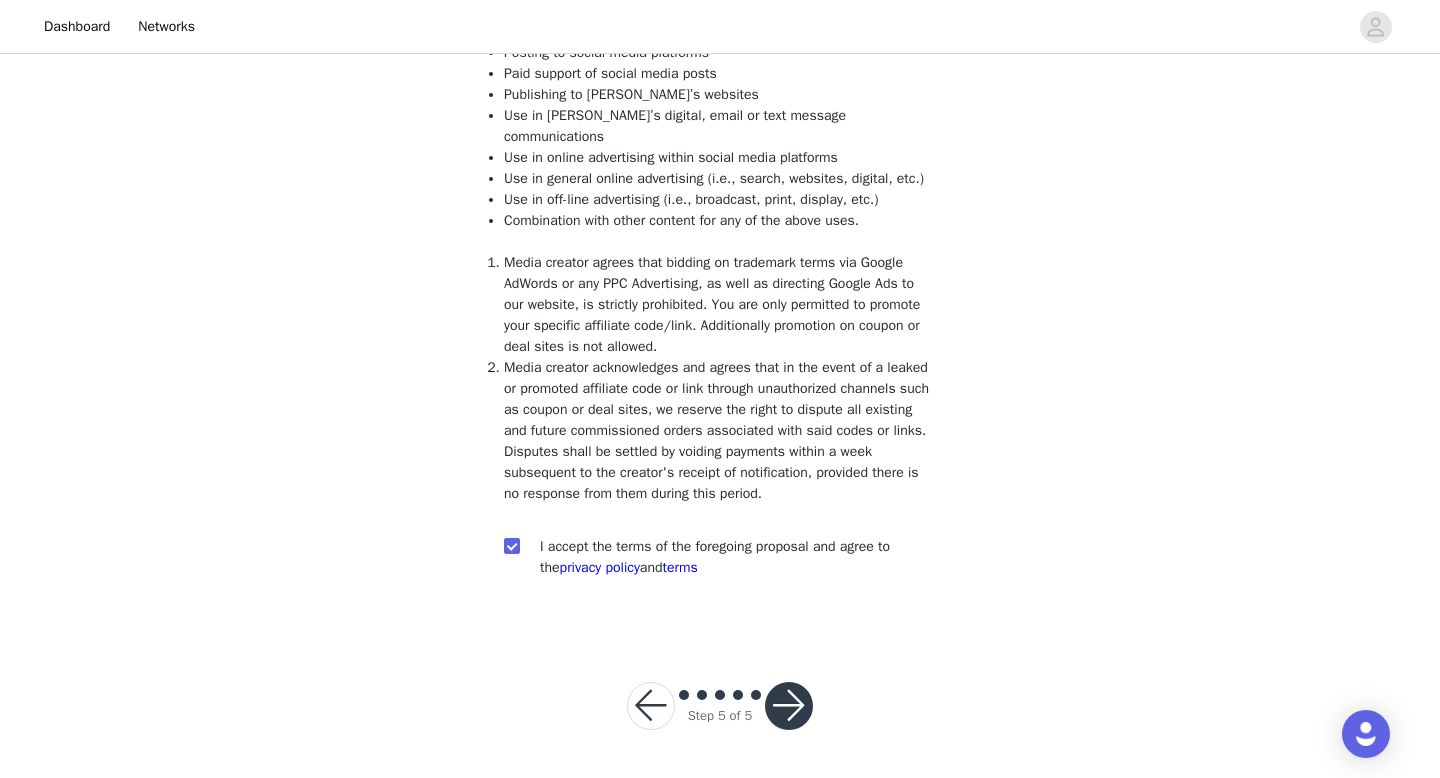 click at bounding box center (789, 706) 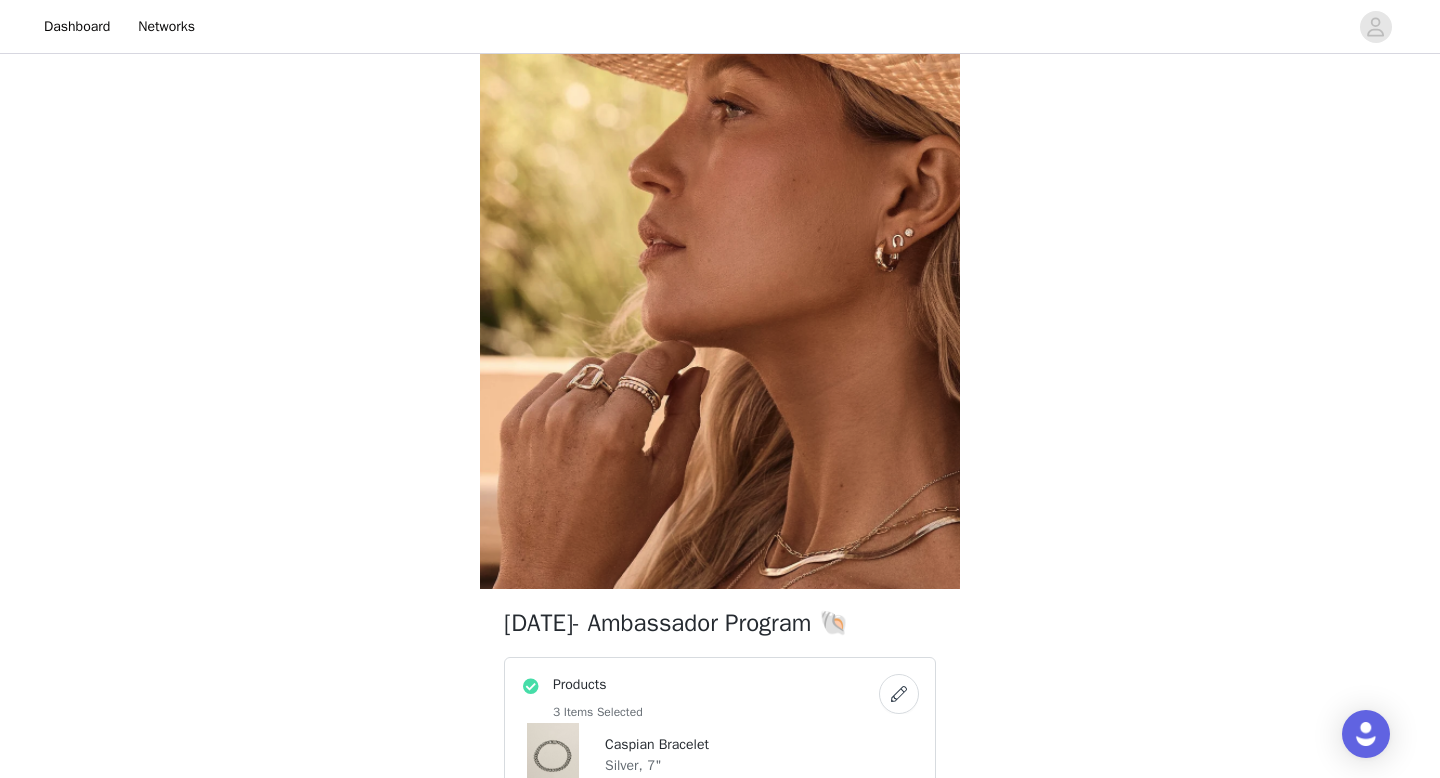 scroll, scrollTop: 0, scrollLeft: 0, axis: both 